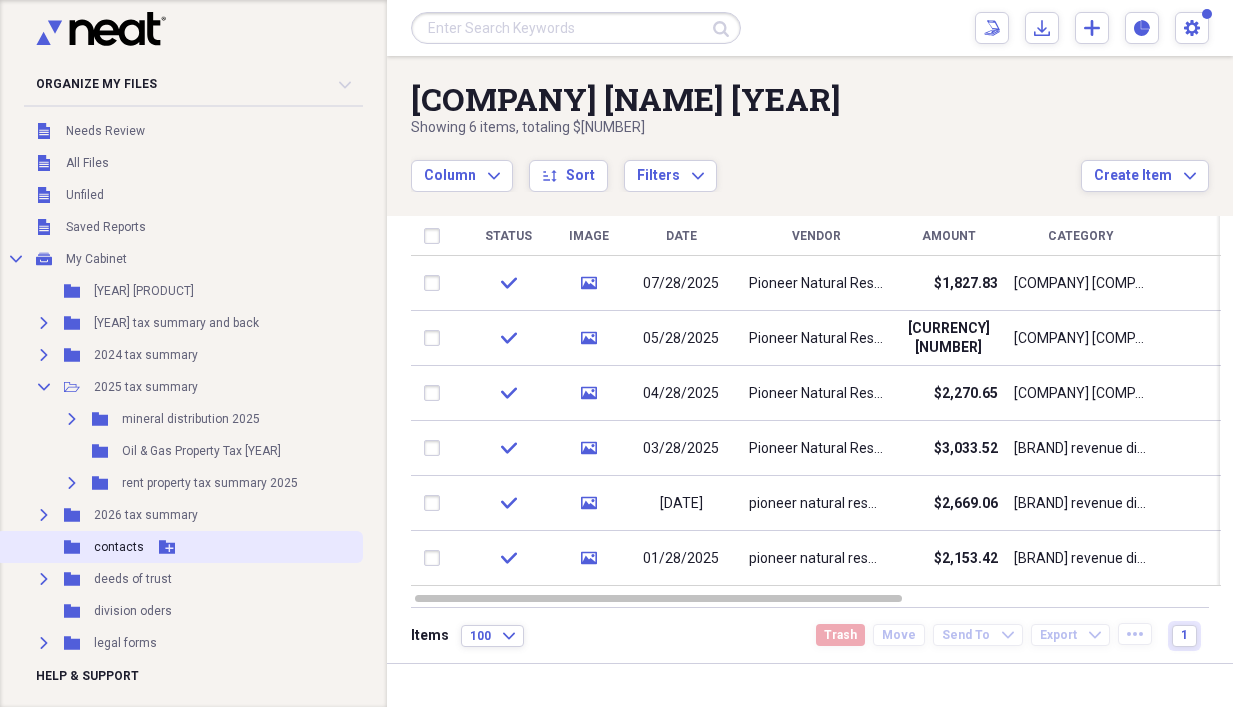 scroll, scrollTop: 0, scrollLeft: 0, axis: both 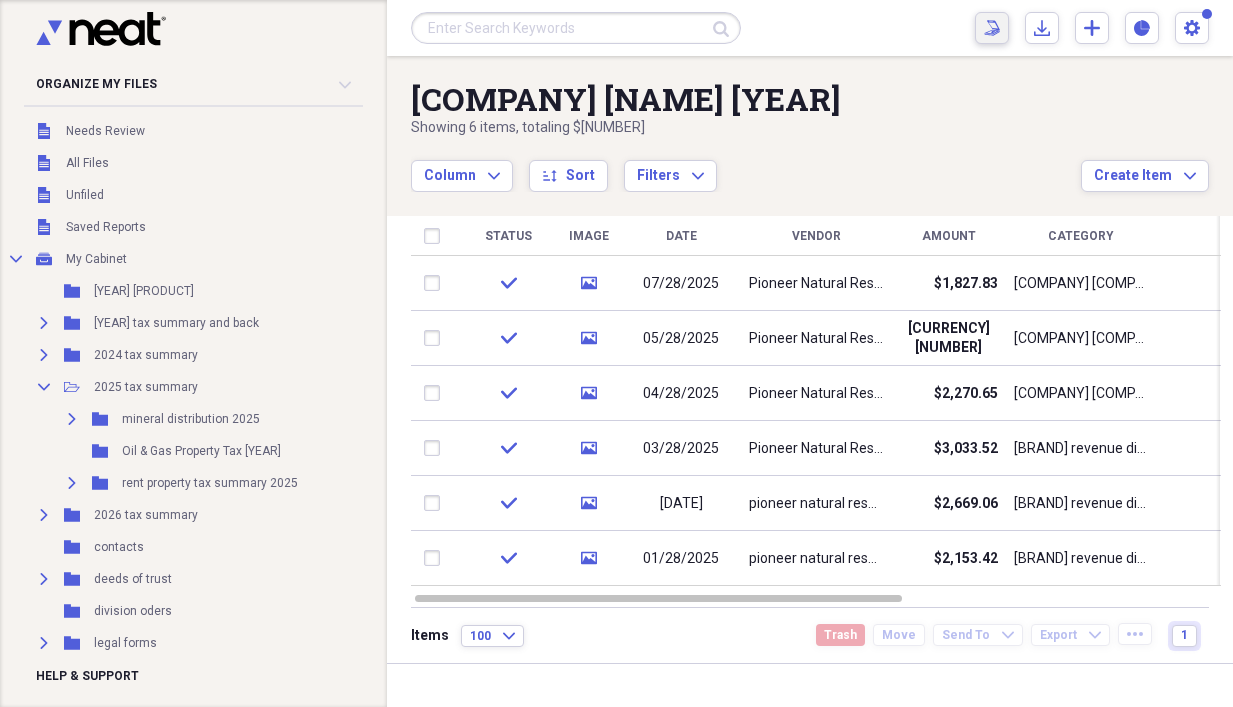 click on "Scan Scan" at bounding box center (992, 28) 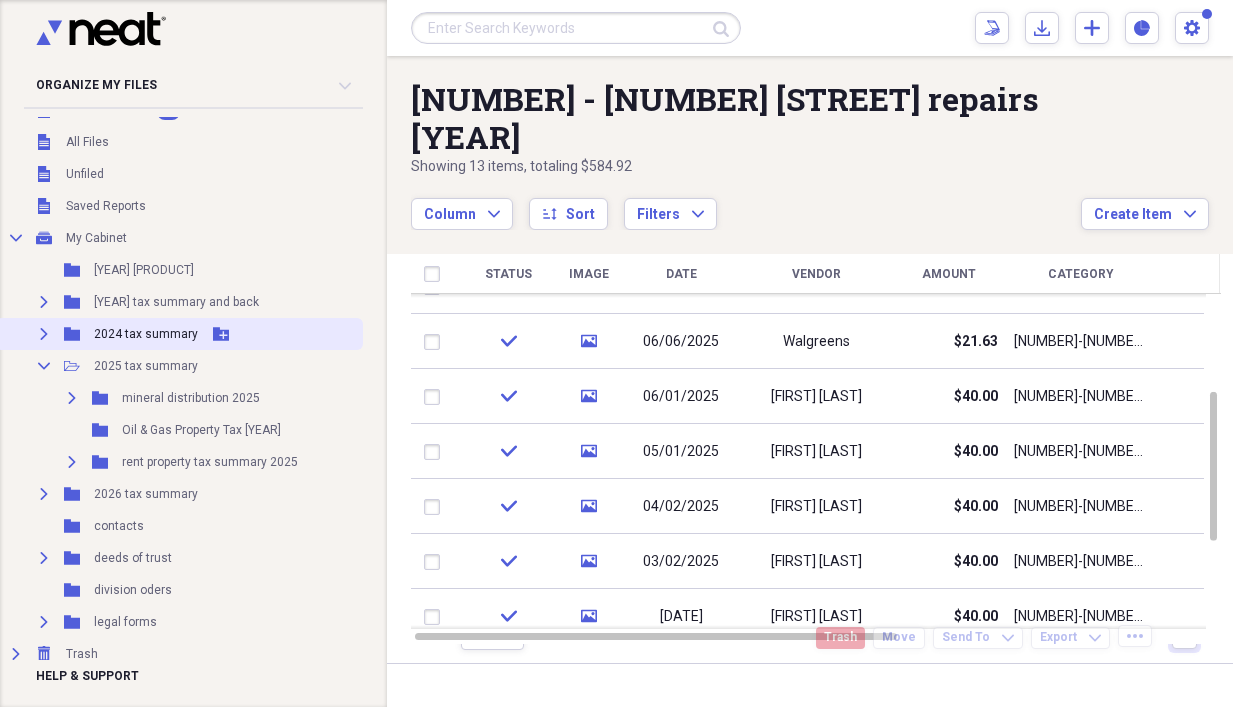 scroll, scrollTop: 31, scrollLeft: 0, axis: vertical 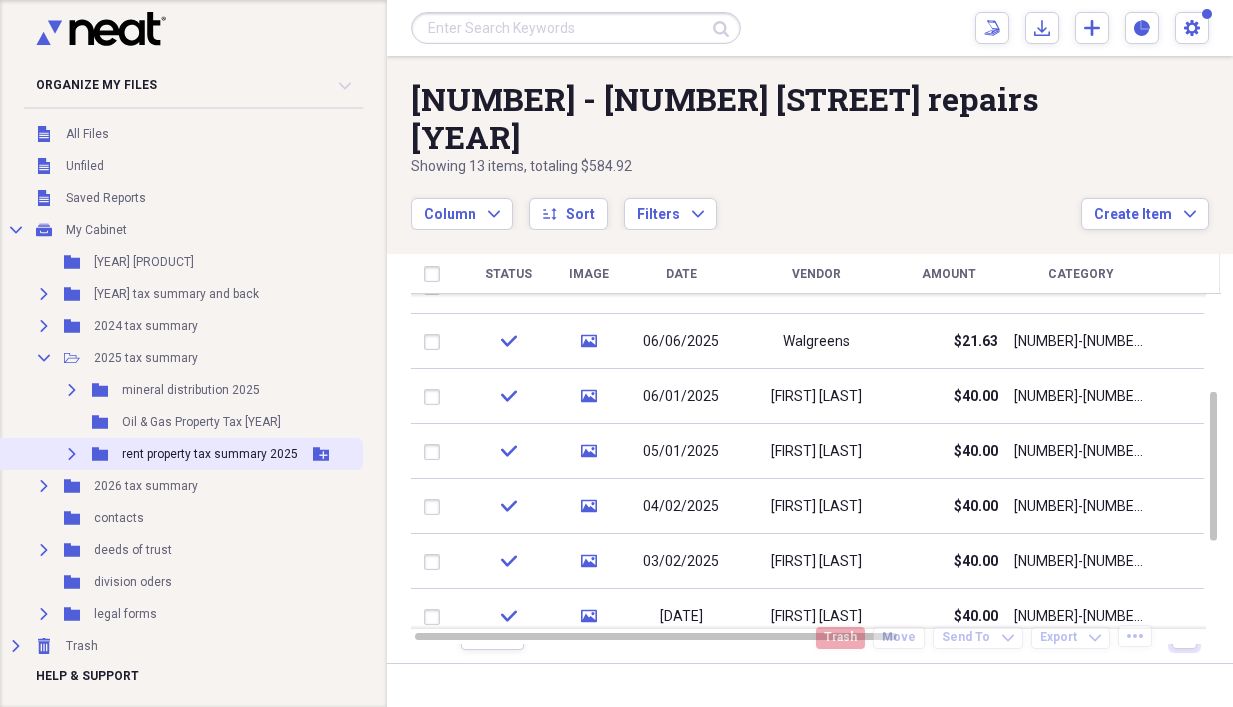 click on "Expand Folder rent property tax summary 2025 Add Folder" at bounding box center (179, 454) 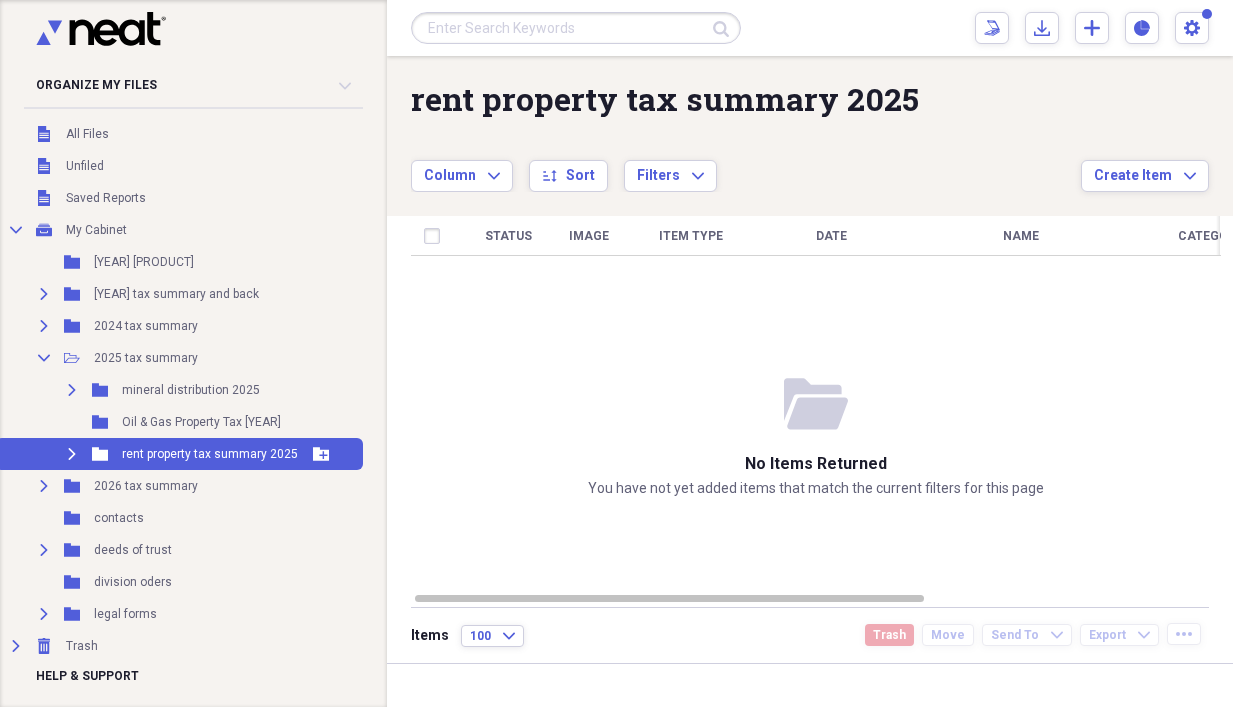 click on "Expand" at bounding box center (72, 454) 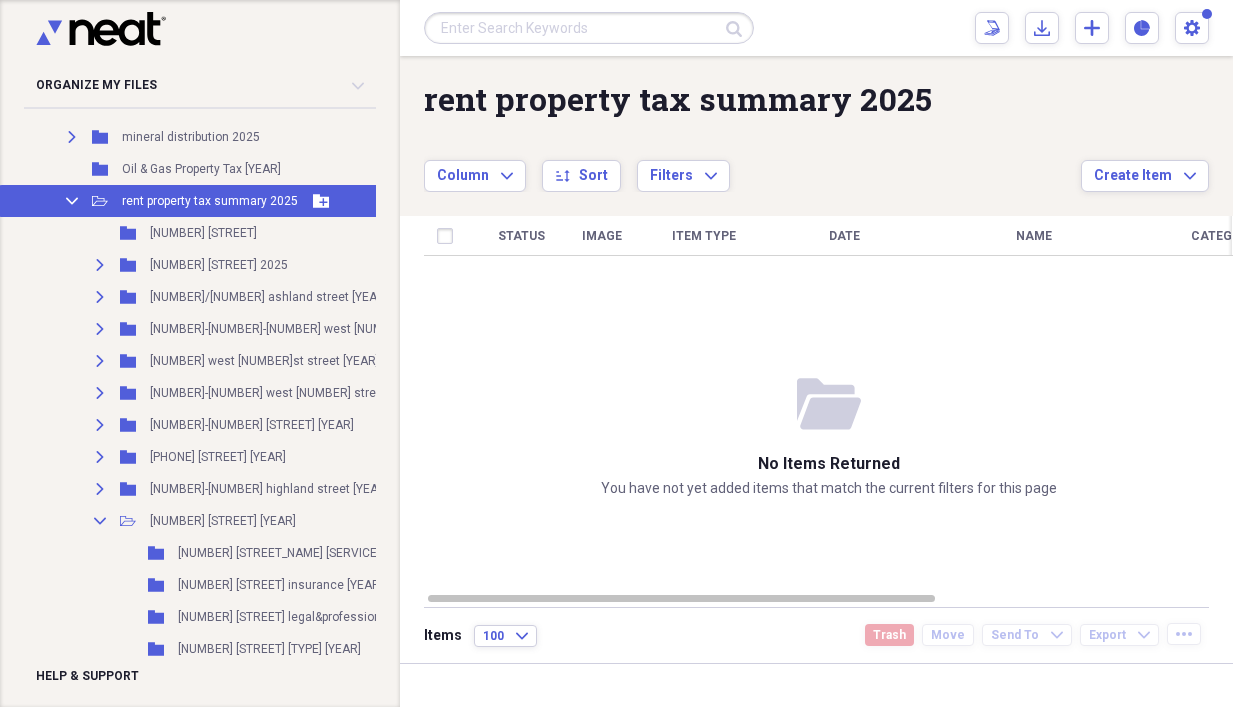 scroll, scrollTop: 331, scrollLeft: 0, axis: vertical 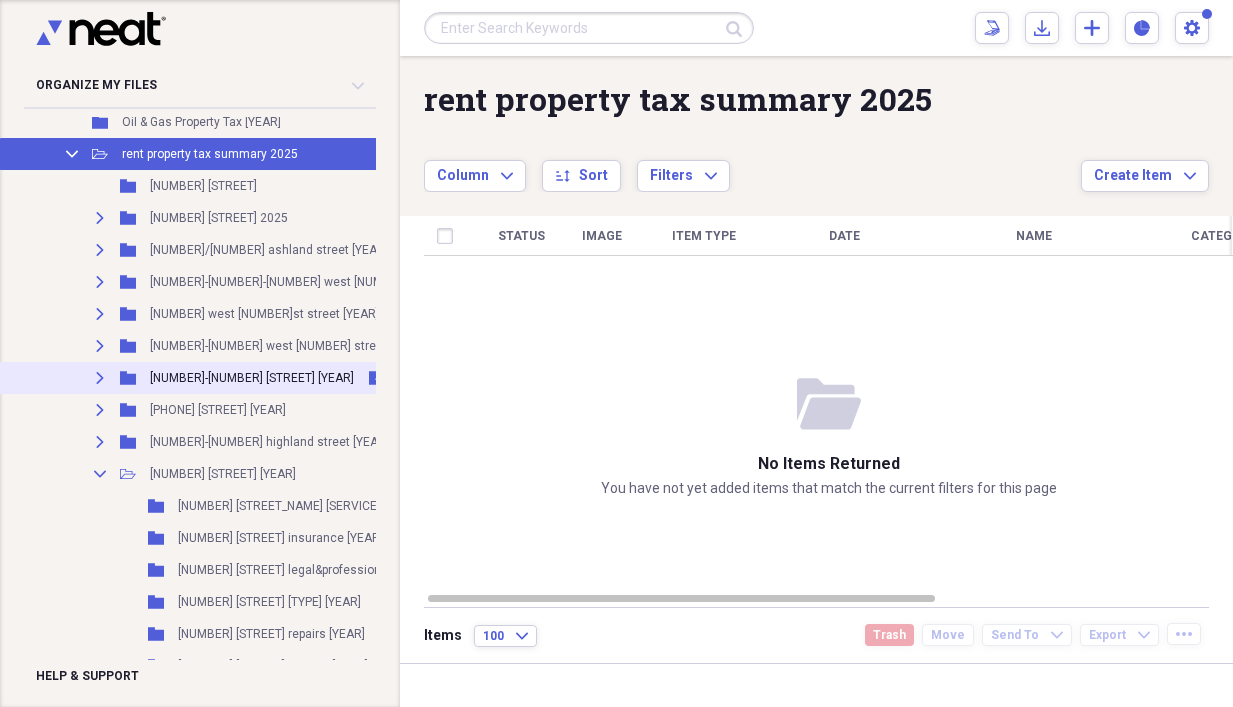 click on "Expand" 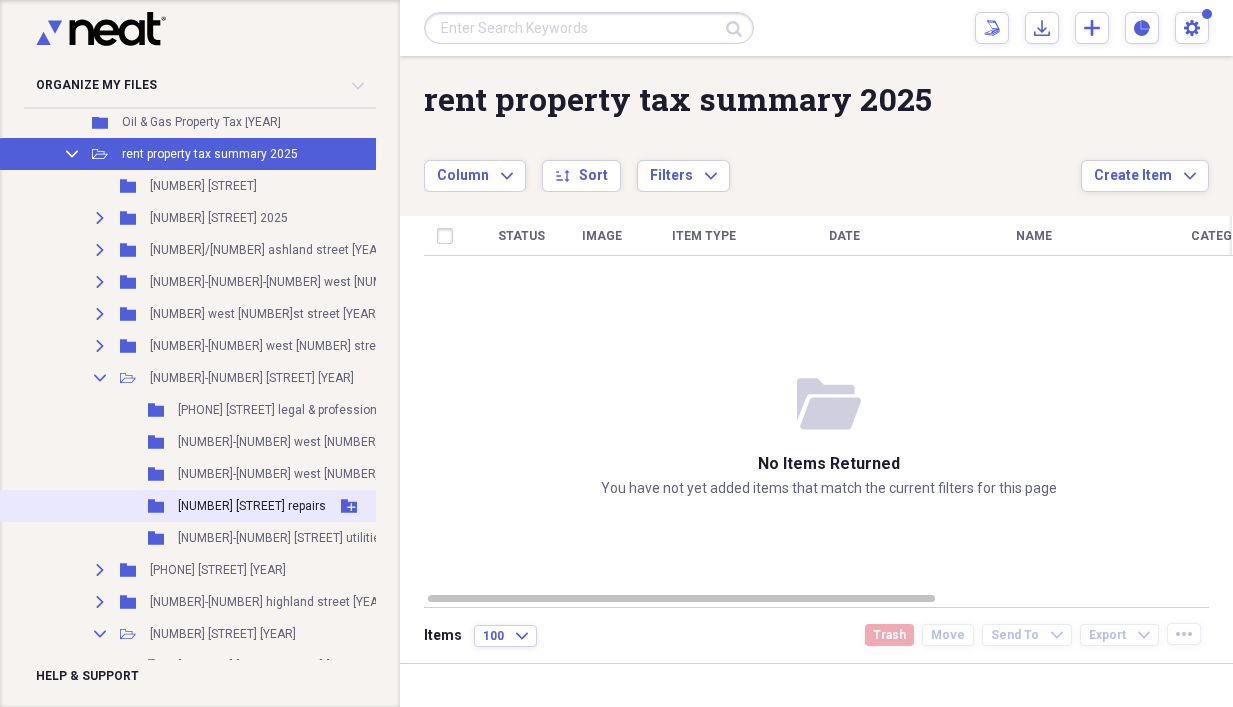click on "[NUMBER] [STREET] repairs" at bounding box center (252, 506) 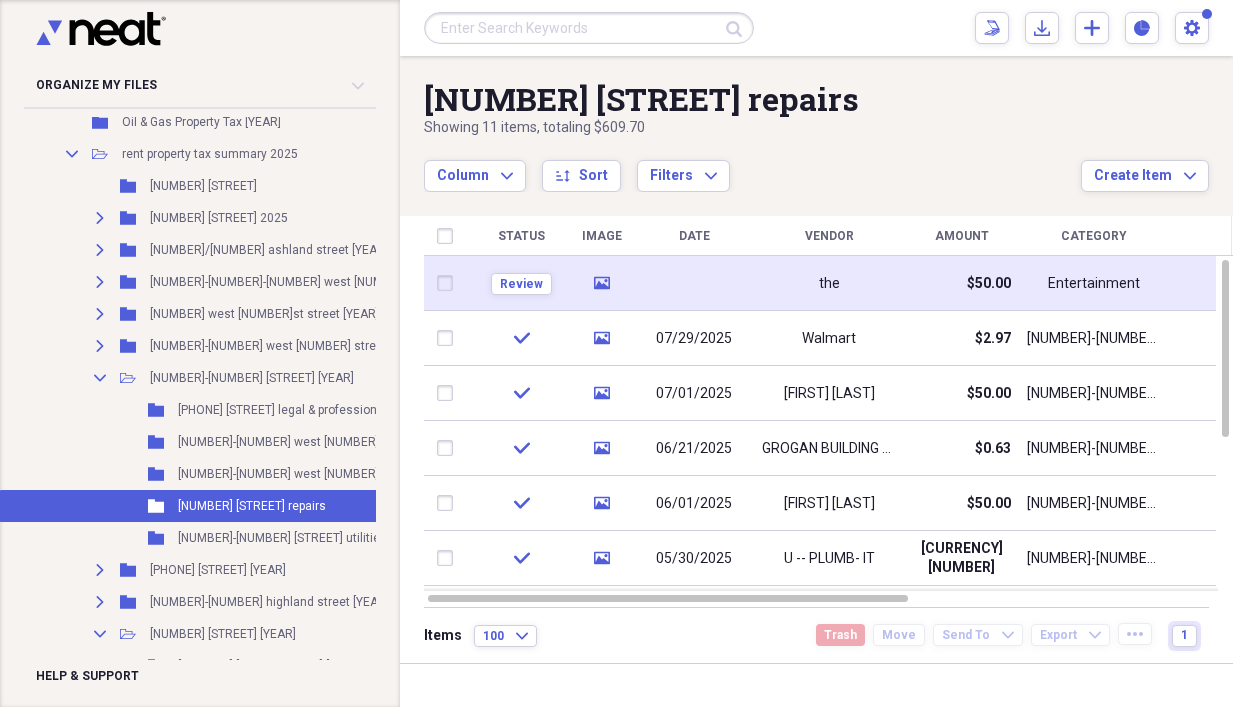 click on "the" at bounding box center (829, 284) 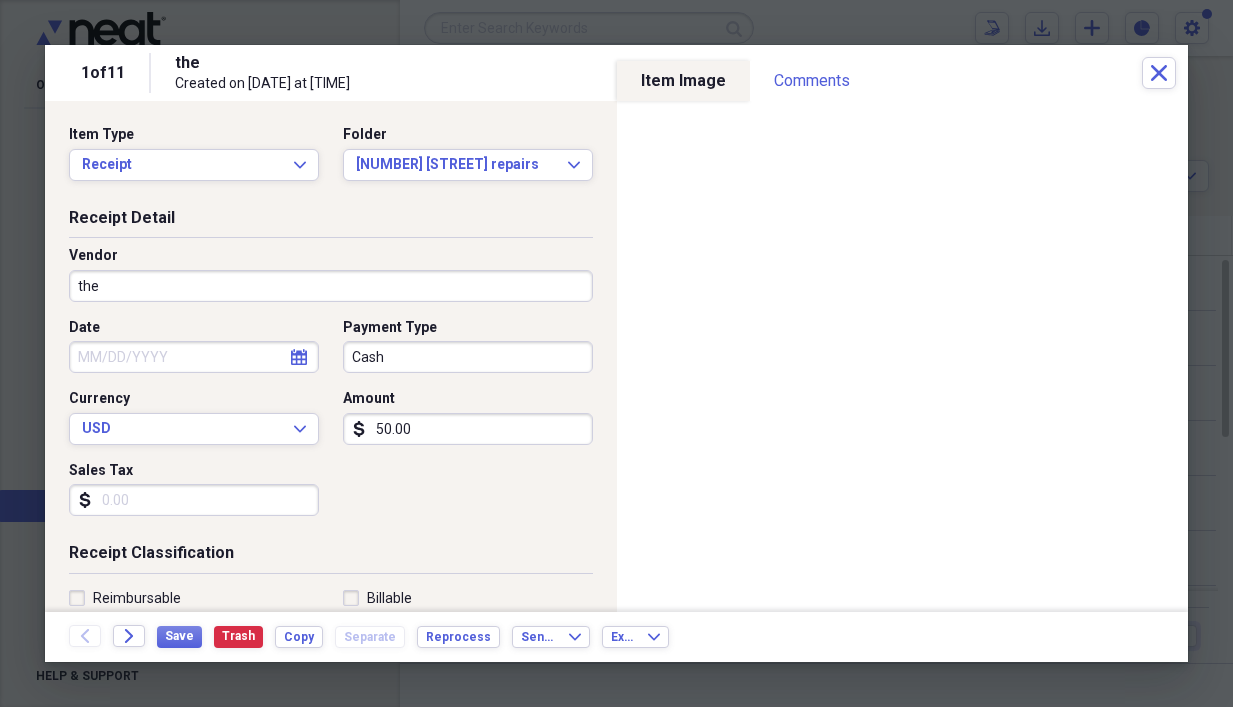 click on "the" at bounding box center [331, 286] 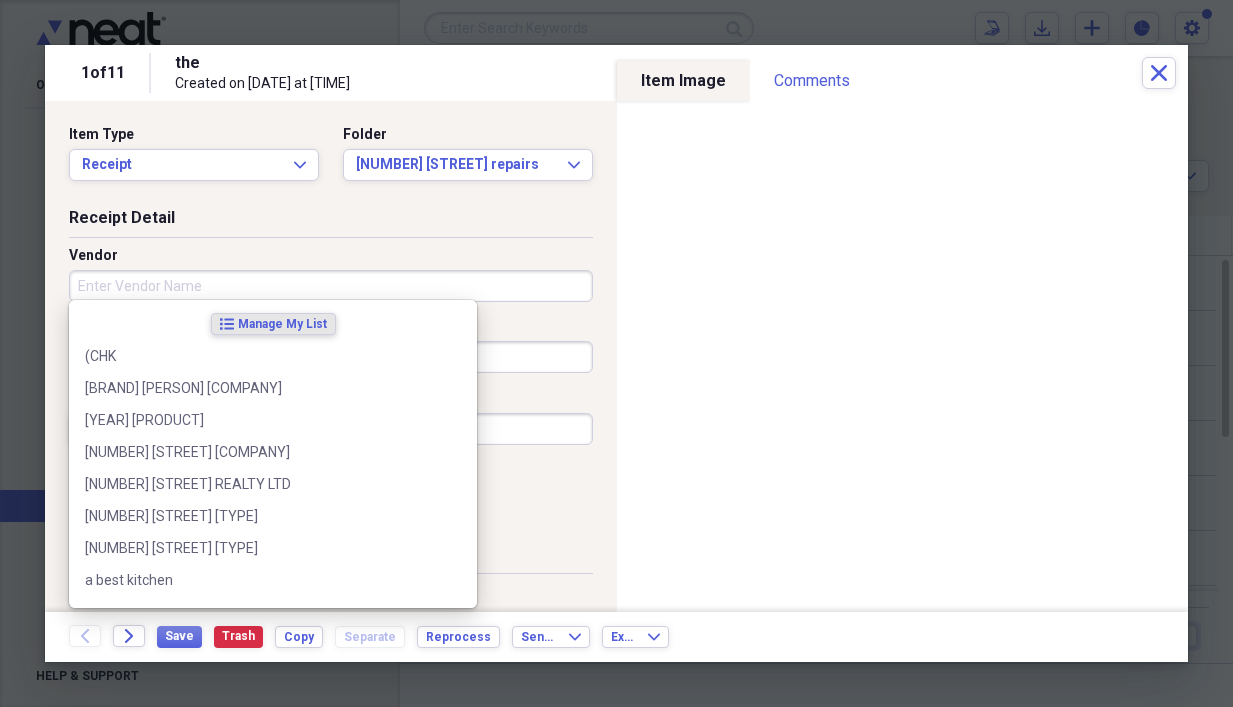 type on "j" 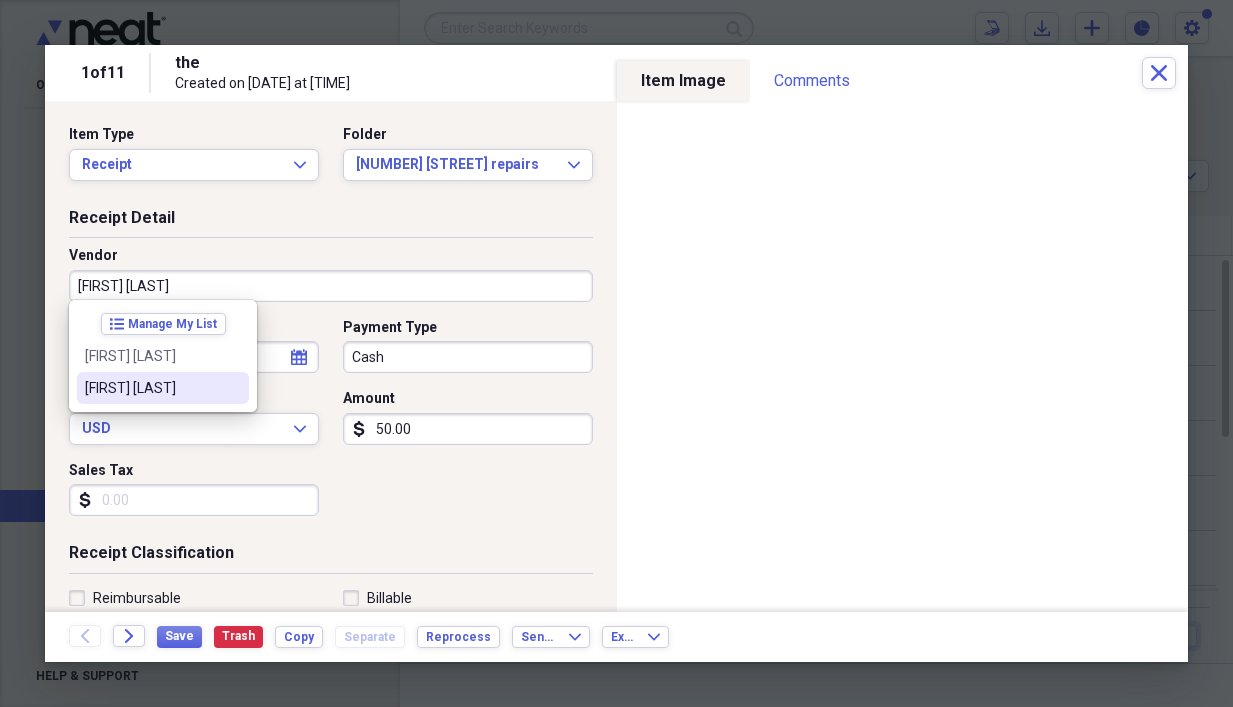 click on "[FIRST] [LAST]" at bounding box center (151, 388) 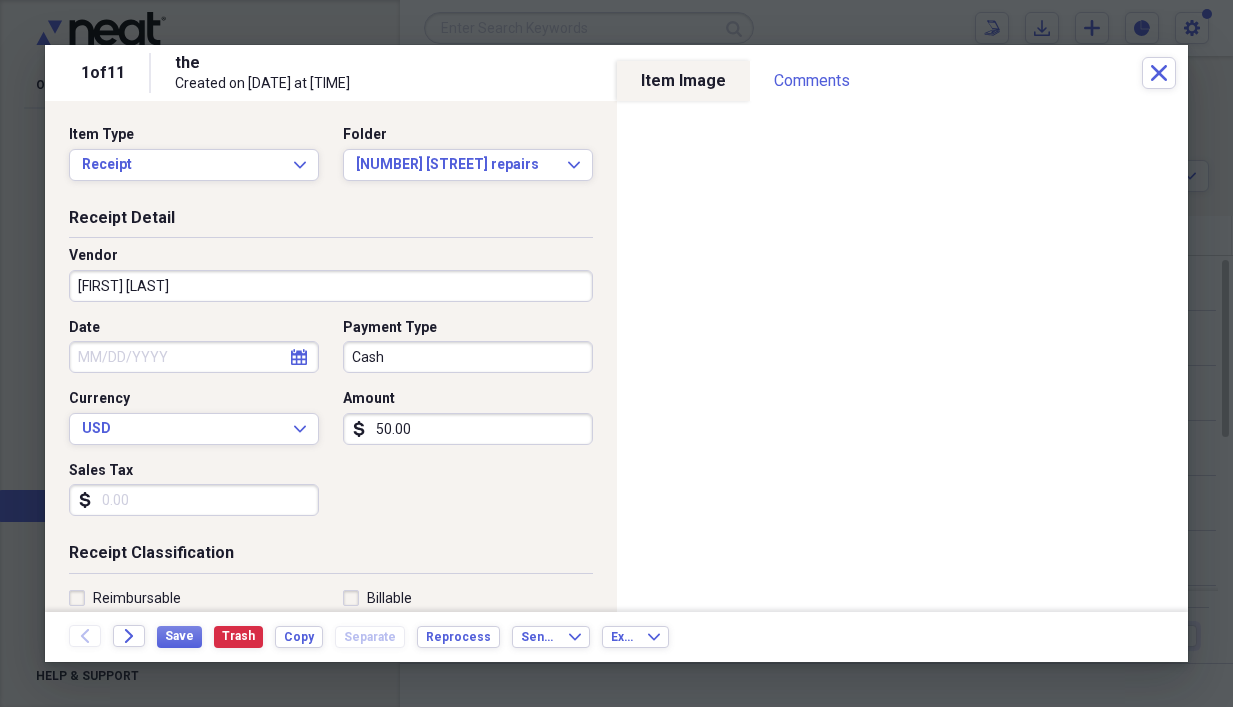 type on "[FIRST] [LAST]" 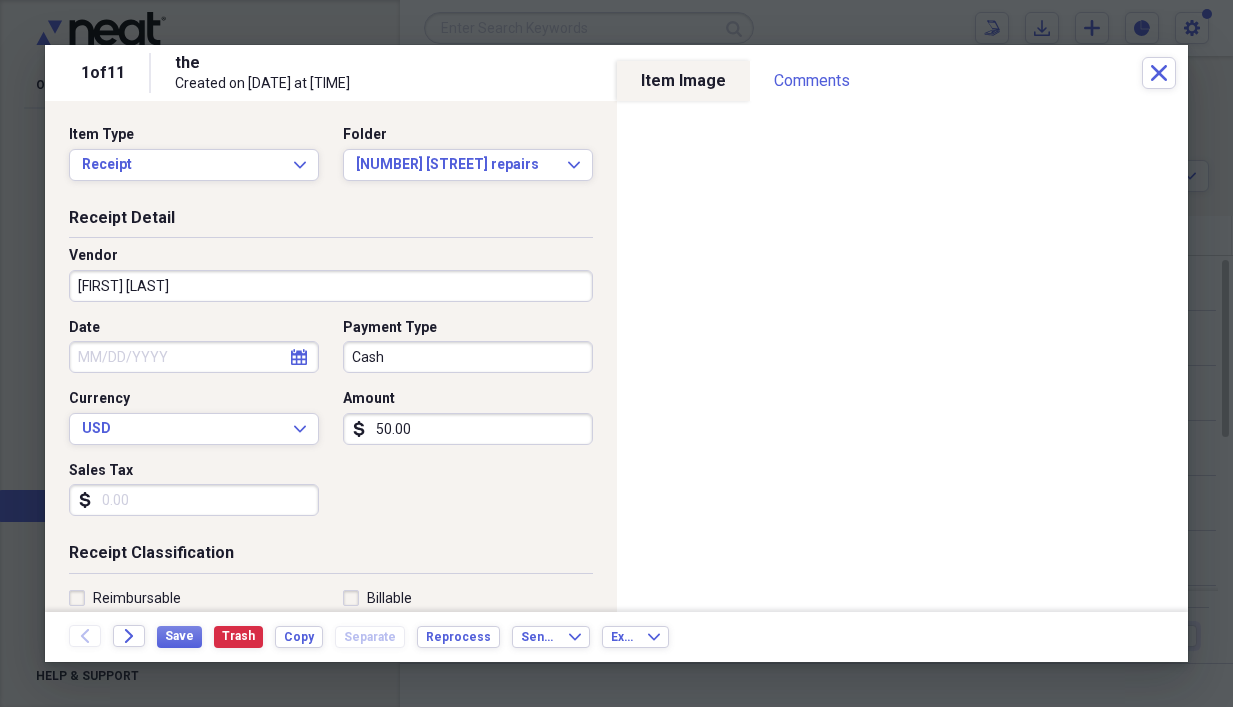 click on "calendar Calendar" at bounding box center (299, 357) 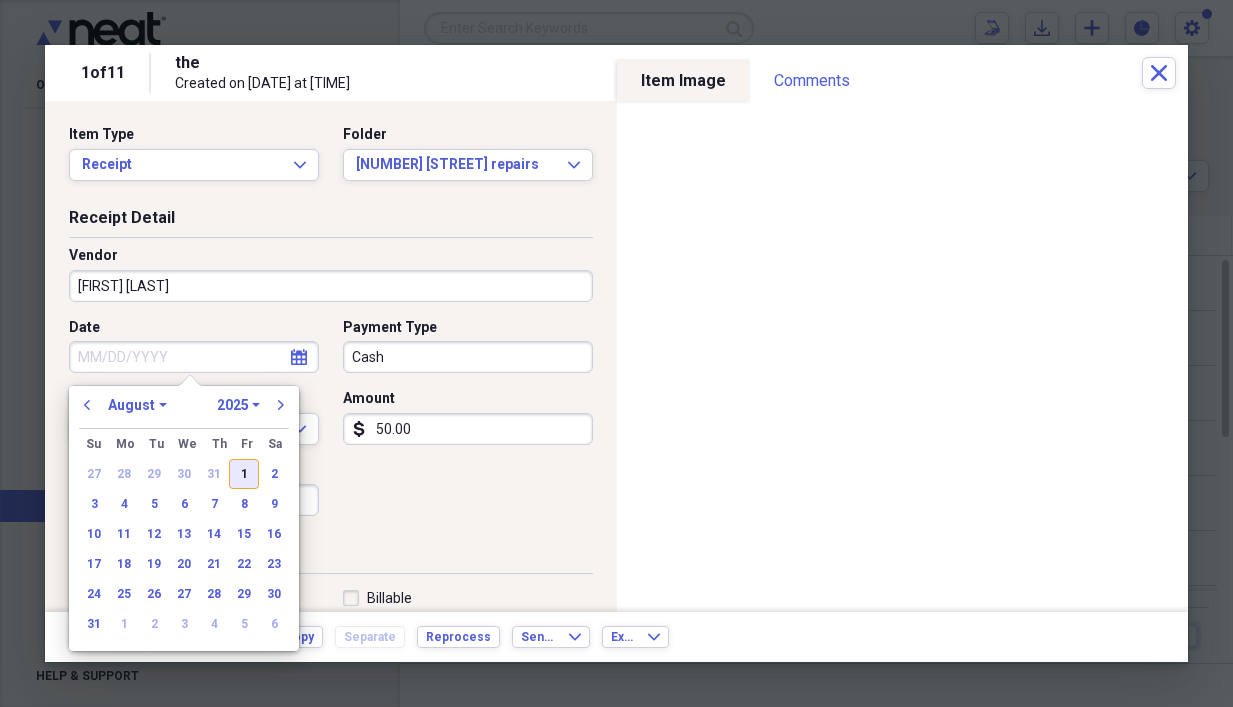 click on "1" at bounding box center [244, 474] 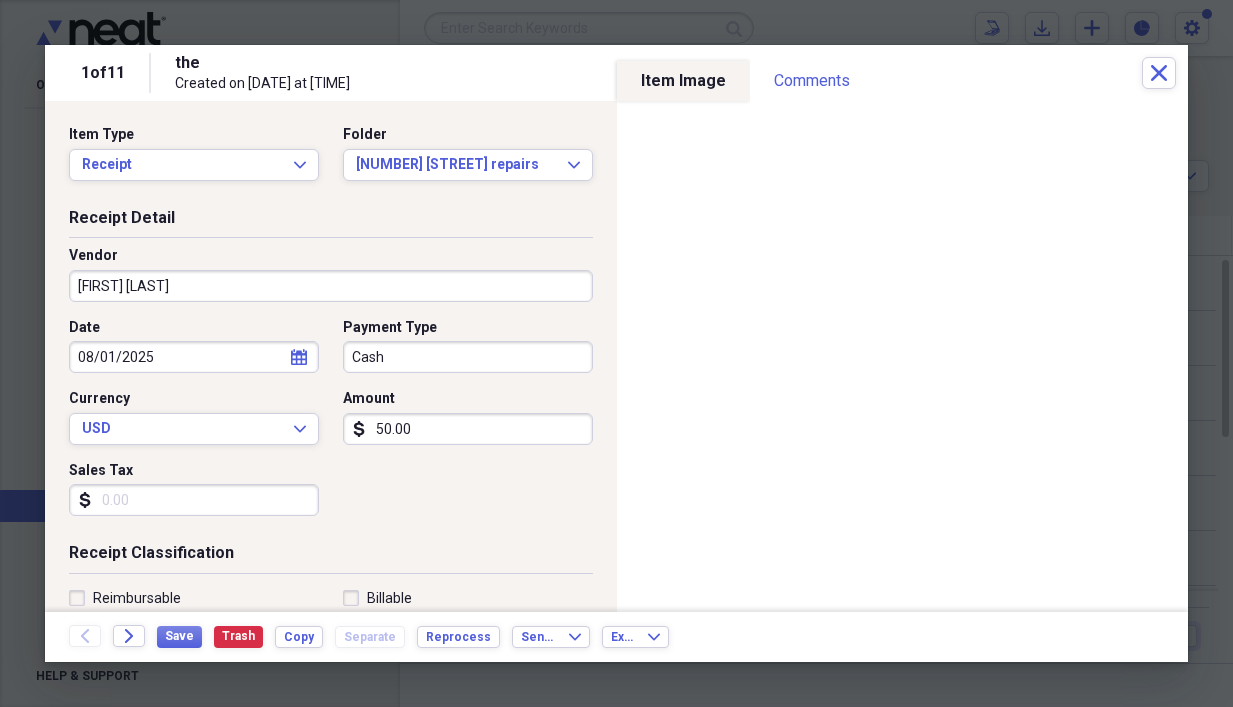 click on "Cash" at bounding box center [468, 357] 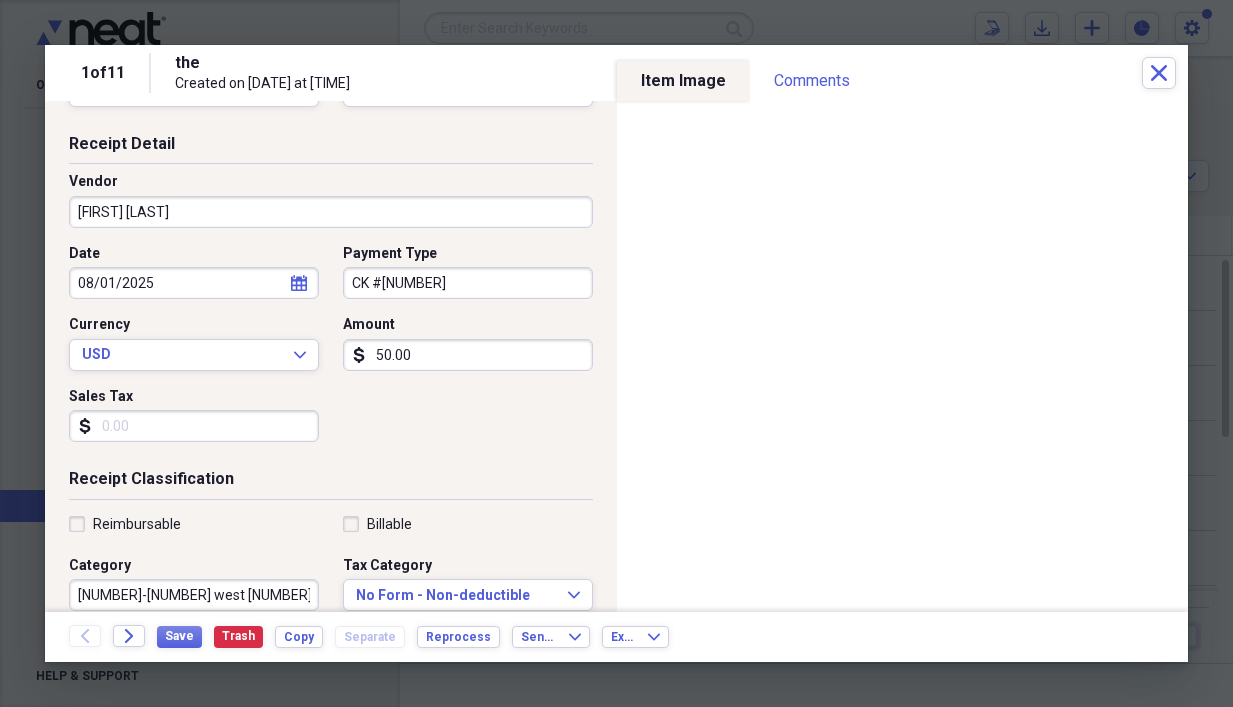 scroll, scrollTop: 200, scrollLeft: 0, axis: vertical 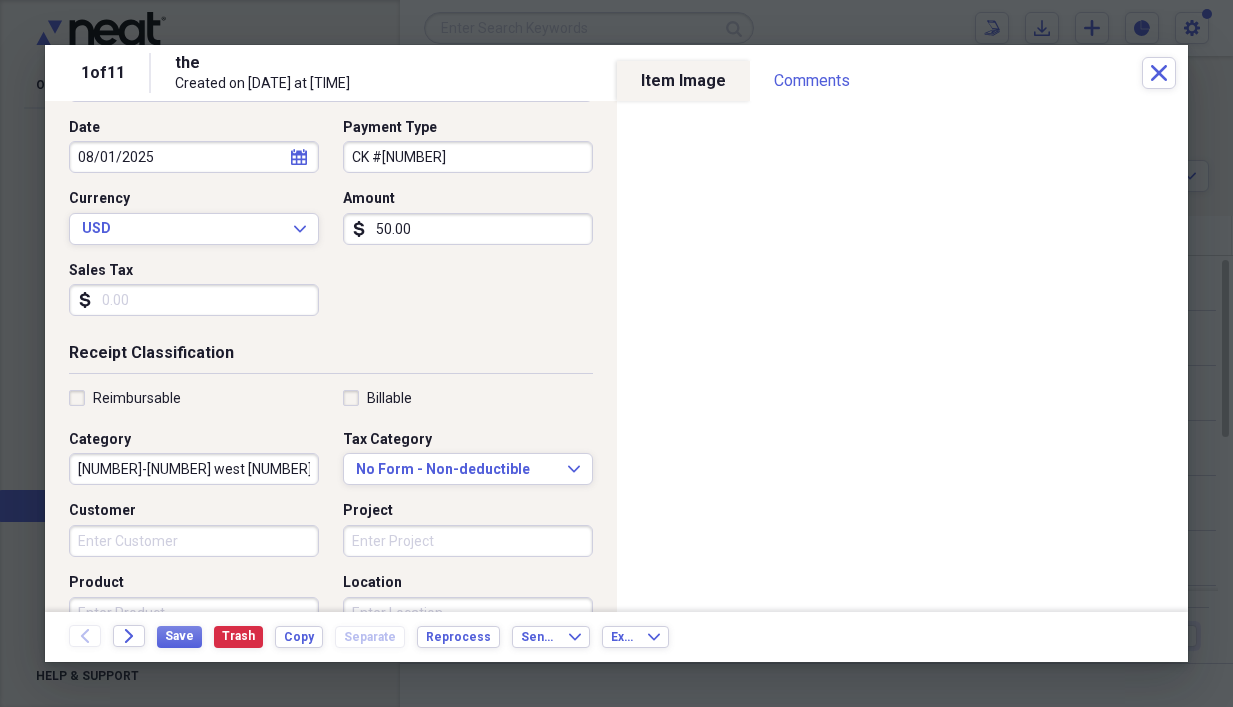 type on "CK #[NUMBER]" 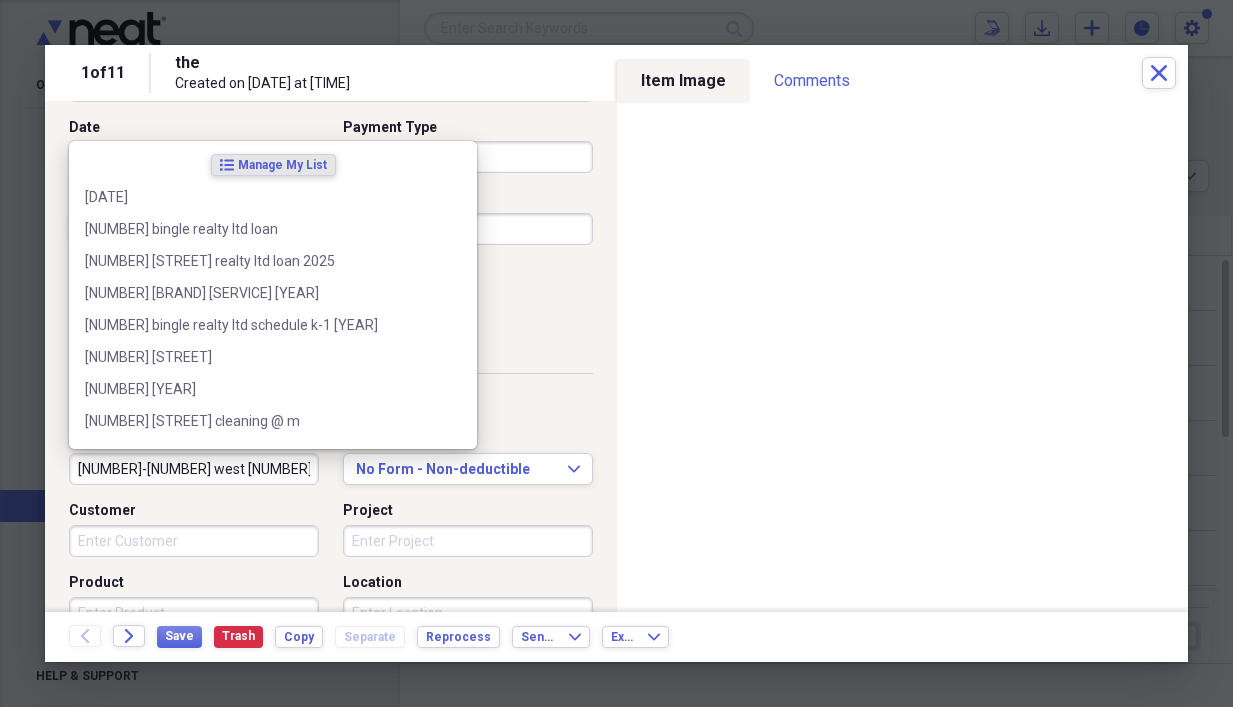 drag, startPoint x: 254, startPoint y: 470, endPoint x: 291, endPoint y: 462, distance: 37.85499 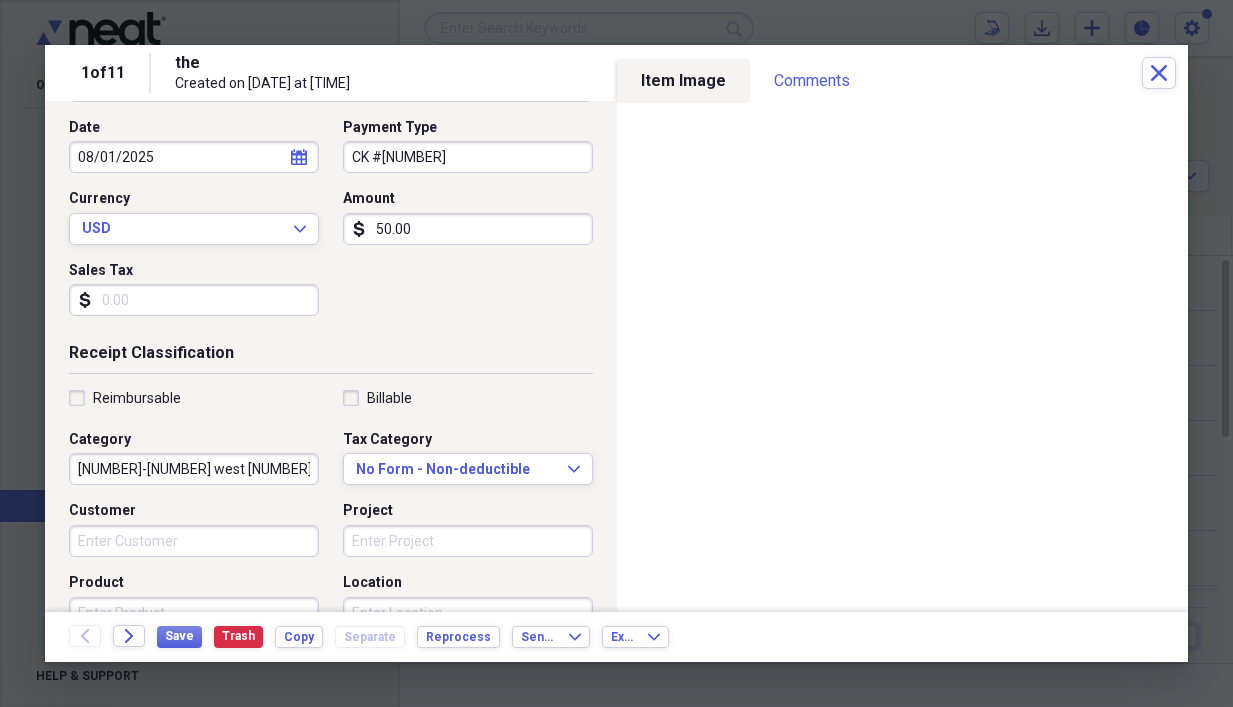 click on "[NUMBER]-[NUMBER] west [NUMBER] street repairs 2025" at bounding box center [194, 469] 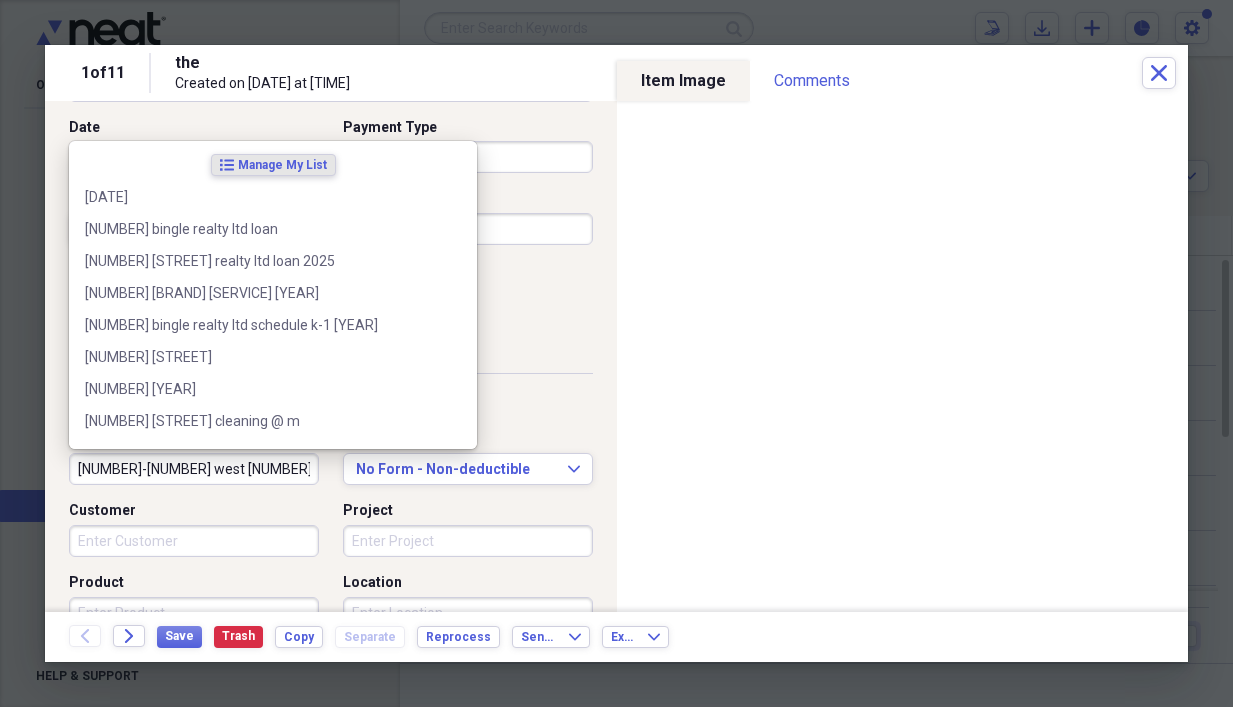 click on "[NUMBER]-[NUMBER] west [NUMBER] street repairs 2025" at bounding box center (194, 469) 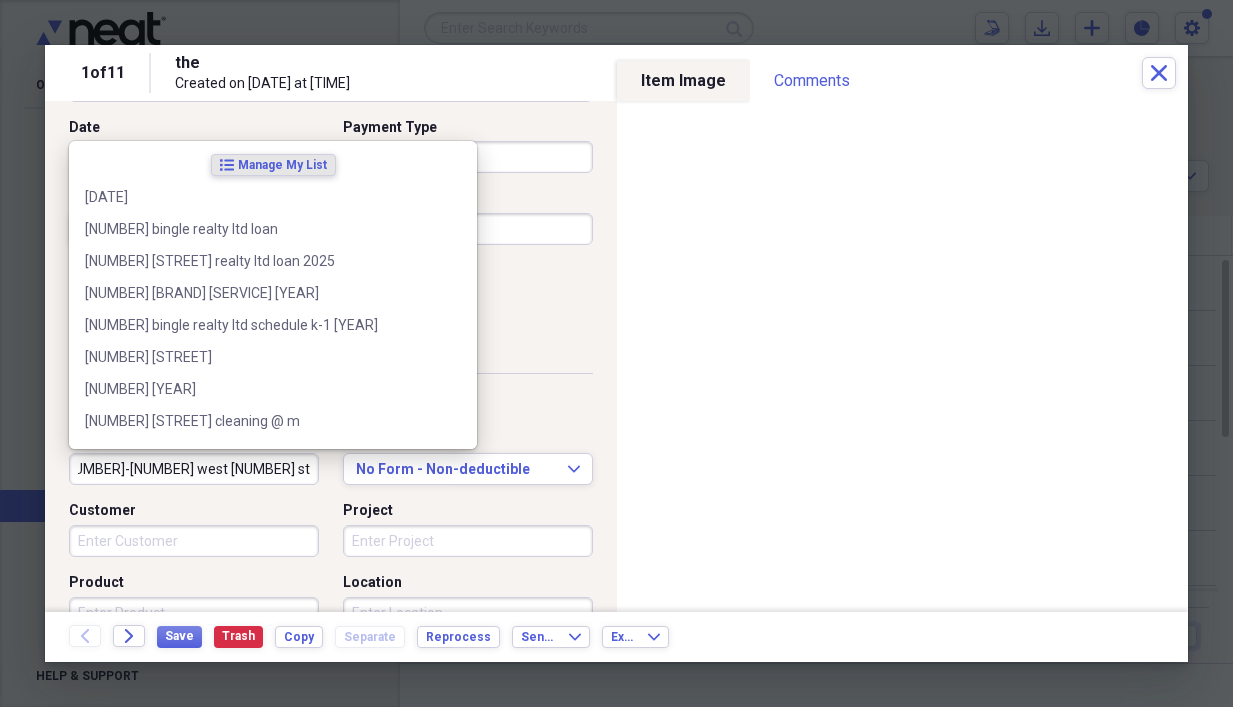 click on "Category [NUMBER]-[NUMBER] [STREET] repairs [YEAR]" at bounding box center [200, 458] 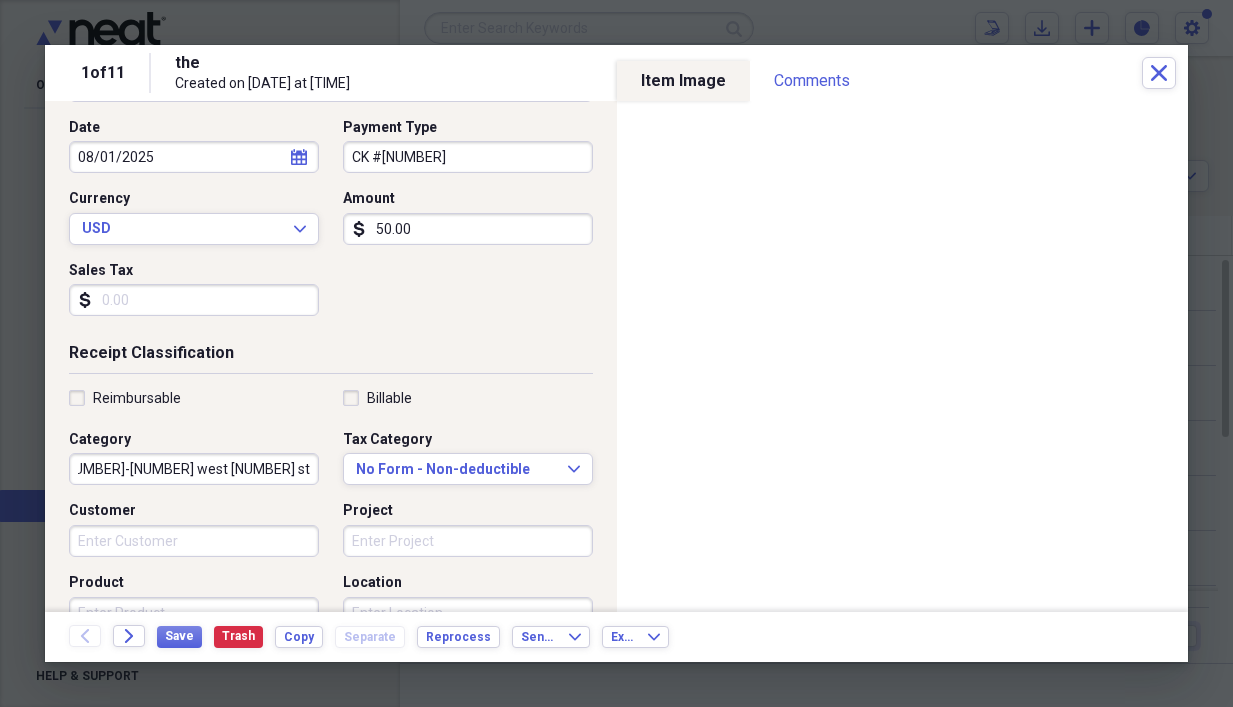 scroll, scrollTop: 0, scrollLeft: 0, axis: both 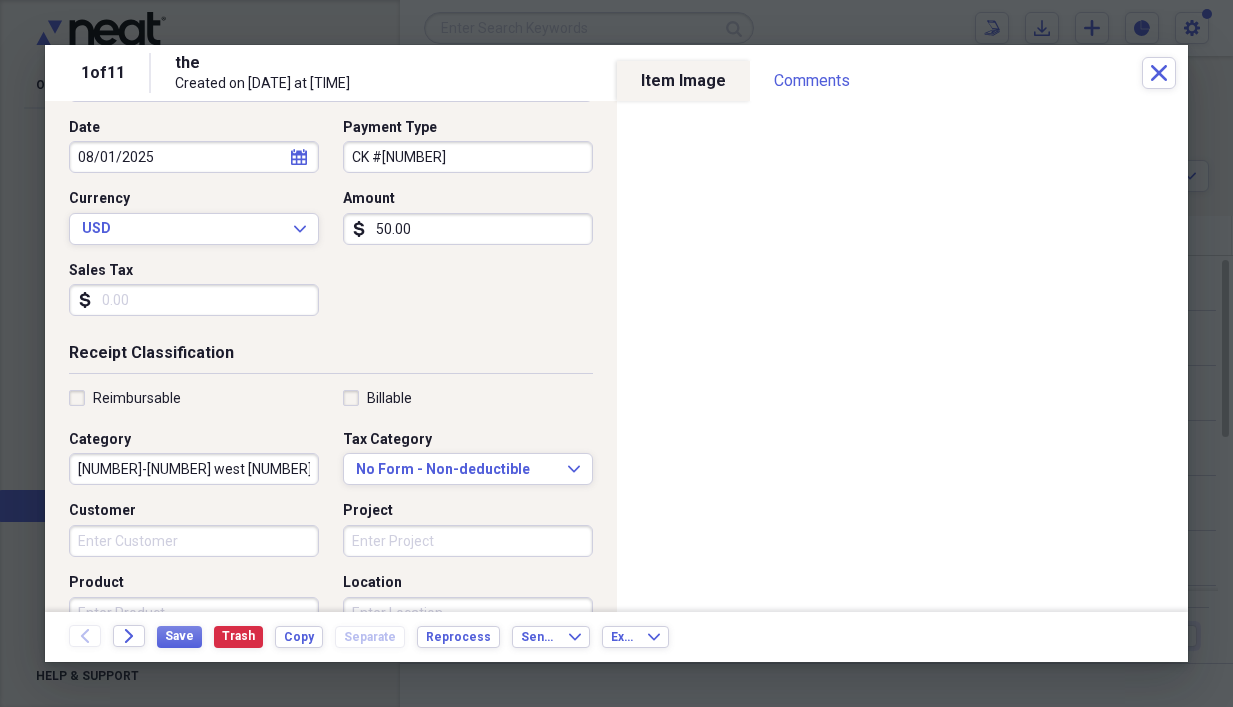 click on "Category [NUMBER]-[NUMBER] [STREET] repairs [YEAR]" at bounding box center [200, 458] 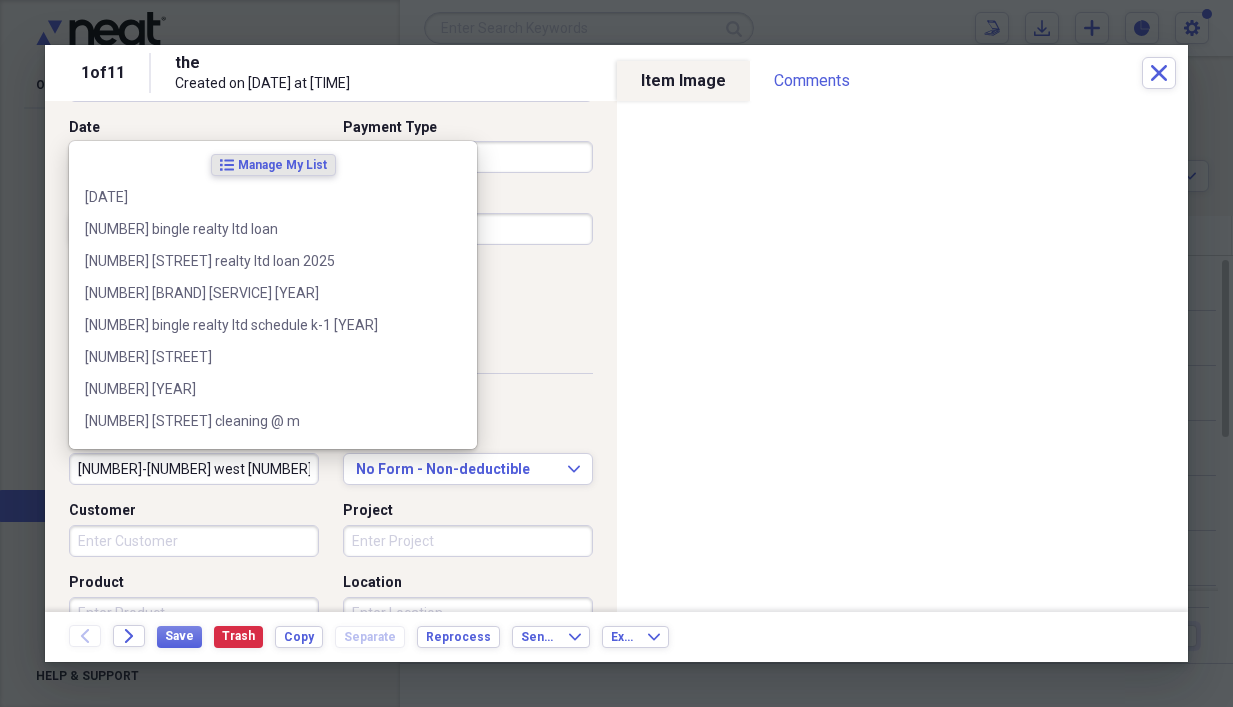 click on "Category [NUMBER]-[NUMBER] [STREET] repairs [YEAR]" at bounding box center [200, 458] 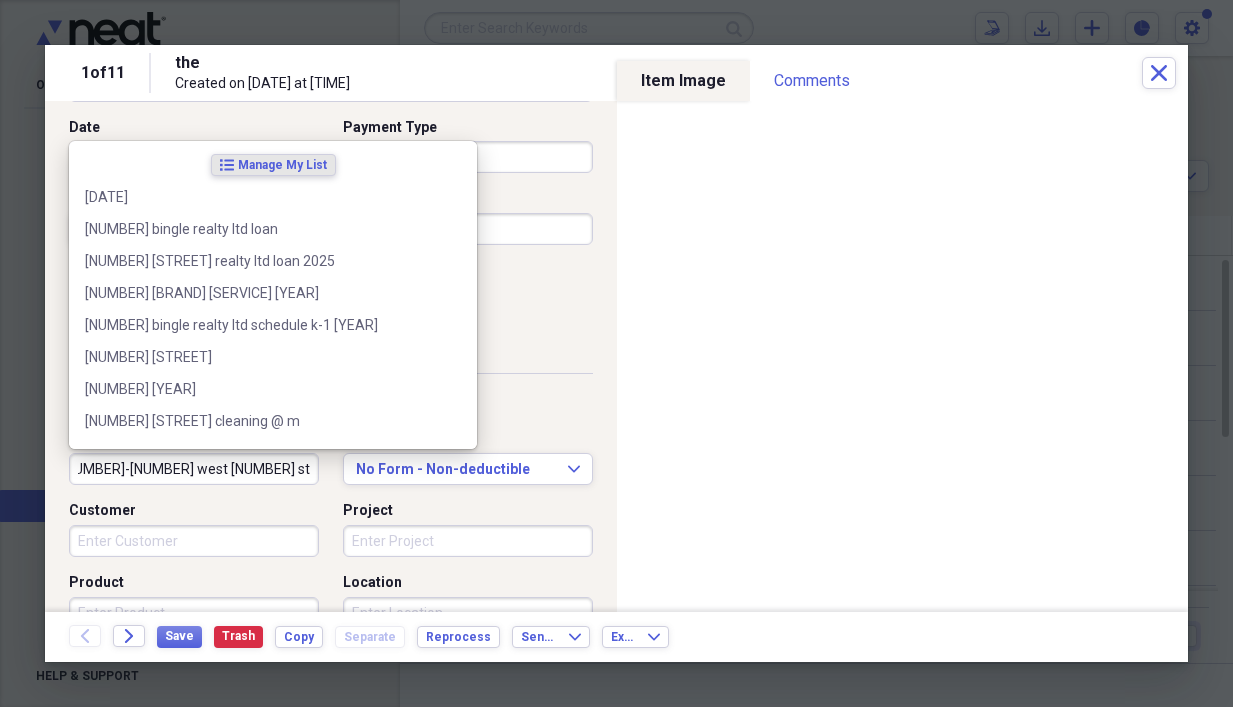 click on "[NUMBER]-[NUMBER] west [NUMBER] street repairs 2025" at bounding box center [194, 469] 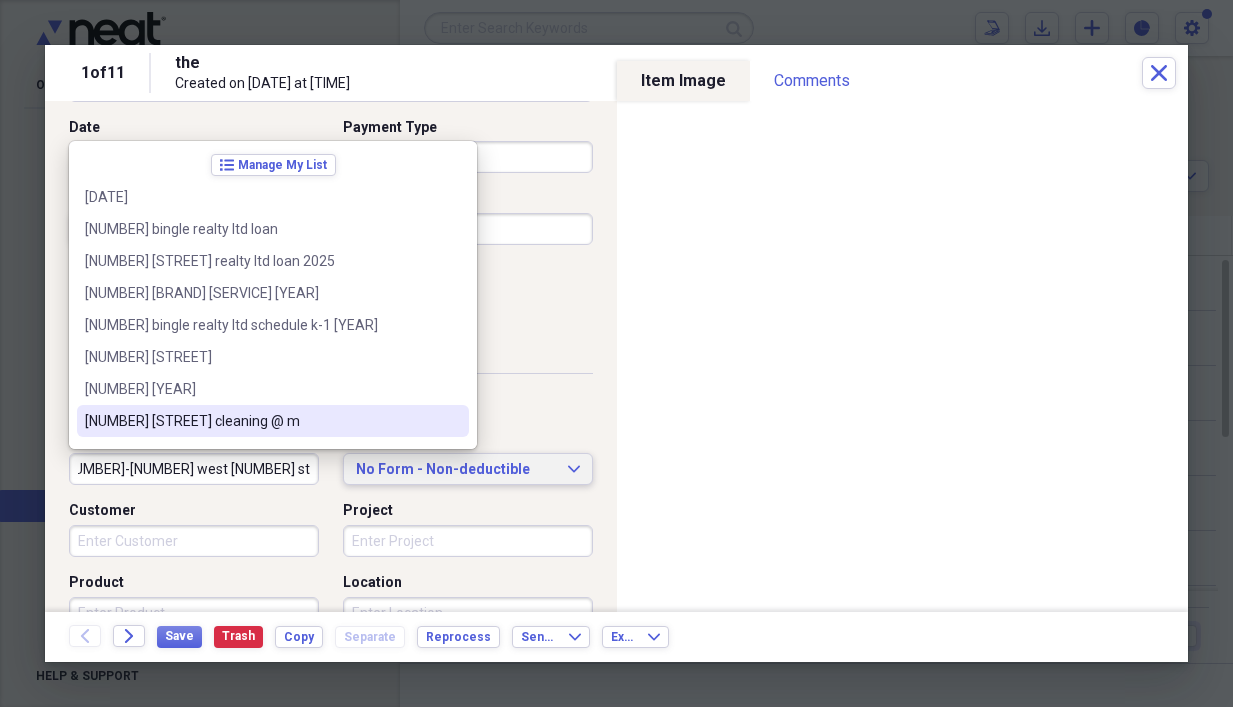 click on "Expand" 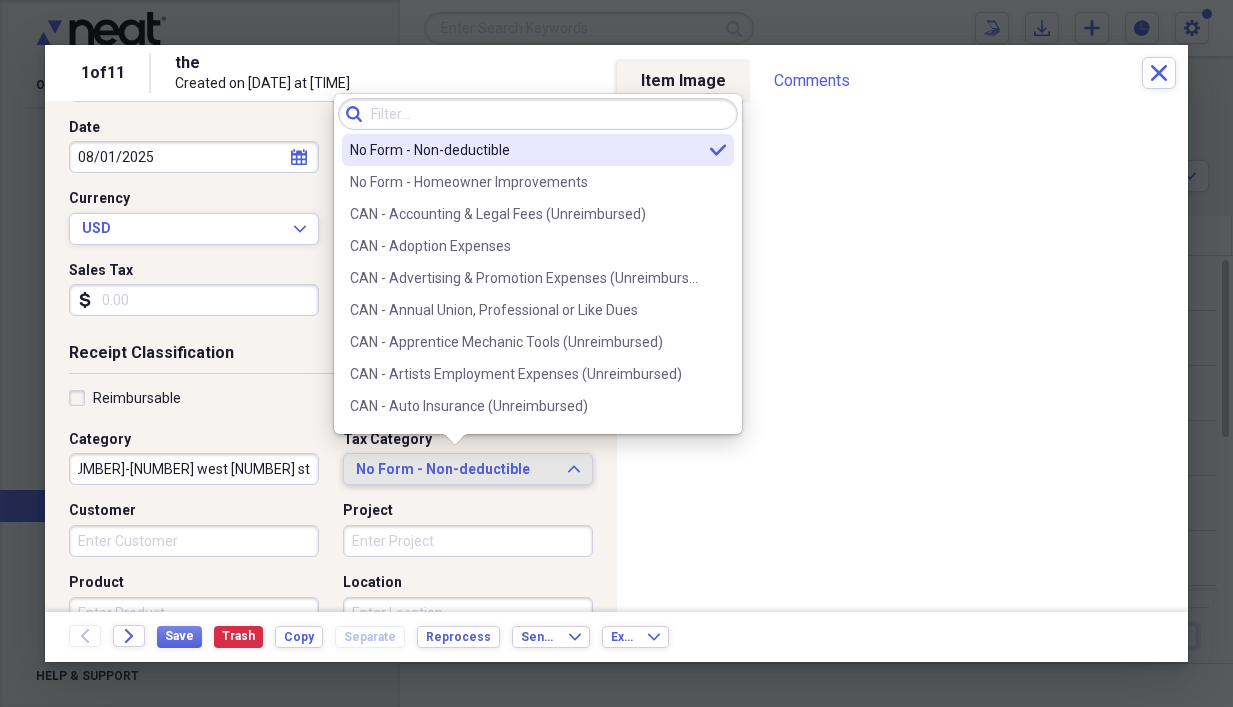 scroll, scrollTop: 0, scrollLeft: 17, axis: horizontal 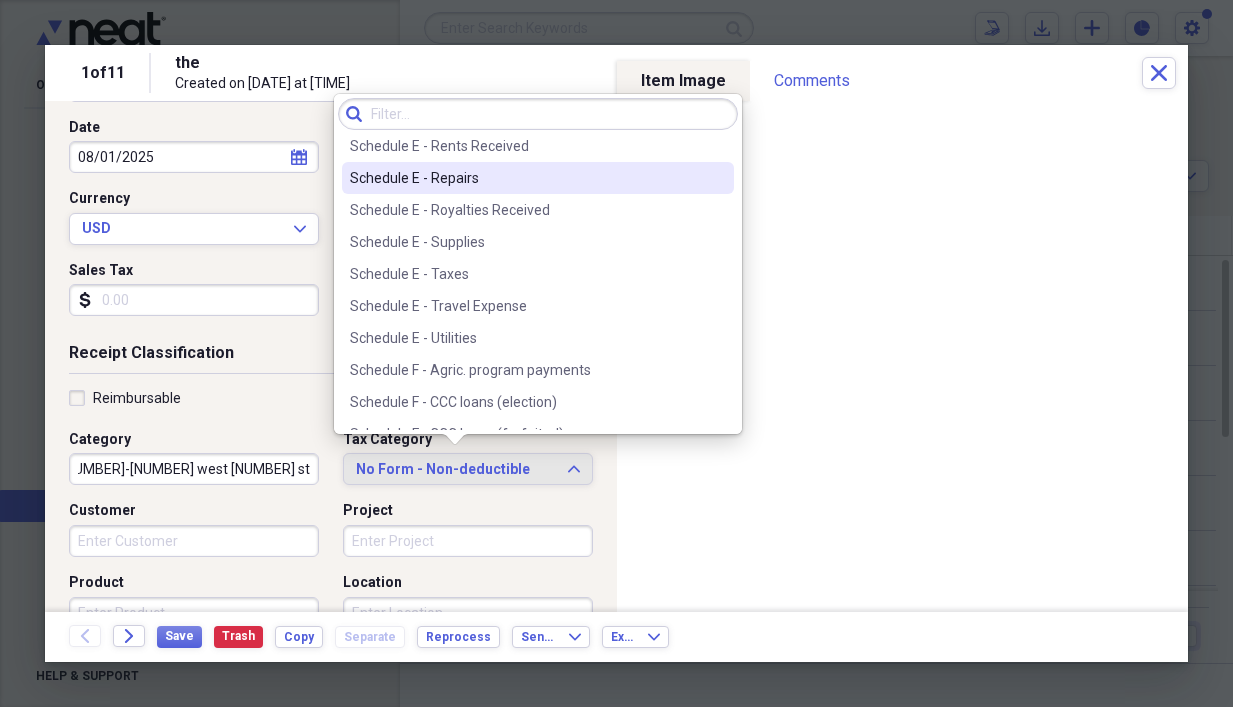 click on "Schedule E - Repairs" at bounding box center [526, 178] 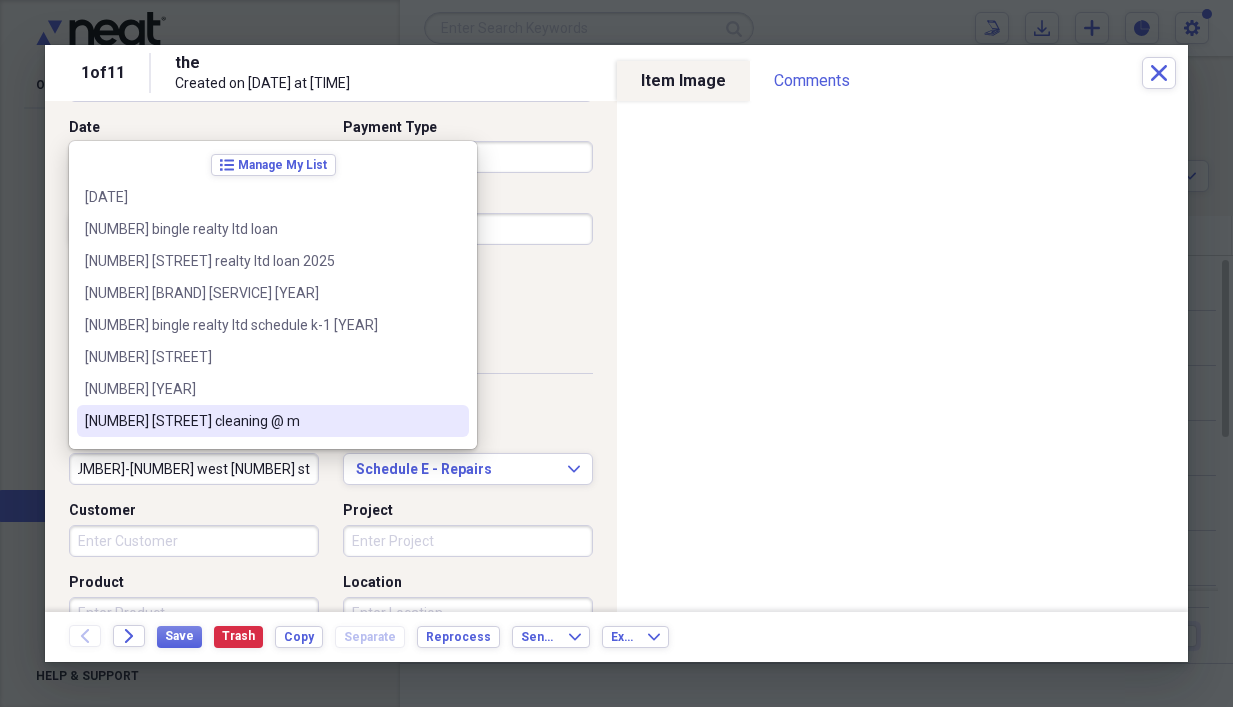 scroll, scrollTop: 0, scrollLeft: 0, axis: both 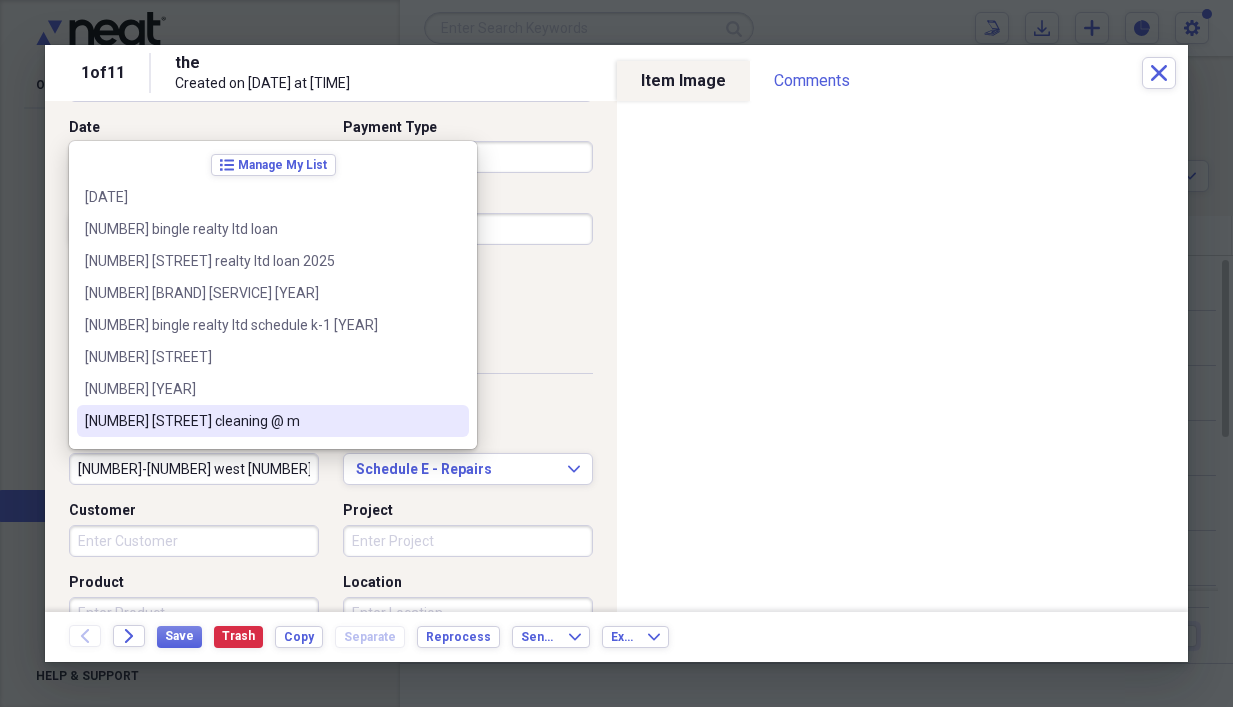 click on "[NUMBER]-[NUMBER] west [NUMBER] street repairs 2025" at bounding box center [194, 469] 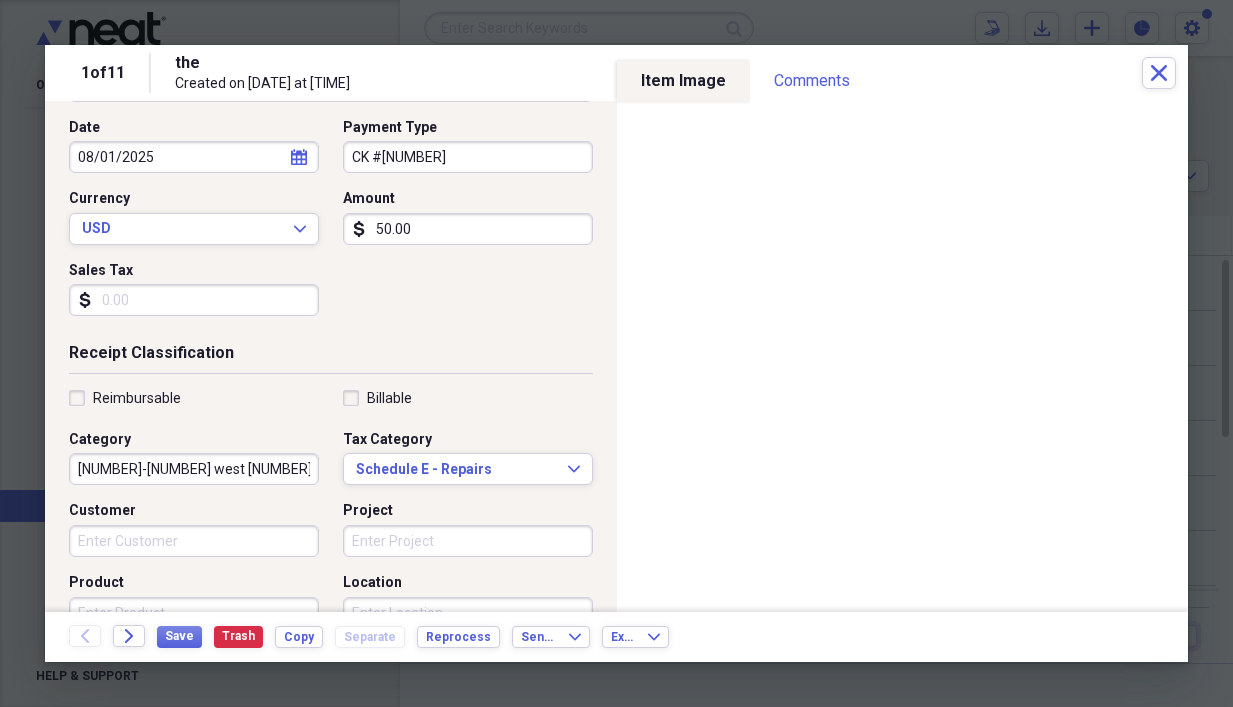 click on "Reimbursable Billable Category [NUMBER]-[NUMBER] [STREET] [CATEGORY] [YEAR] Tax Category Schedule E - Repairs Expand Customer Project Product Location Class" at bounding box center [331, 549] 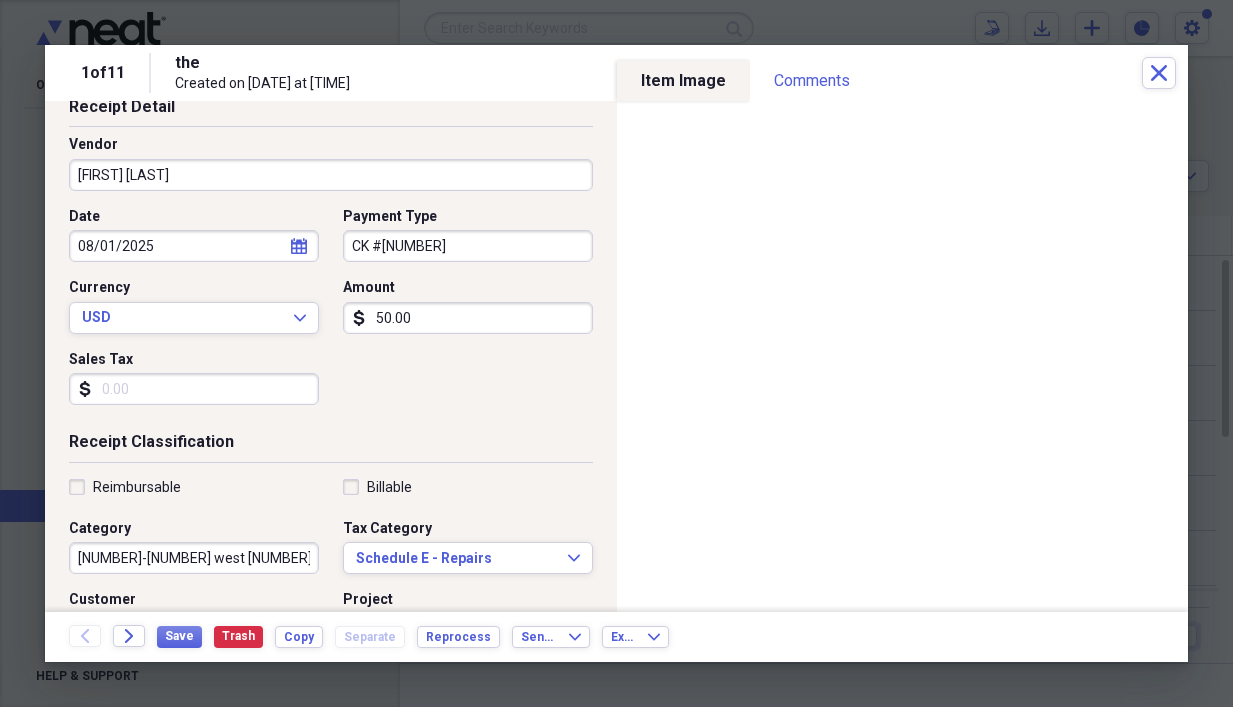 scroll, scrollTop: 0, scrollLeft: 0, axis: both 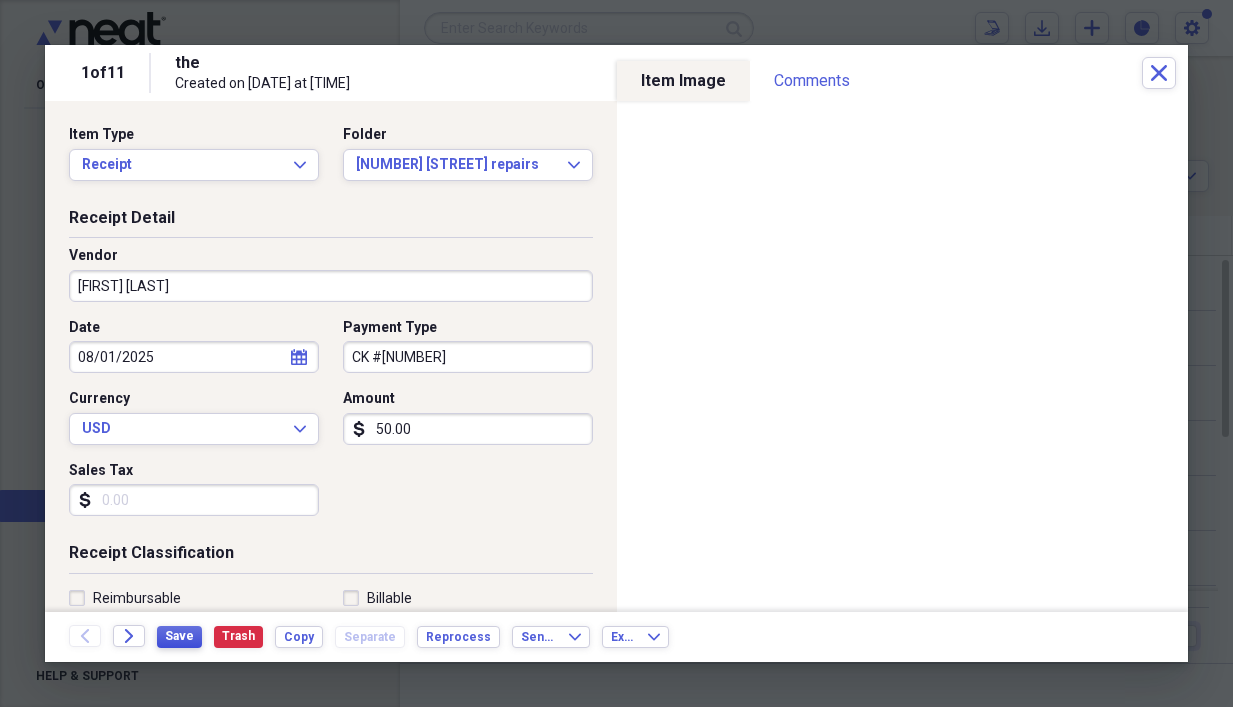 click on "Save" at bounding box center [179, 636] 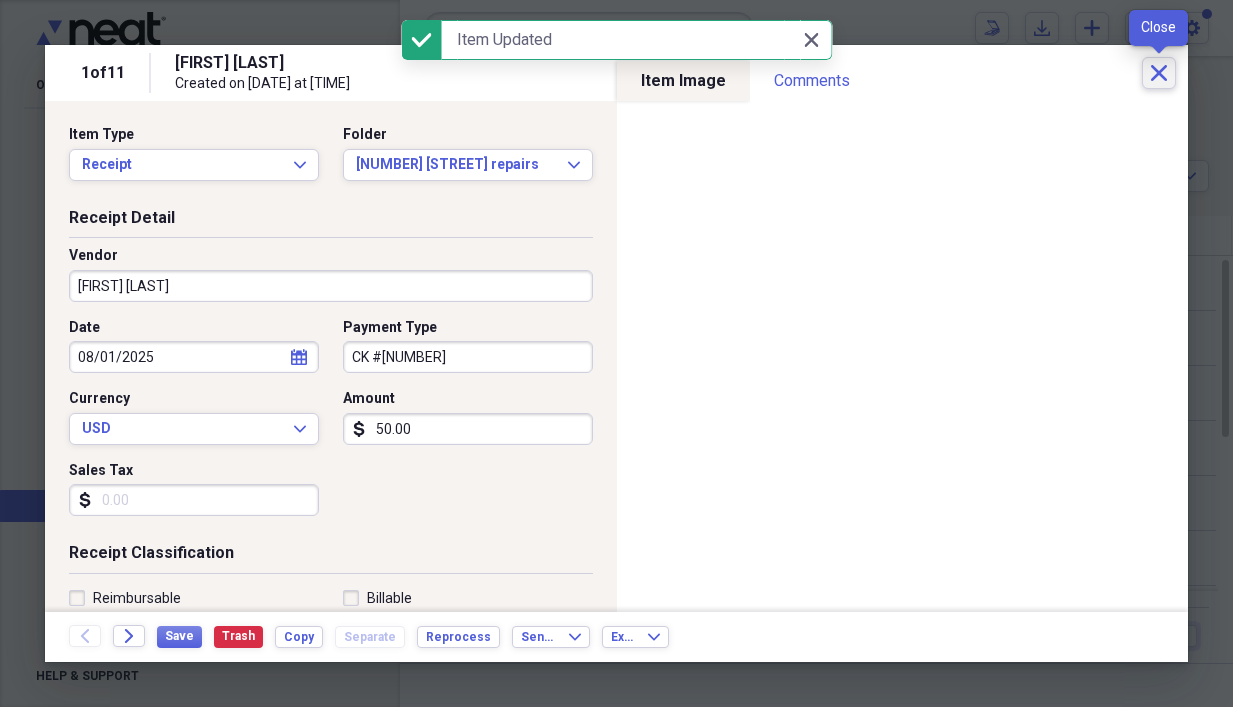 click on "Close" 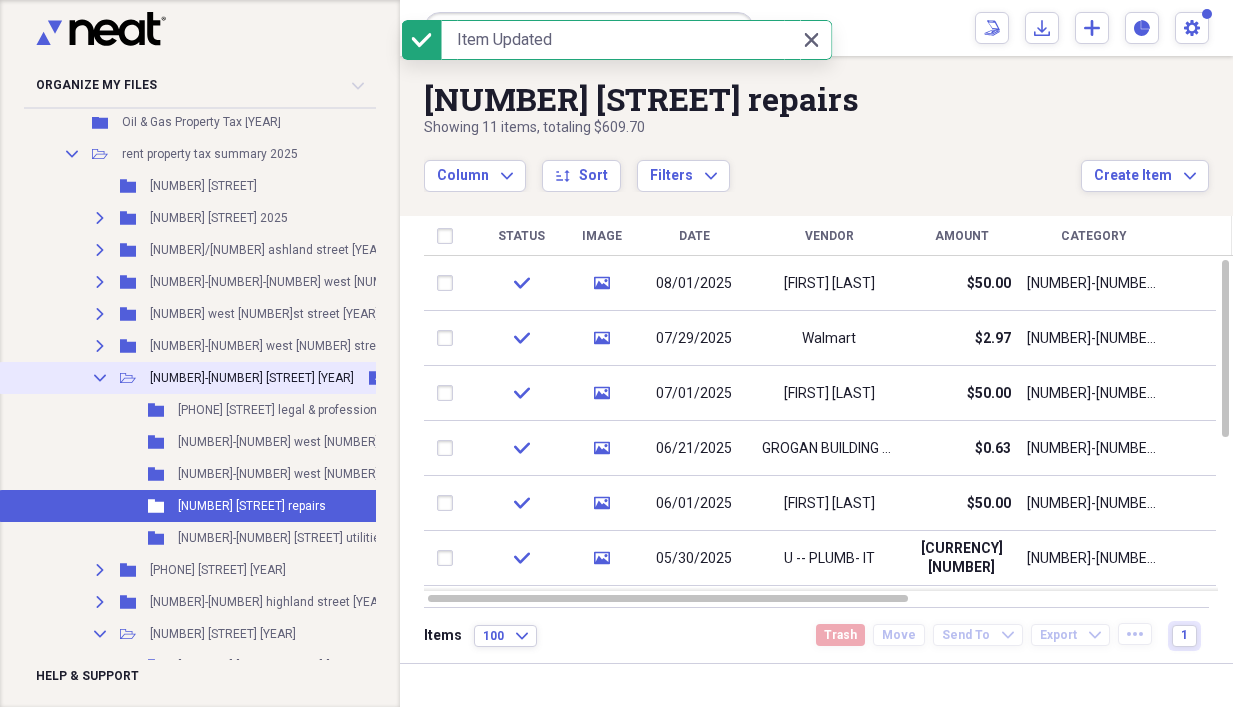 click on "Collapse" at bounding box center [100, 378] 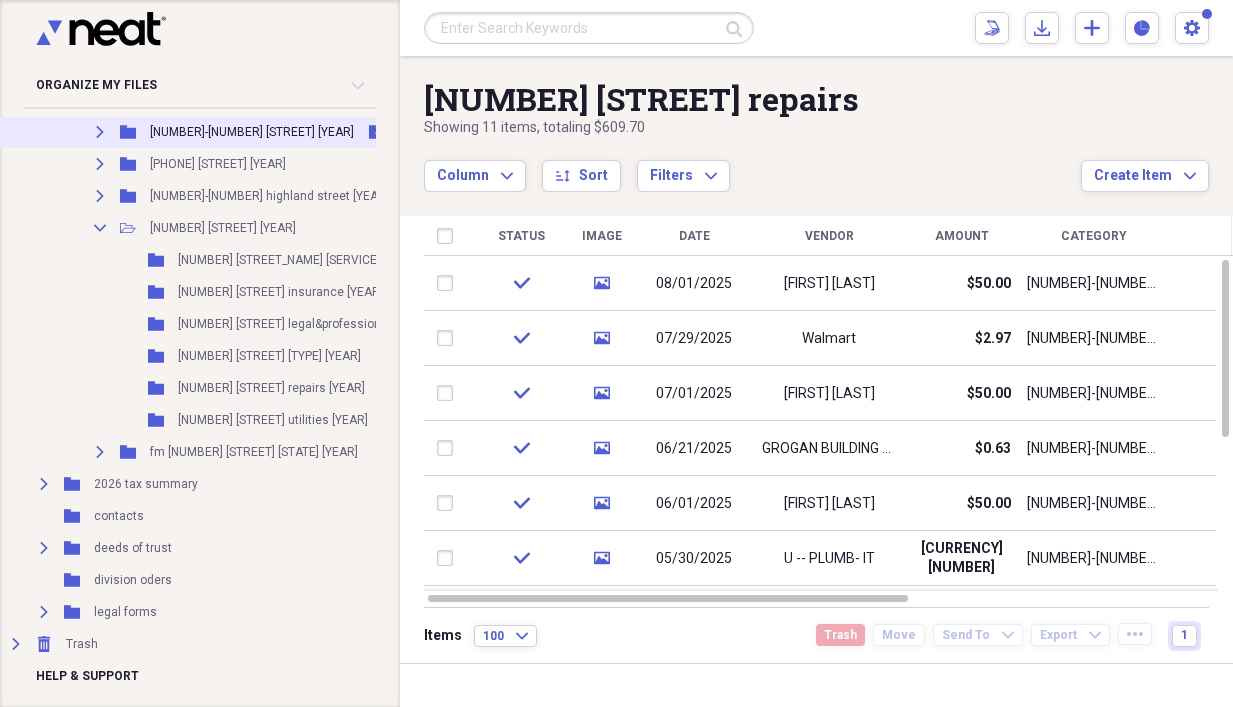 scroll, scrollTop: 592, scrollLeft: 0, axis: vertical 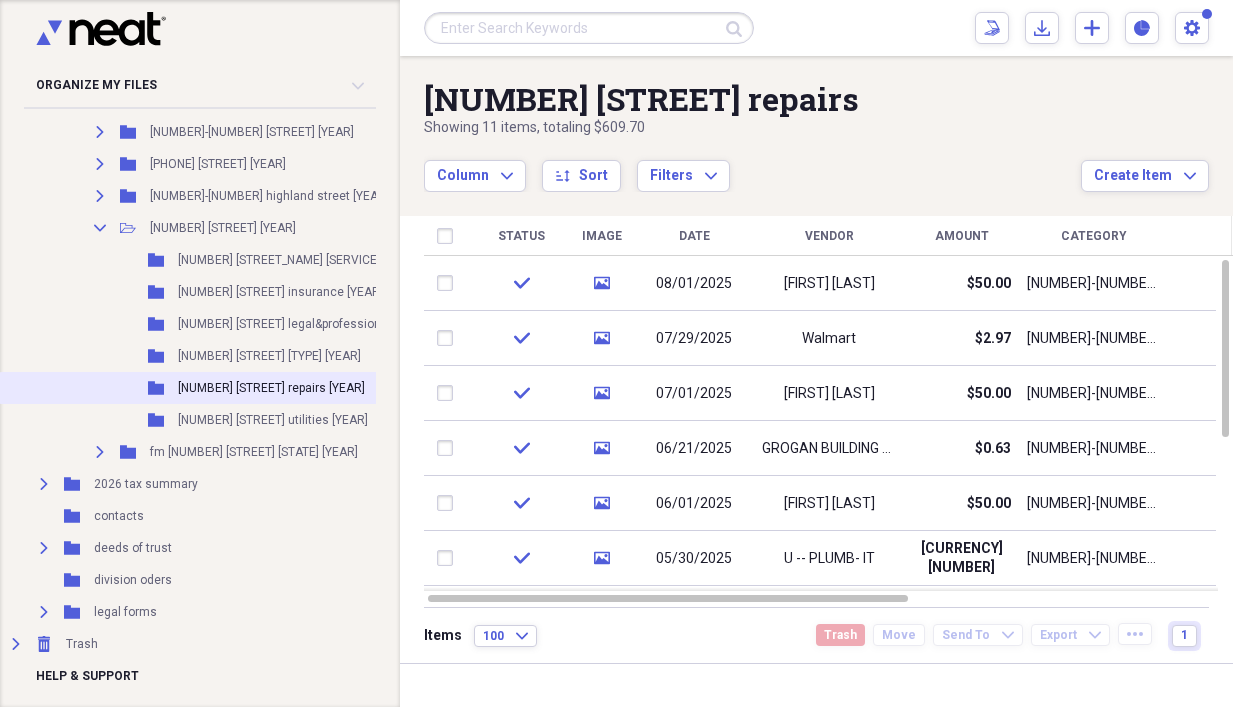 click on "[NUMBER] [STREET] repairs [YEAR]" at bounding box center [271, 388] 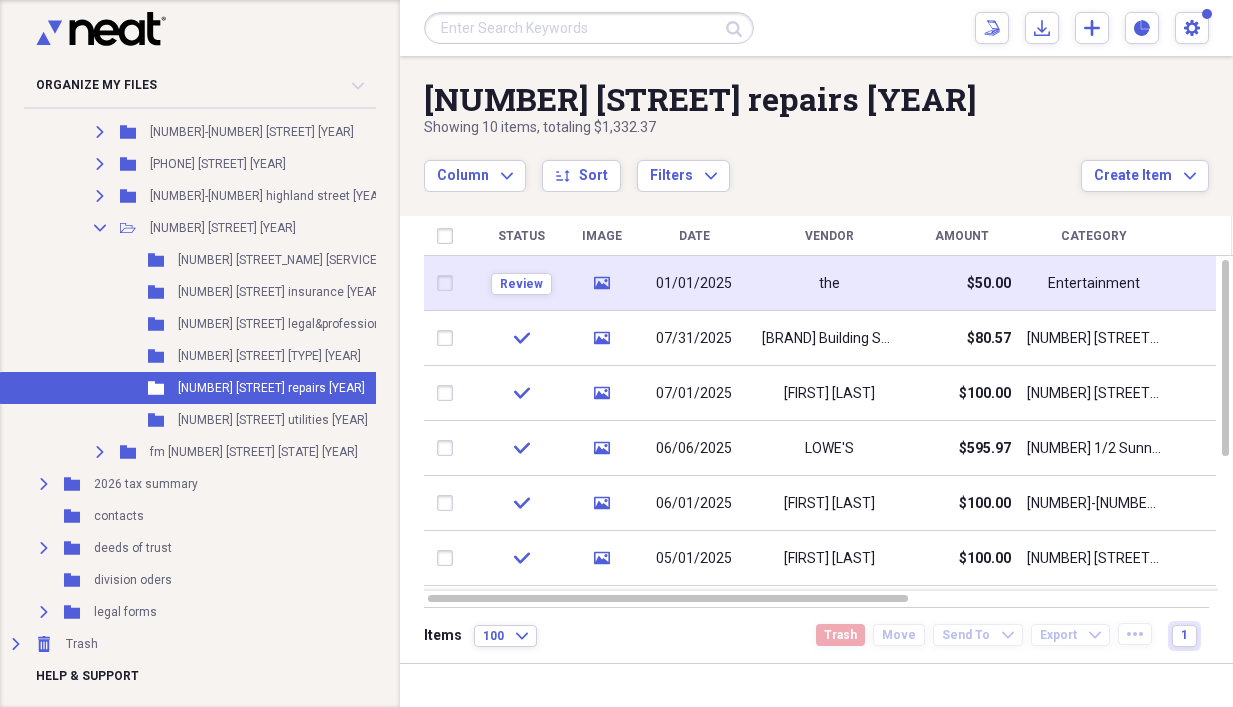 click on "$50.00" at bounding box center [961, 283] 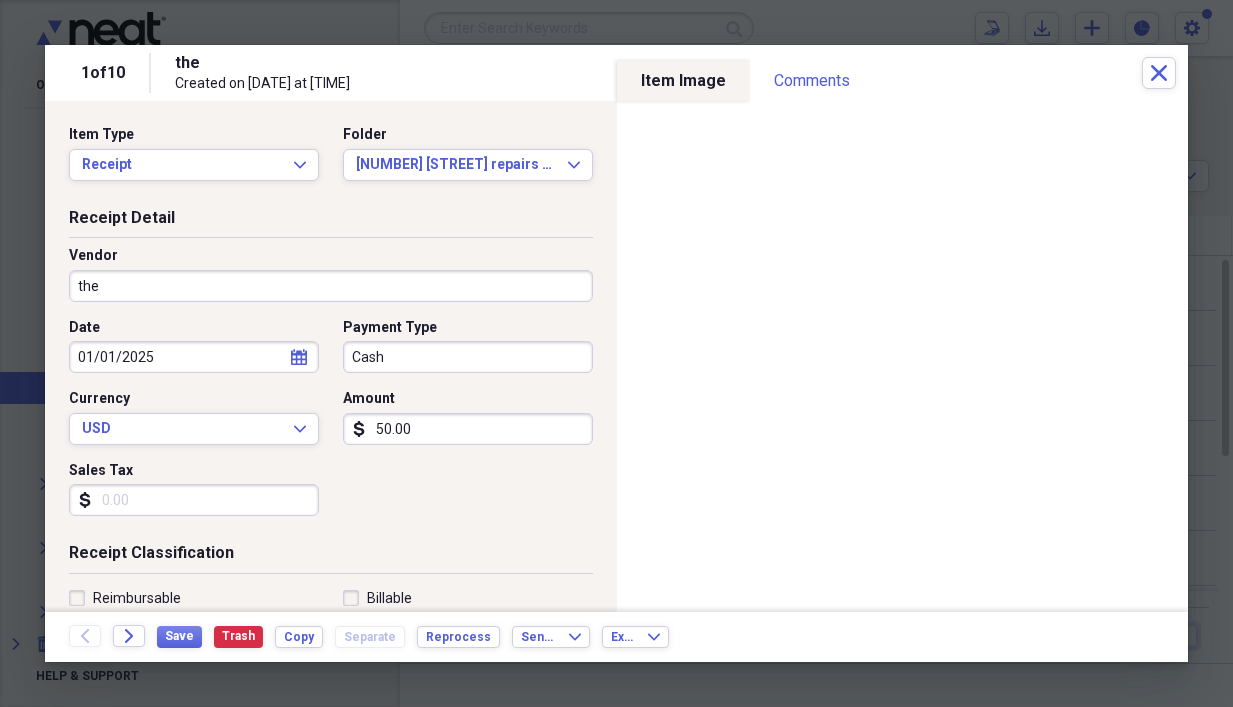 click on "Vendor the" at bounding box center [331, 282] 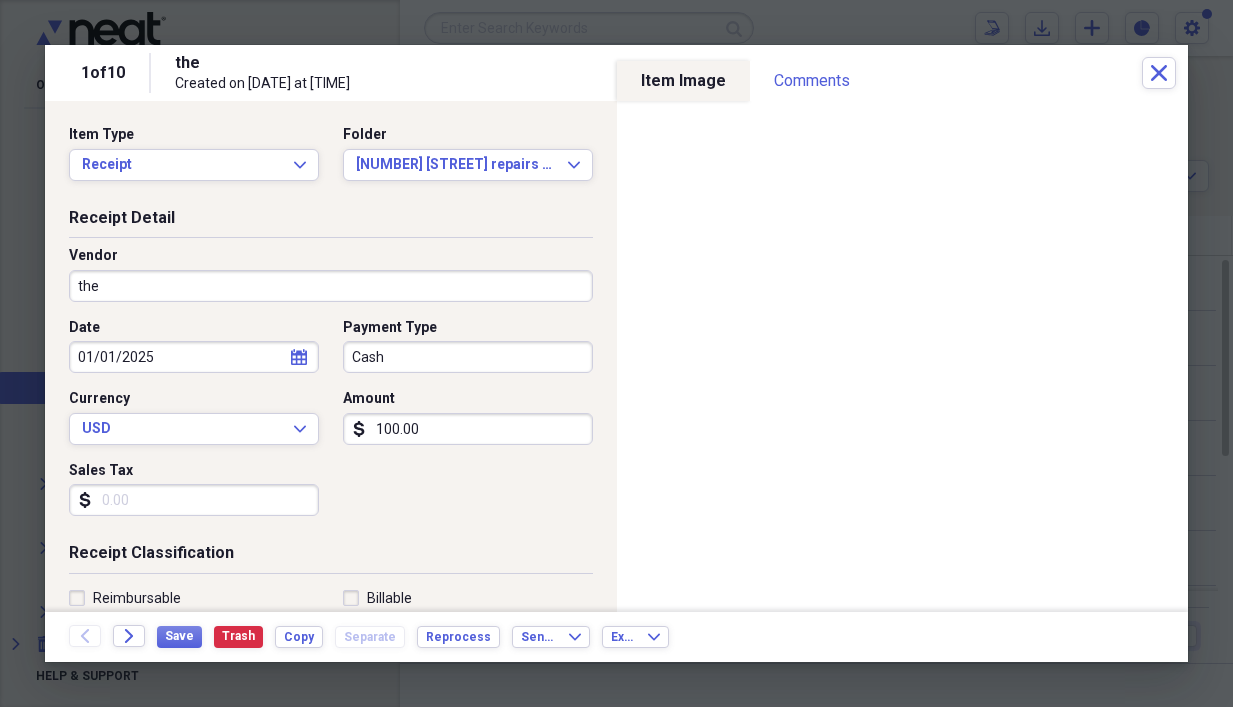 type on "100.00" 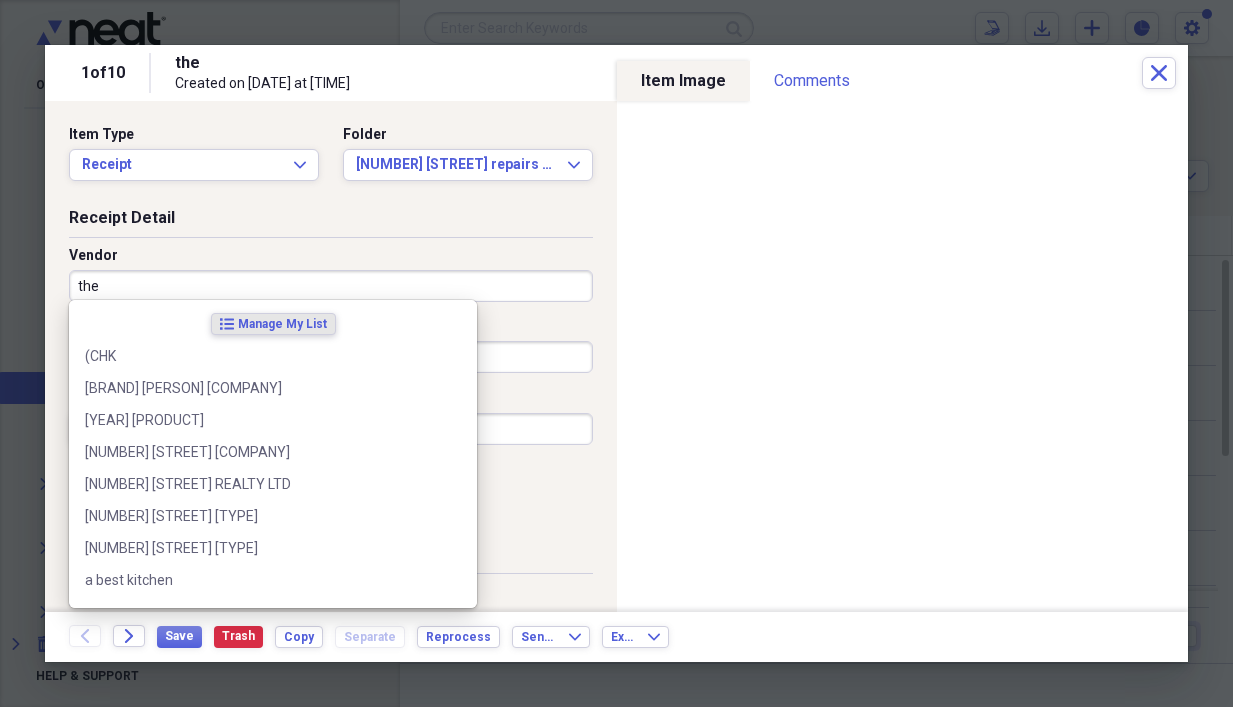click on "the" at bounding box center (331, 286) 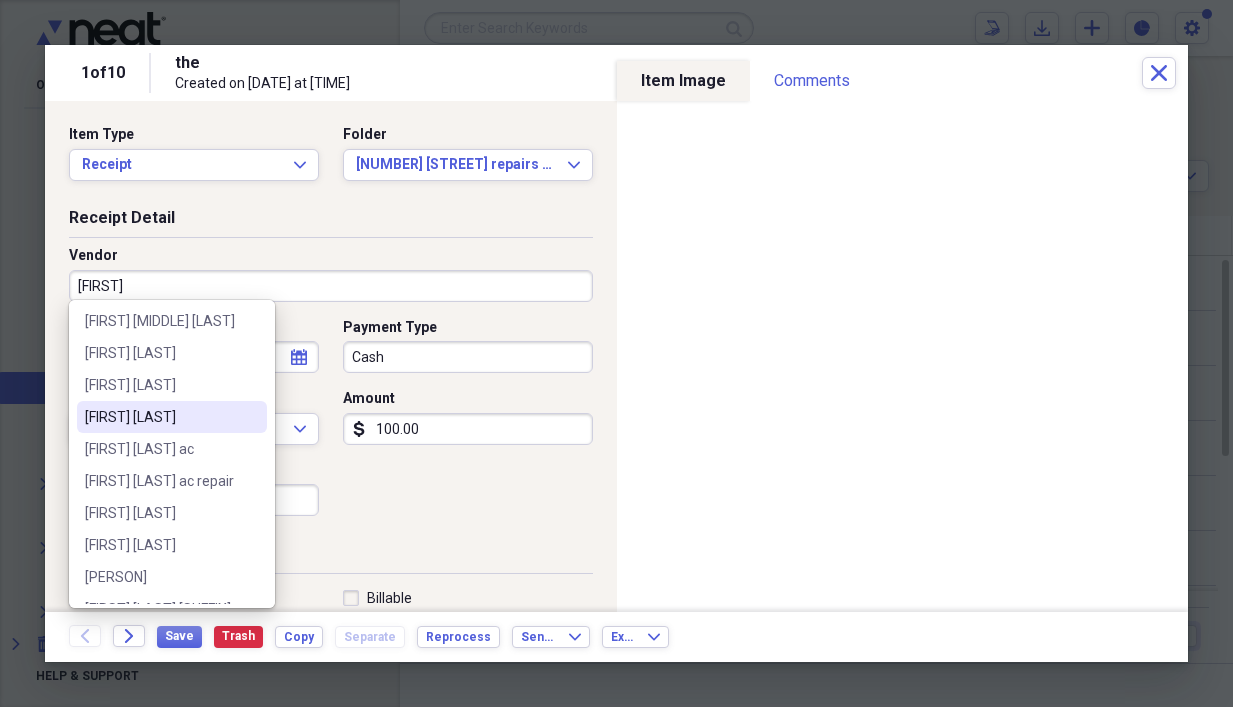 scroll, scrollTop: 92, scrollLeft: 0, axis: vertical 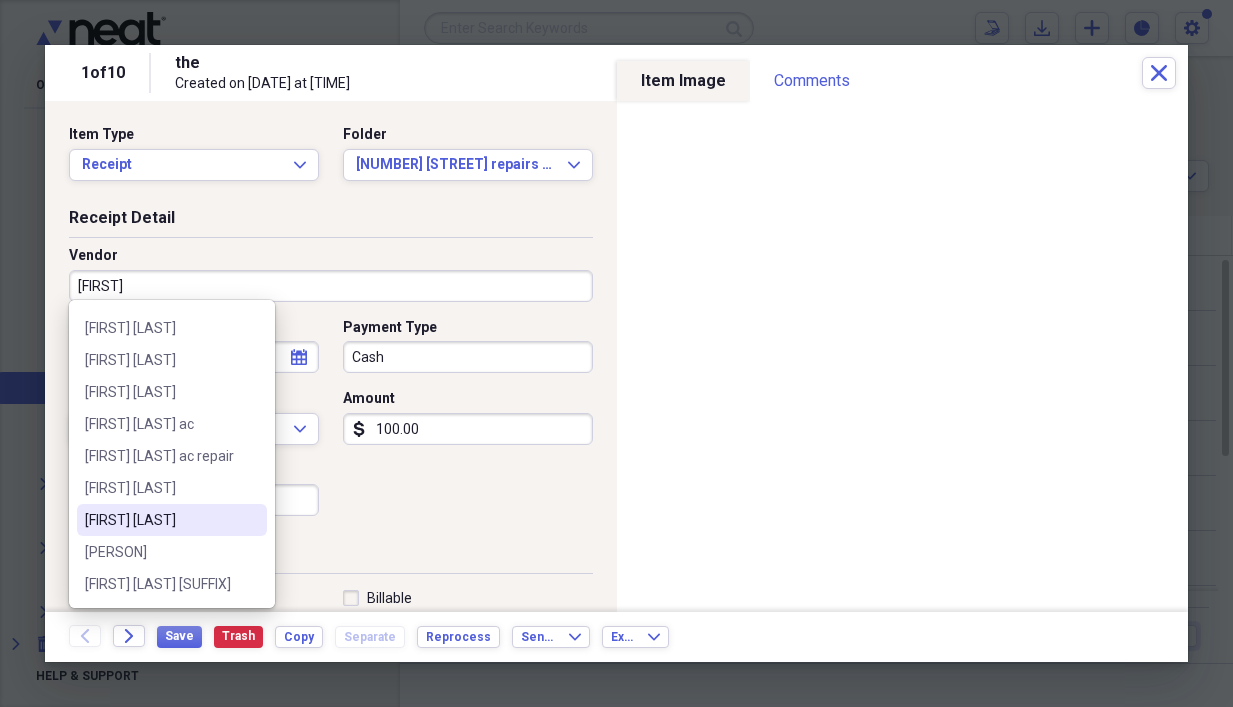 click on "[FIRST] [LAST]" at bounding box center [160, 520] 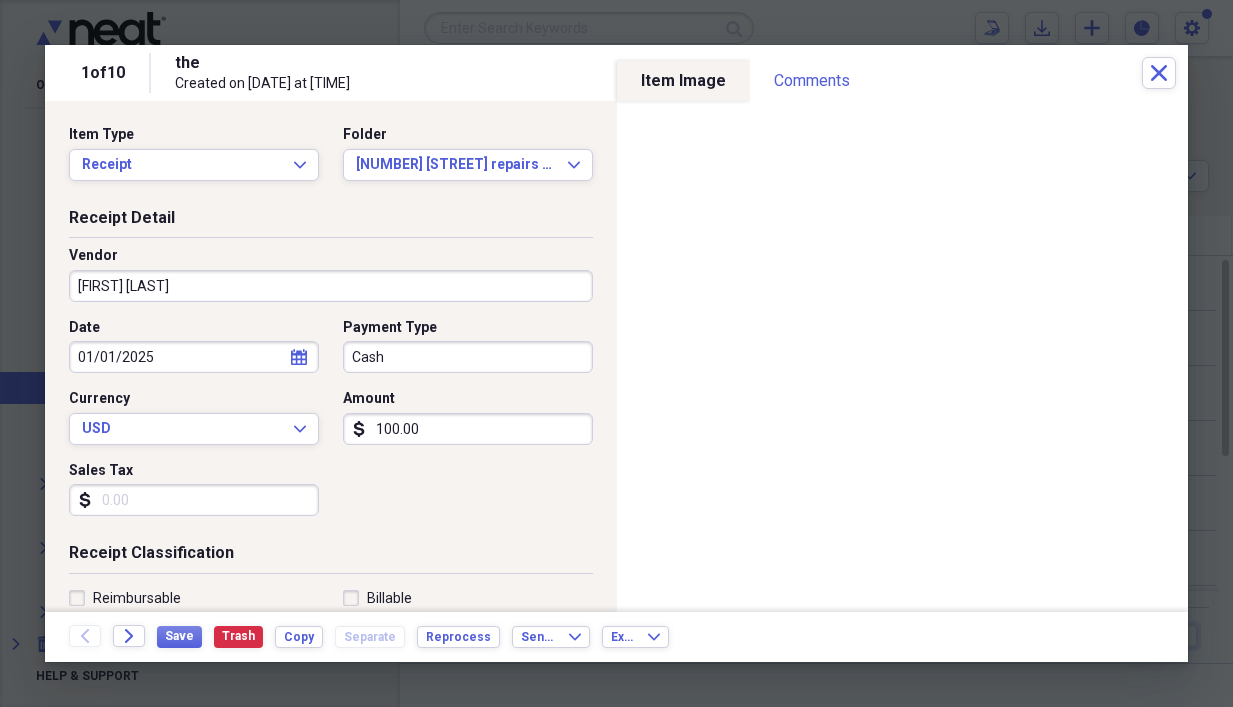 type on "[NUMBER]-[NUMBER] west [NUMBER] street repairs 2025" 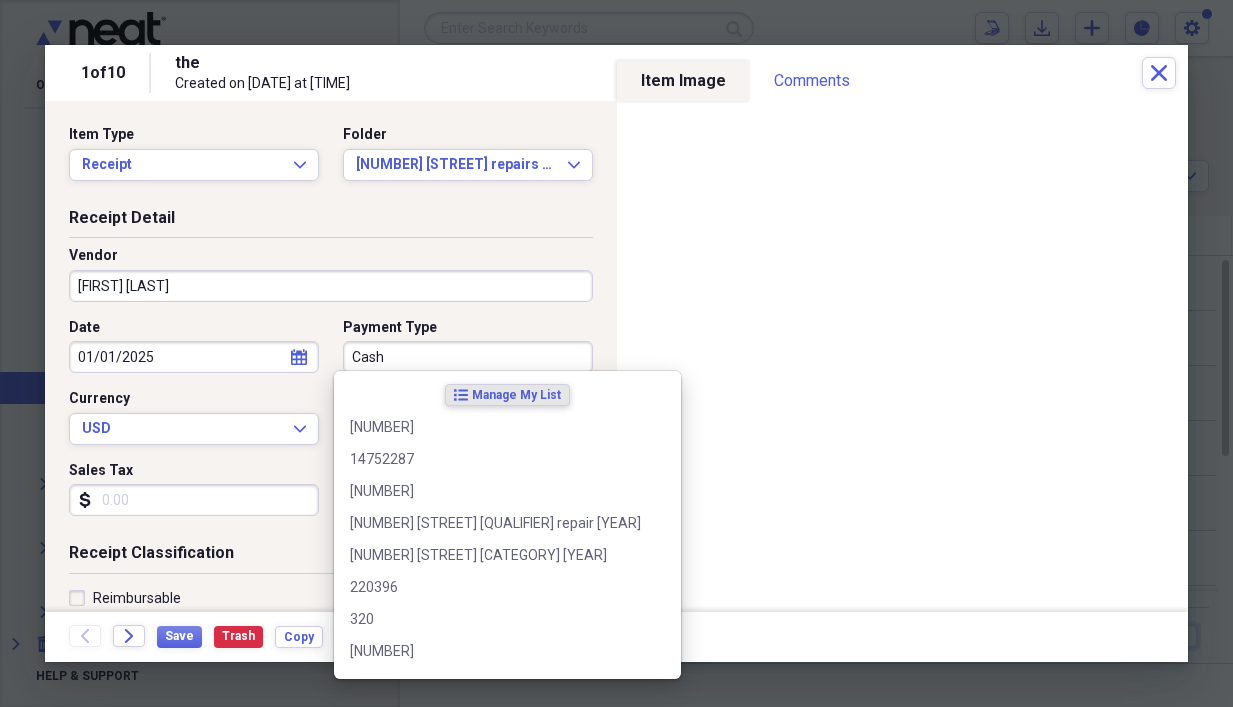 click on "Cash" at bounding box center [468, 357] 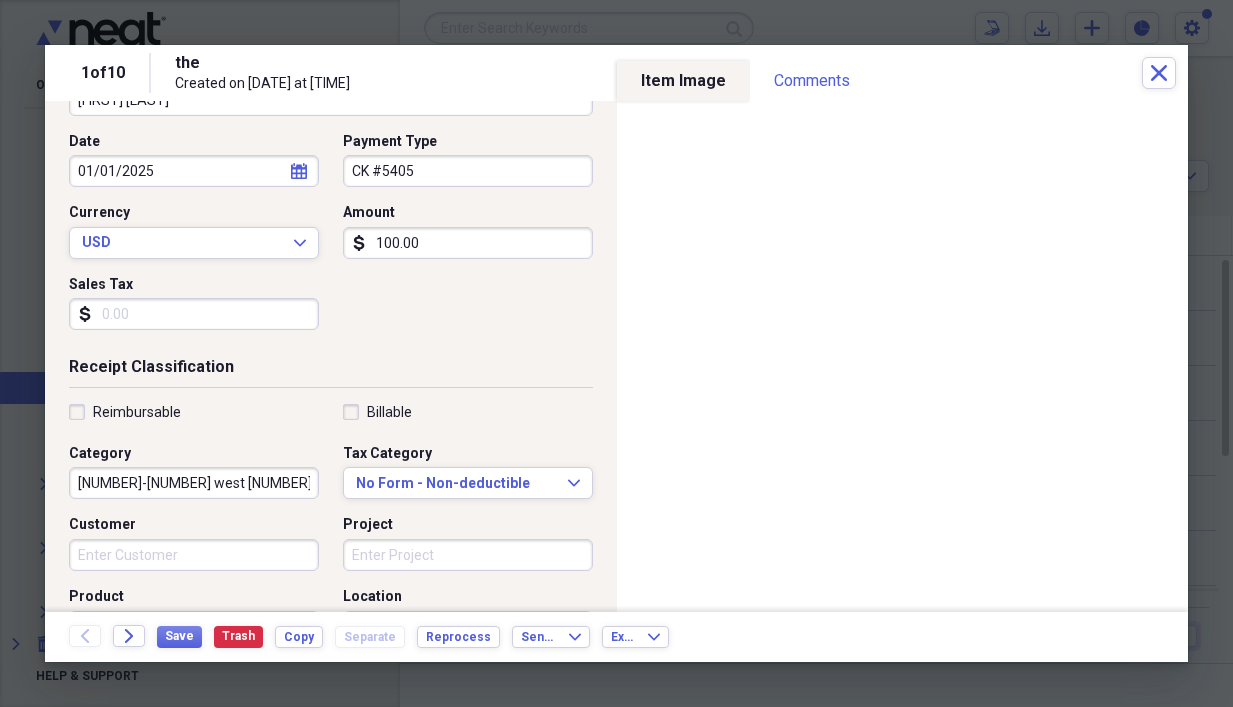 scroll, scrollTop: 200, scrollLeft: 0, axis: vertical 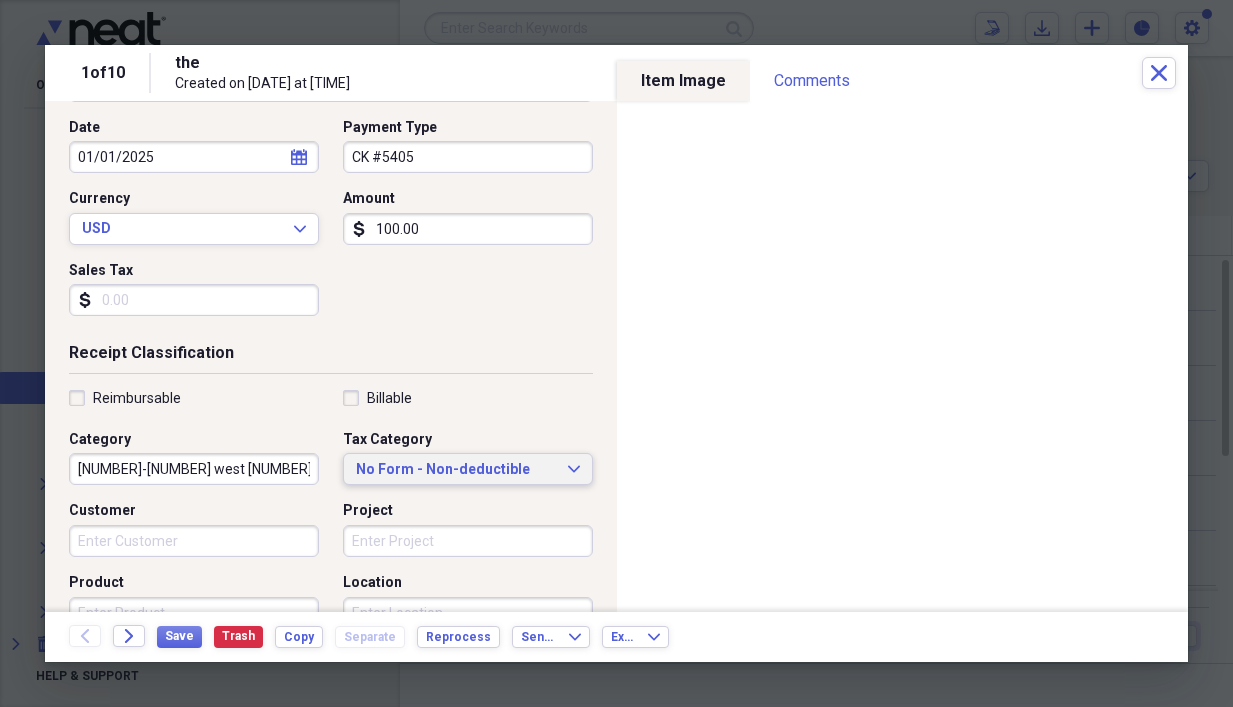 type on "CK #5405" 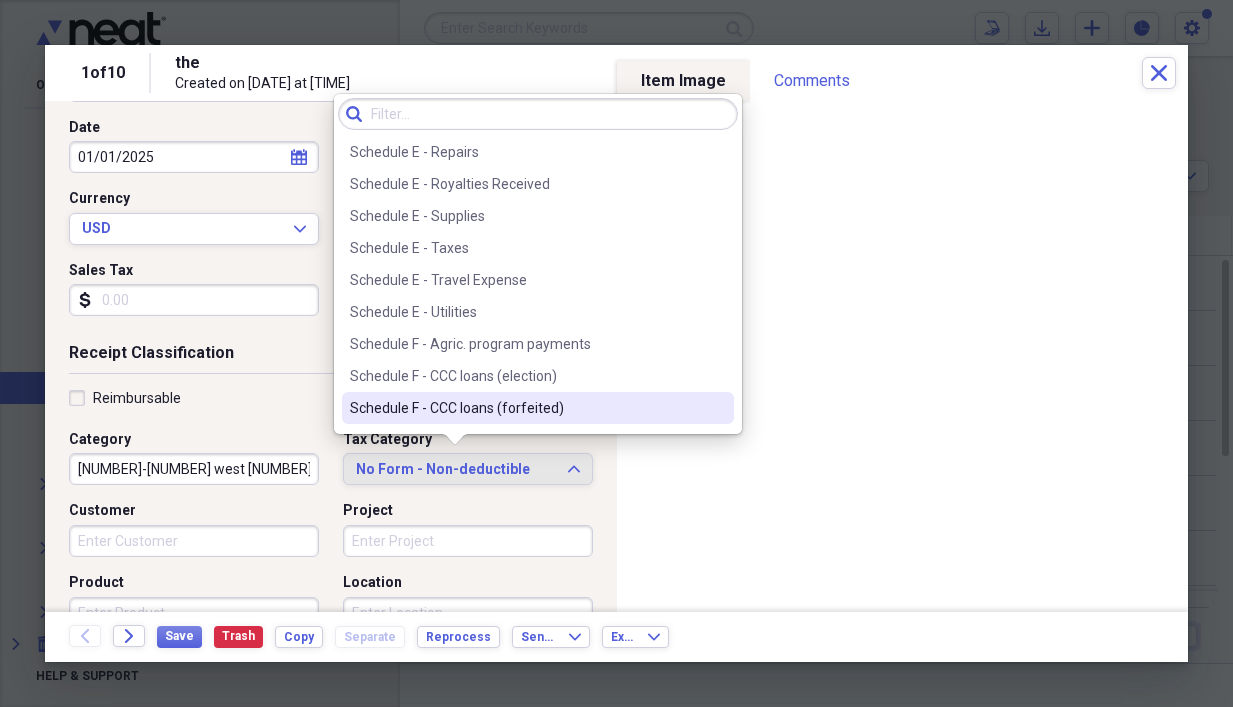 scroll, scrollTop: 4900, scrollLeft: 0, axis: vertical 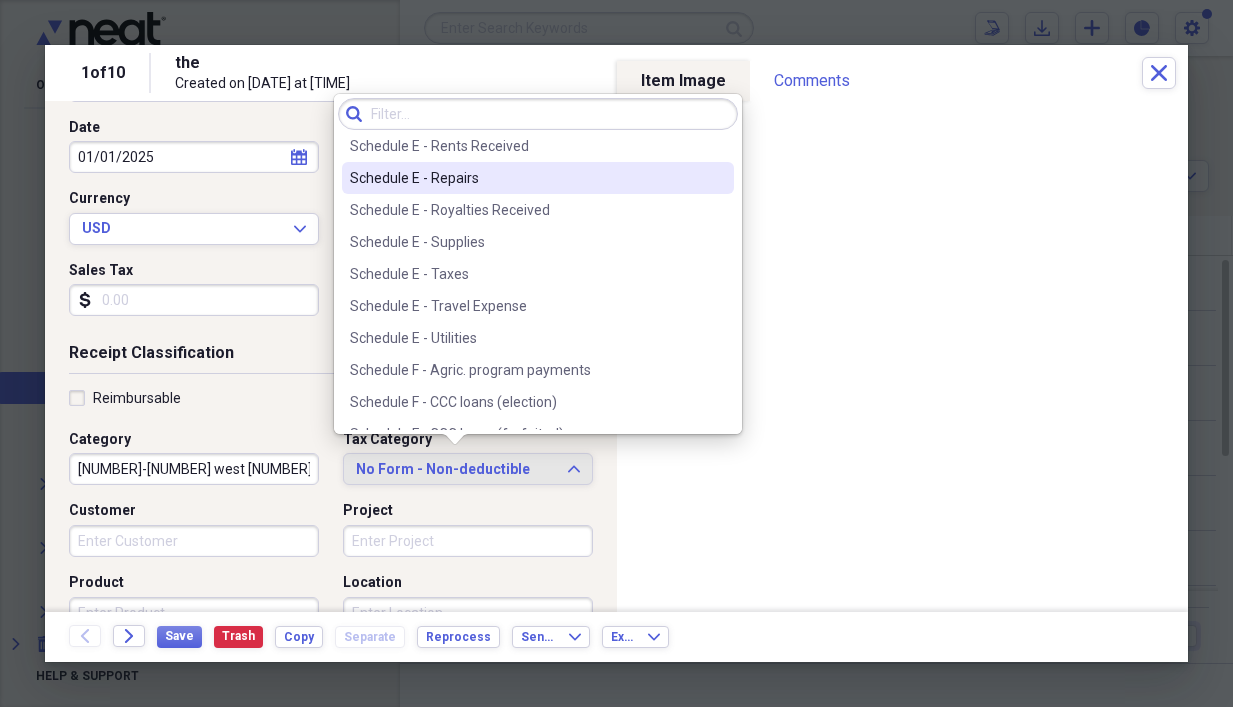 click on "Schedule E - Repairs" at bounding box center [526, 178] 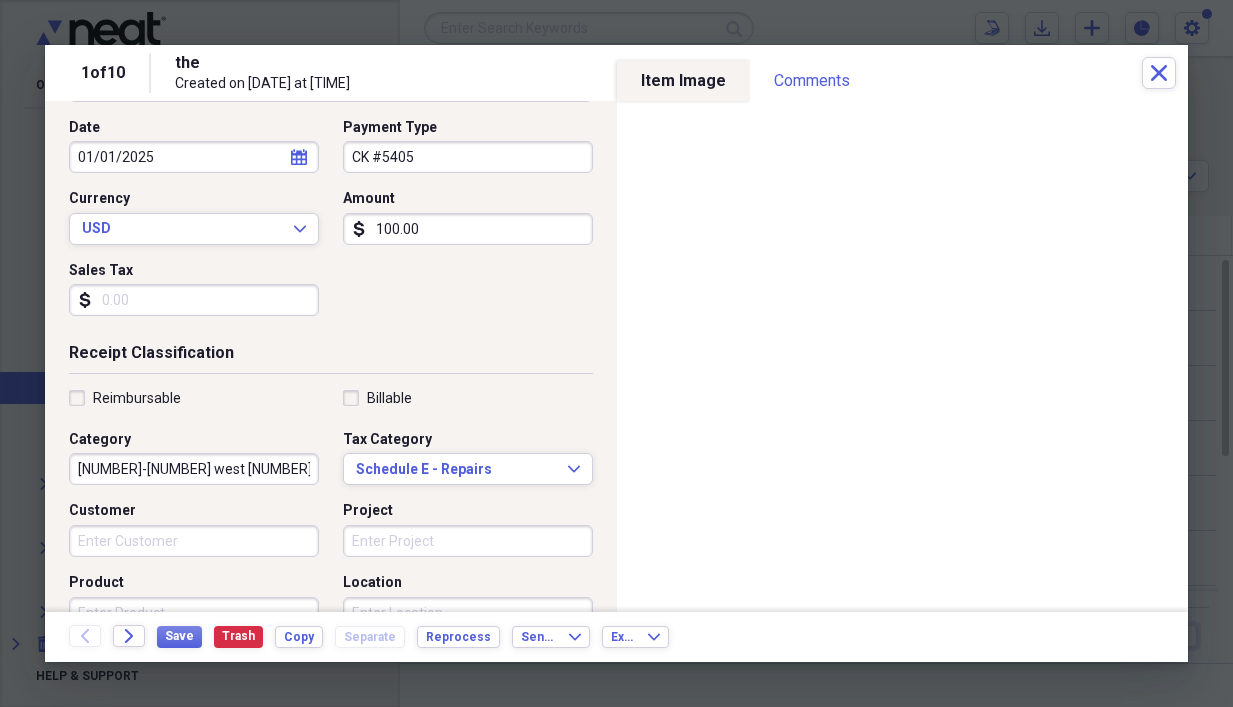 click on "[NUMBER]-[NUMBER] west [NUMBER] street repairs 2025" at bounding box center [194, 469] 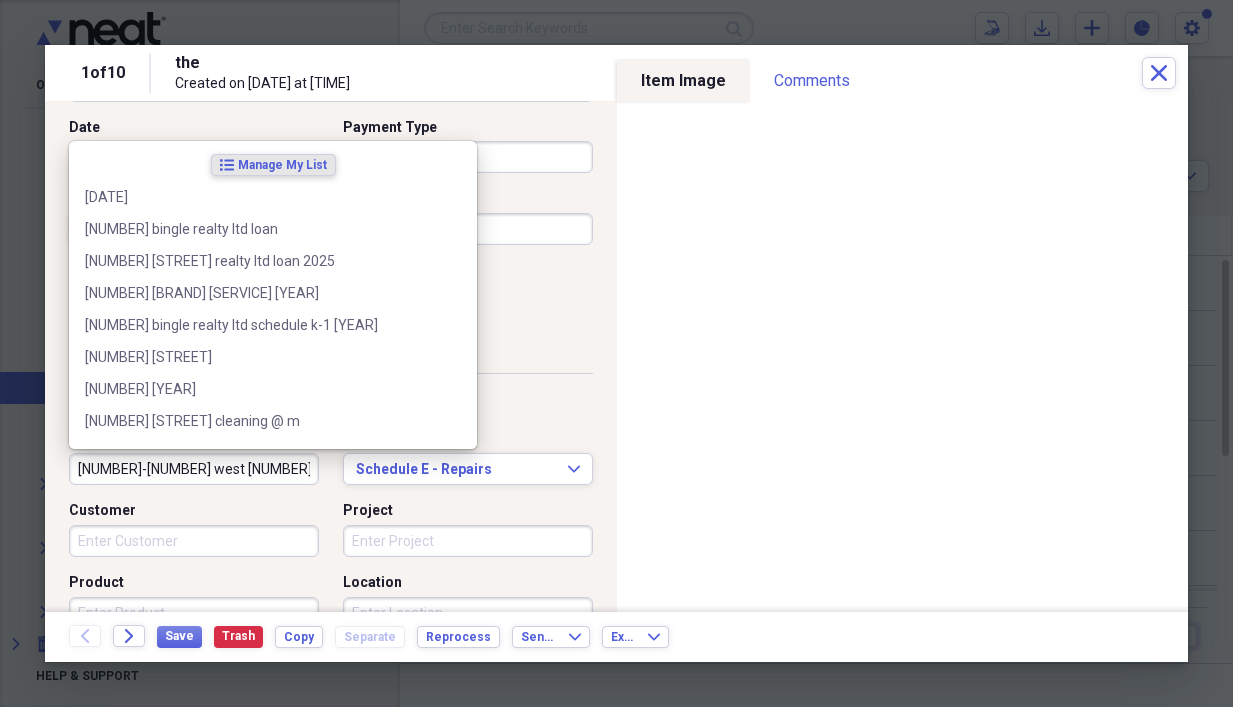 click on "[NUMBER]-[NUMBER] west [NUMBER] street repairs 2025" at bounding box center [194, 469] 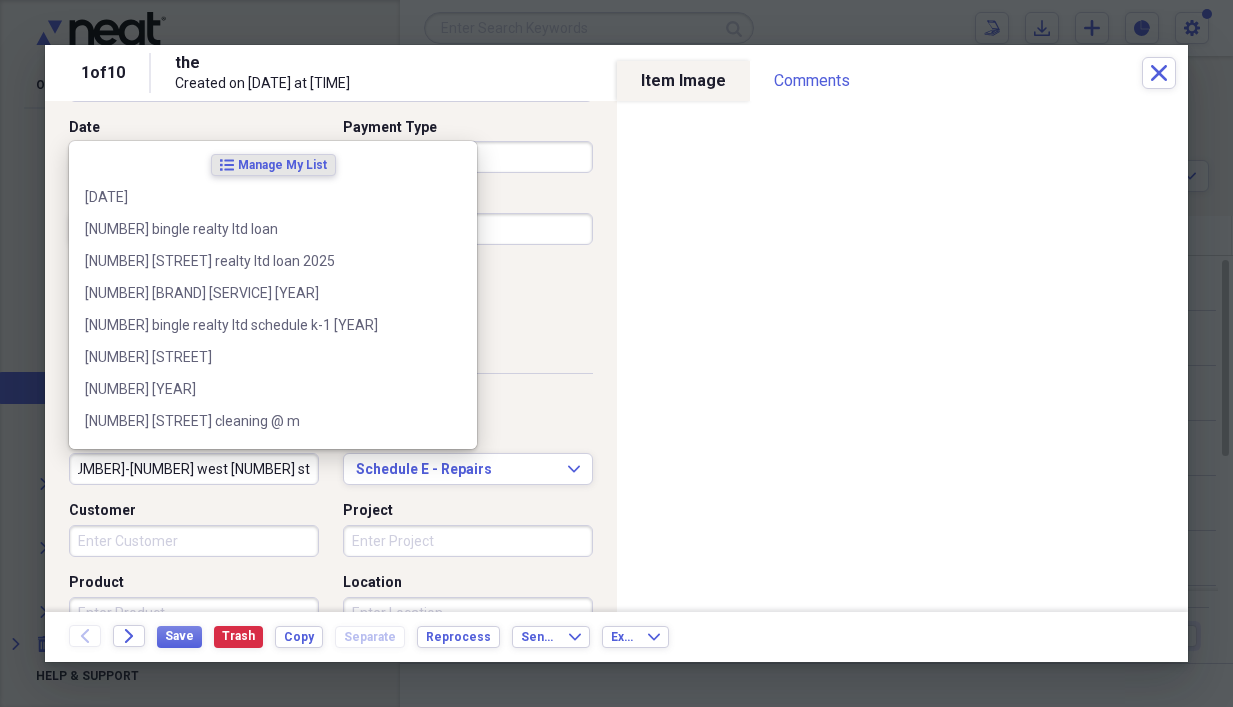 drag, startPoint x: 304, startPoint y: 460, endPoint x: 322, endPoint y: 460, distance: 18 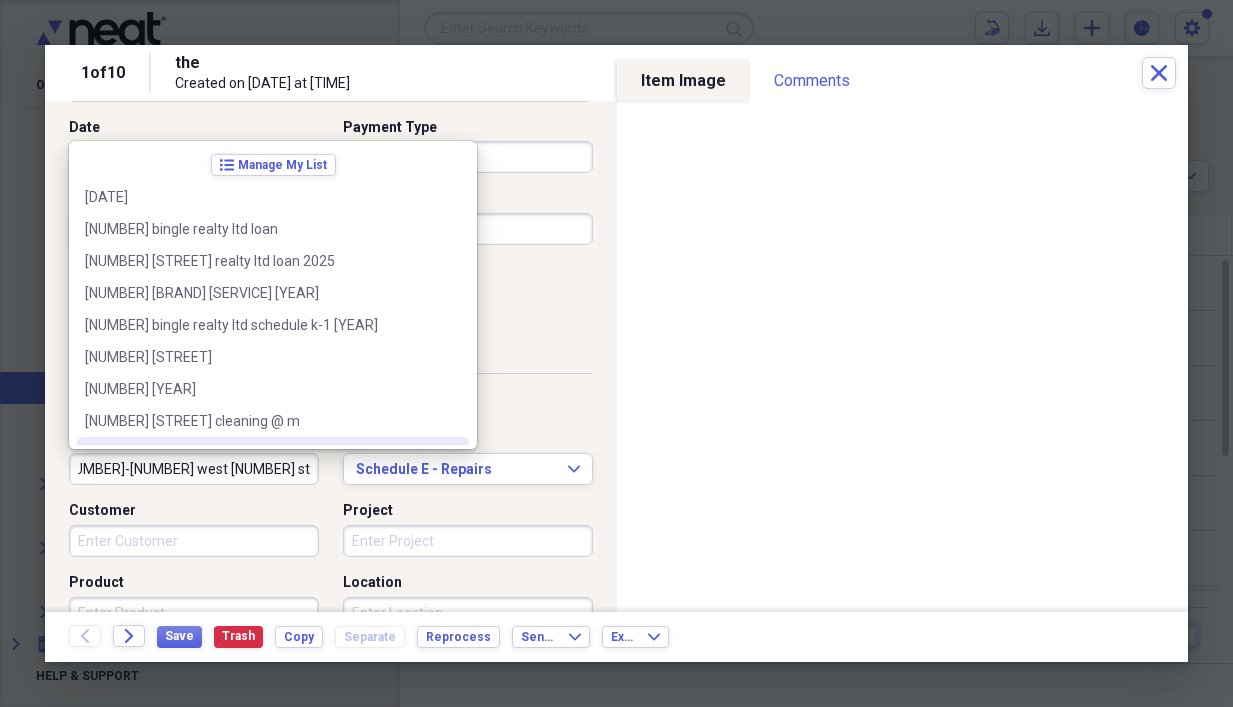 click on "[NUMBER]-[NUMBER] west [NUMBER] street repairs 2025" at bounding box center [194, 469] 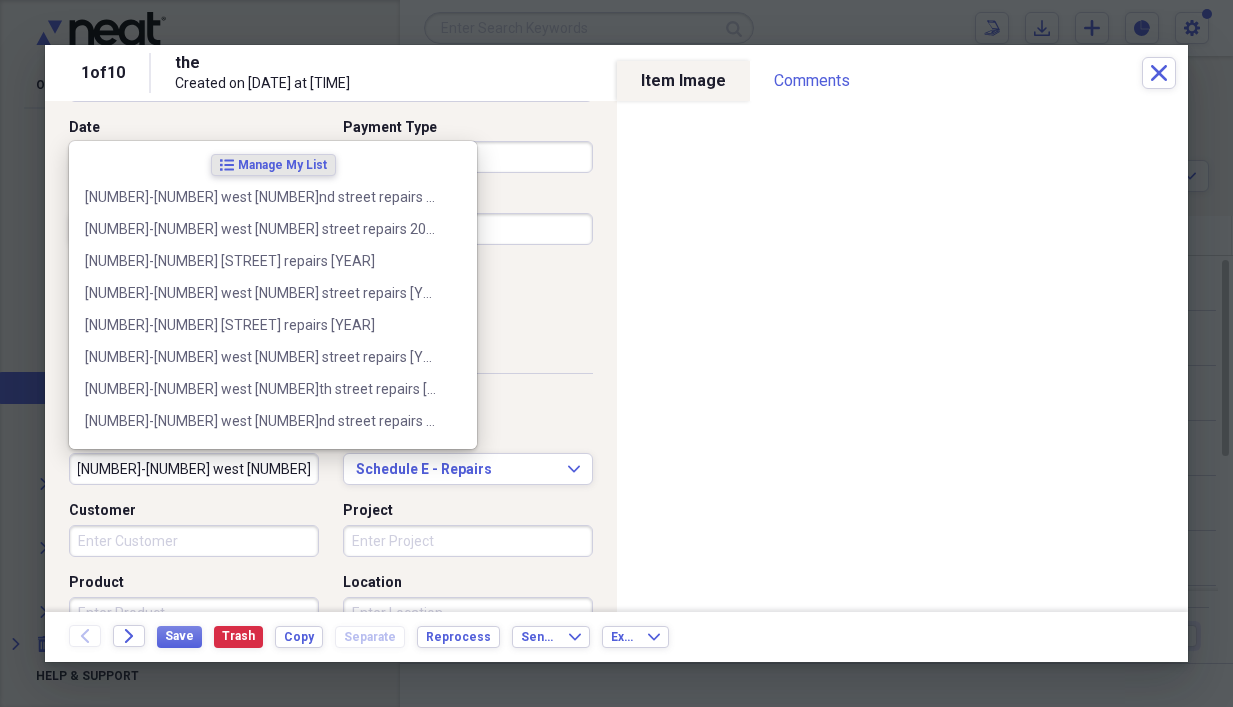 scroll, scrollTop: 0, scrollLeft: 0, axis: both 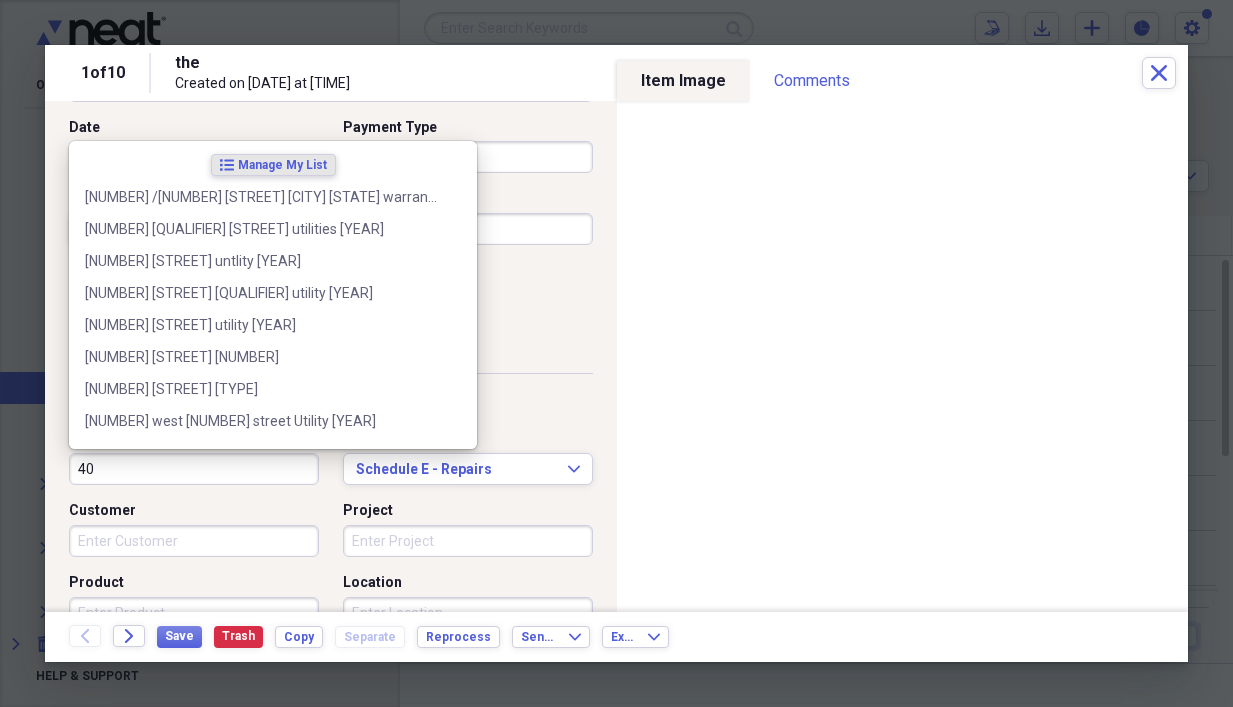 type on "4" 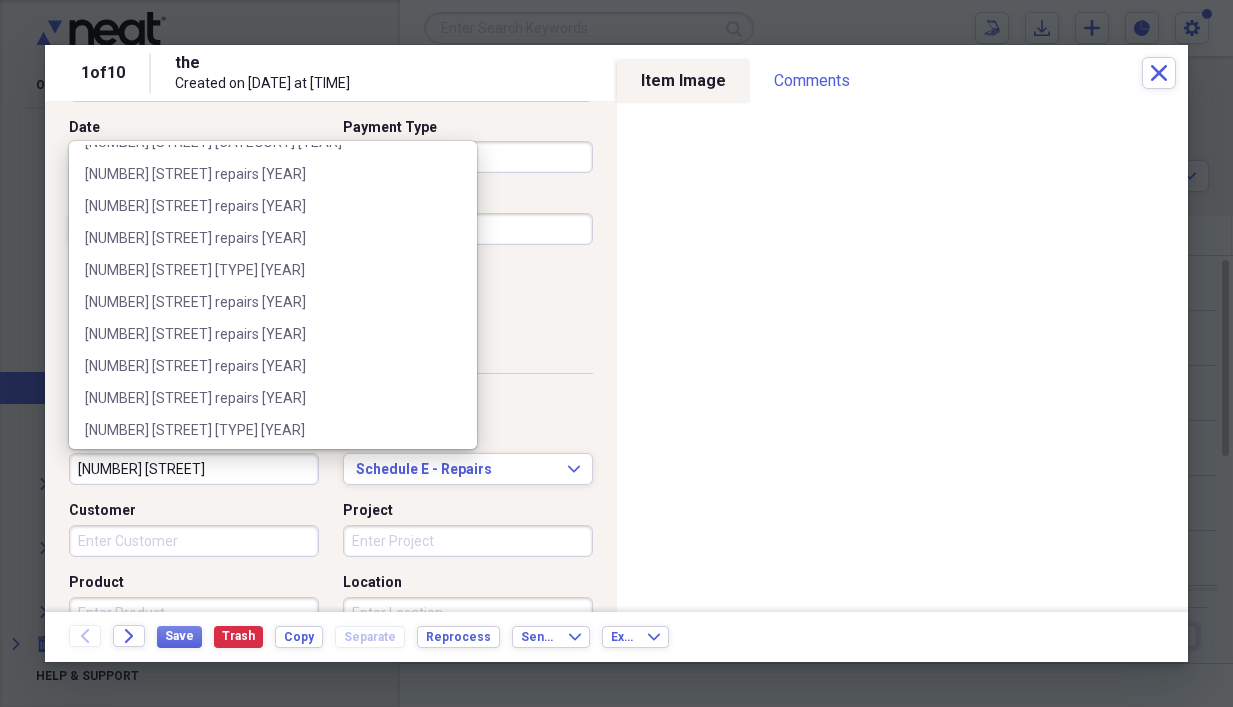 scroll, scrollTop: 1600, scrollLeft: 0, axis: vertical 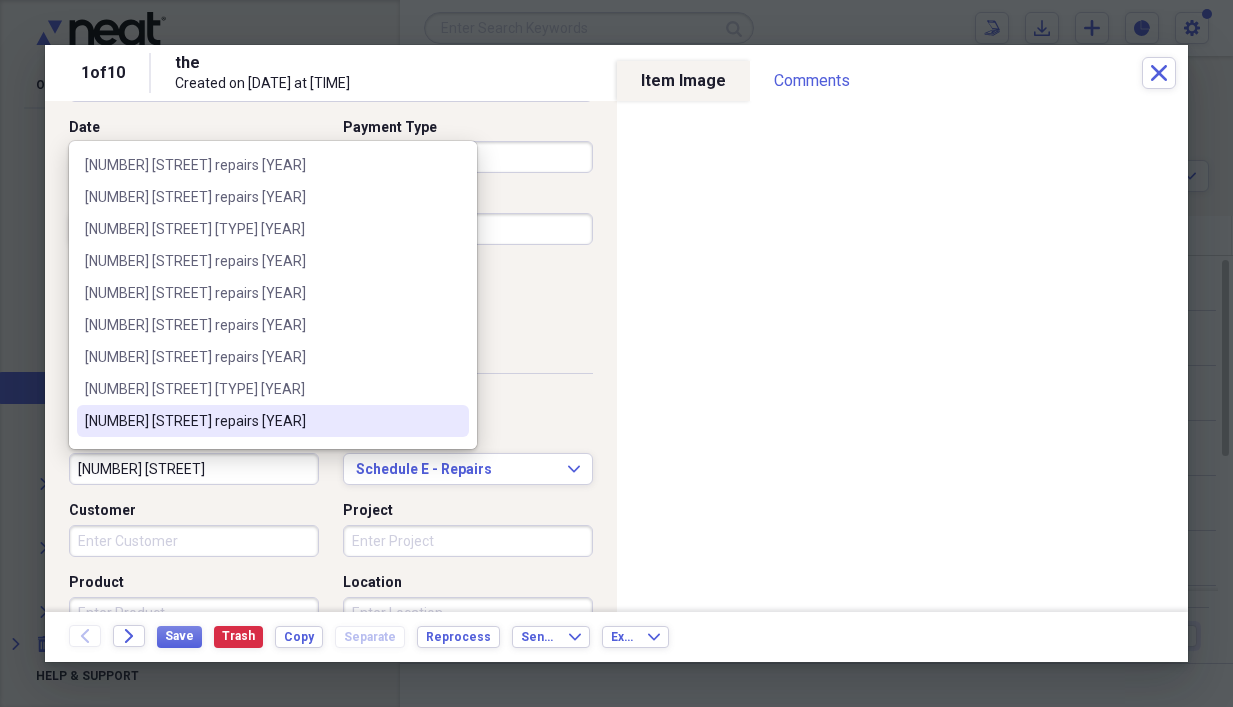 click on "[NUMBER] [STREET] repairs [YEAR]" at bounding box center [273, 421] 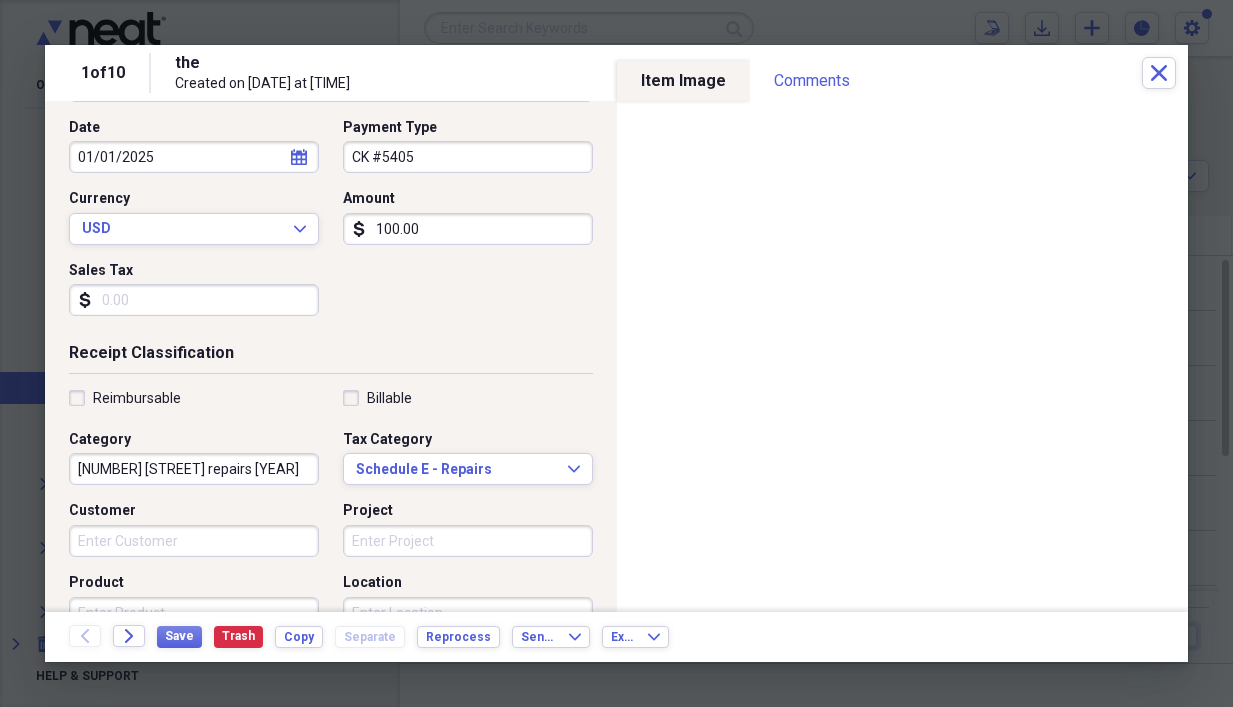 scroll, scrollTop: 300, scrollLeft: 0, axis: vertical 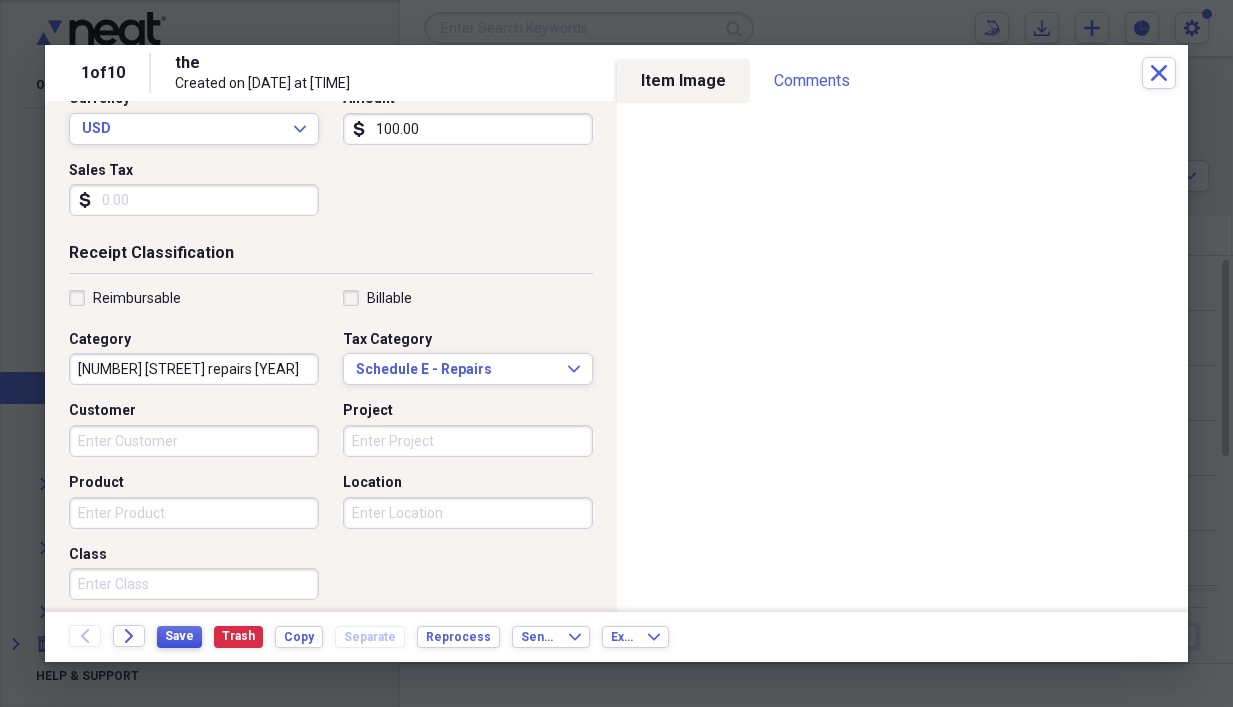 click on "Save" at bounding box center [179, 636] 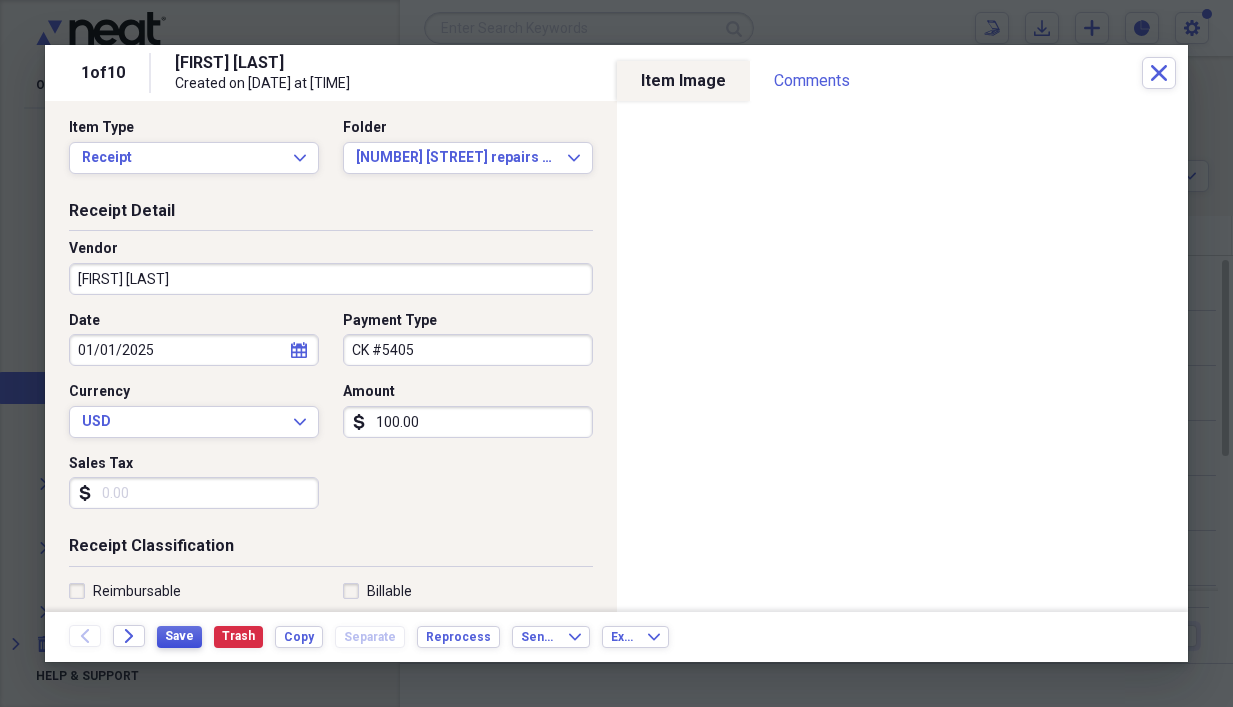 scroll, scrollTop: 0, scrollLeft: 0, axis: both 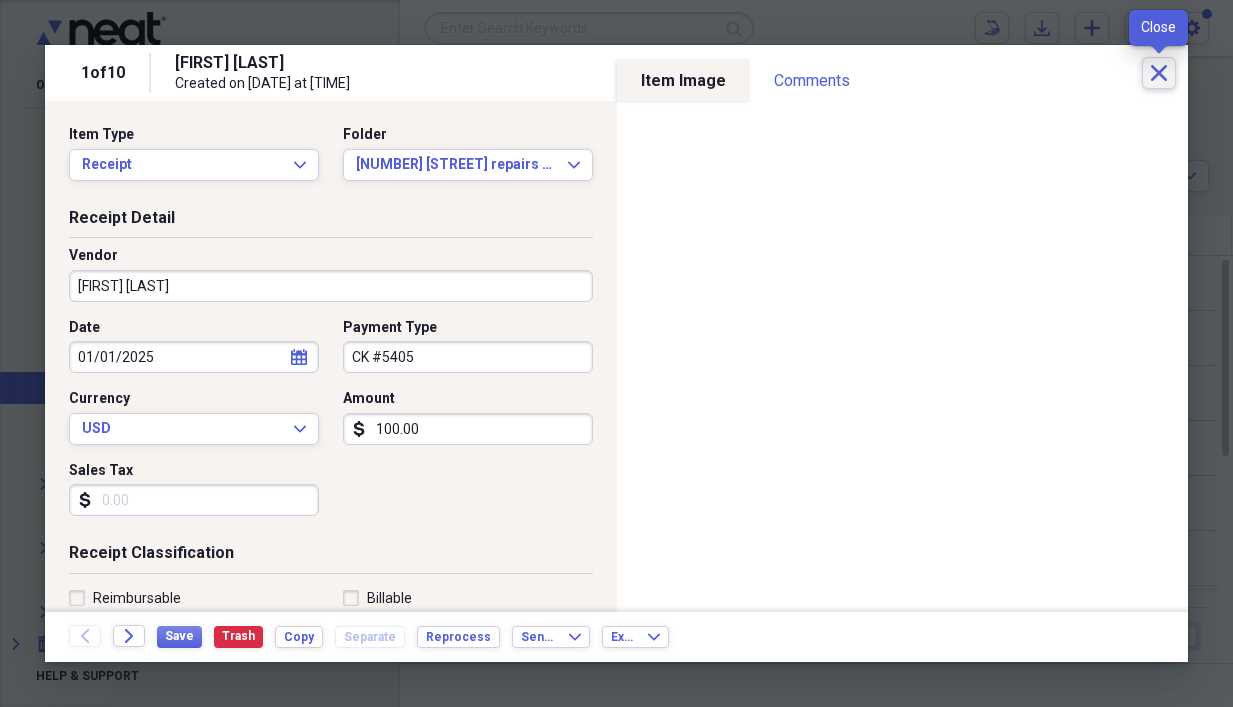 click 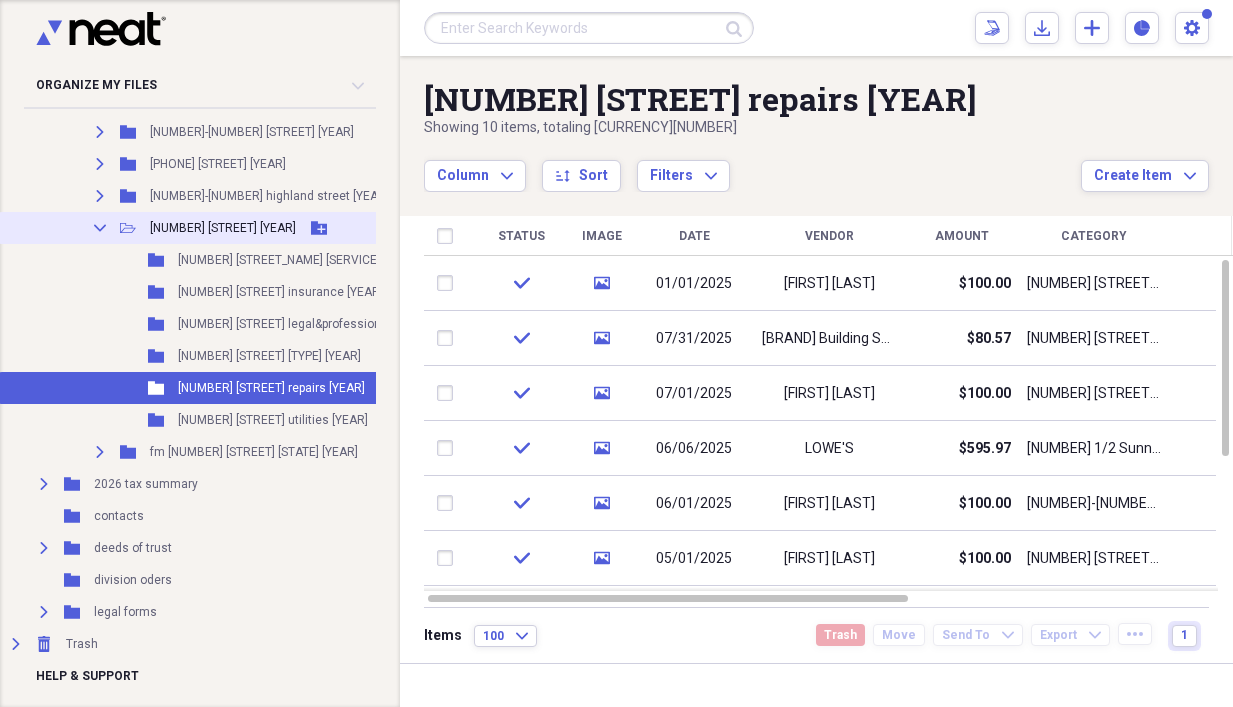 click on "Collapse" 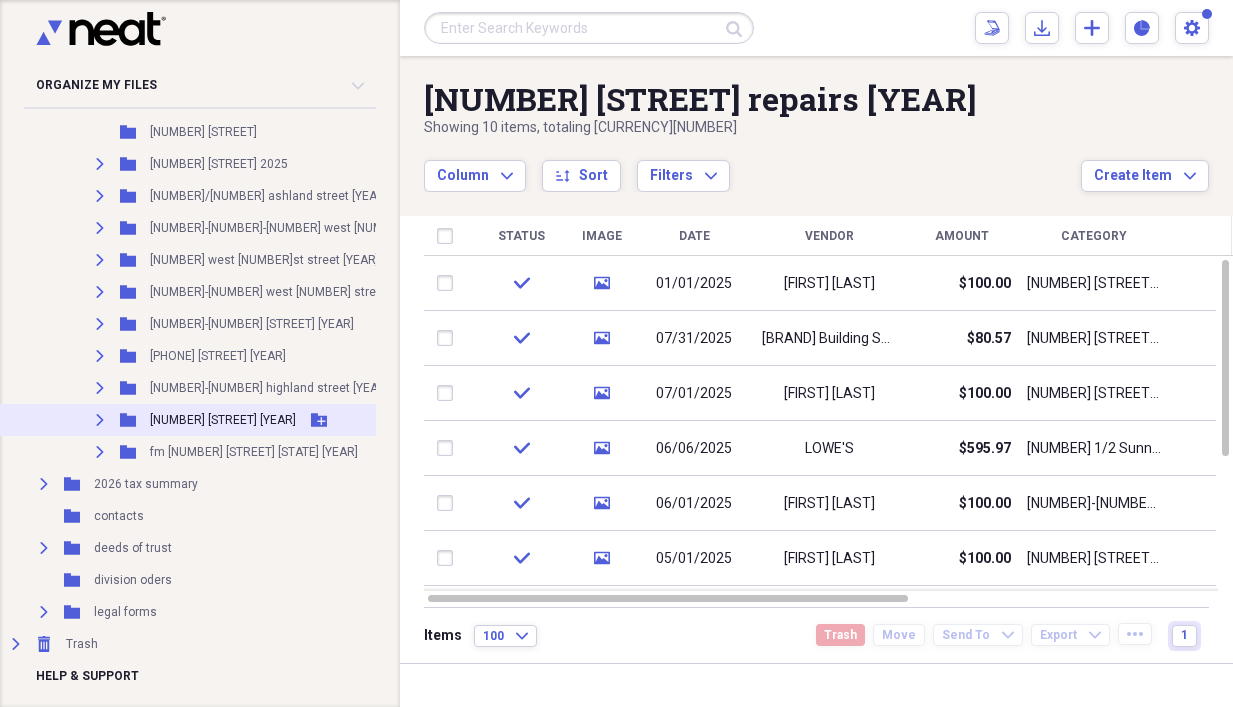 scroll, scrollTop: 400, scrollLeft: 0, axis: vertical 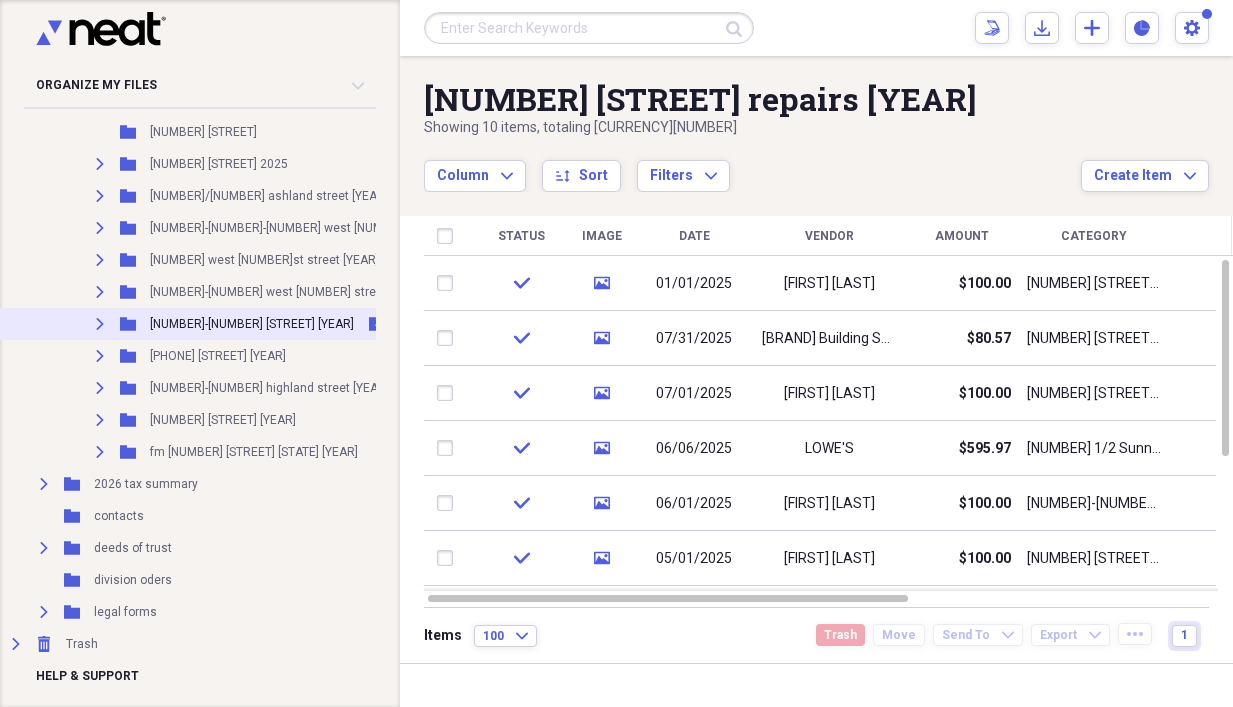 click on "Expand Folder [NUMBER]-[NUMBER] west [NUMBER] street [YEAR] Add Folder" at bounding box center (278, 324) 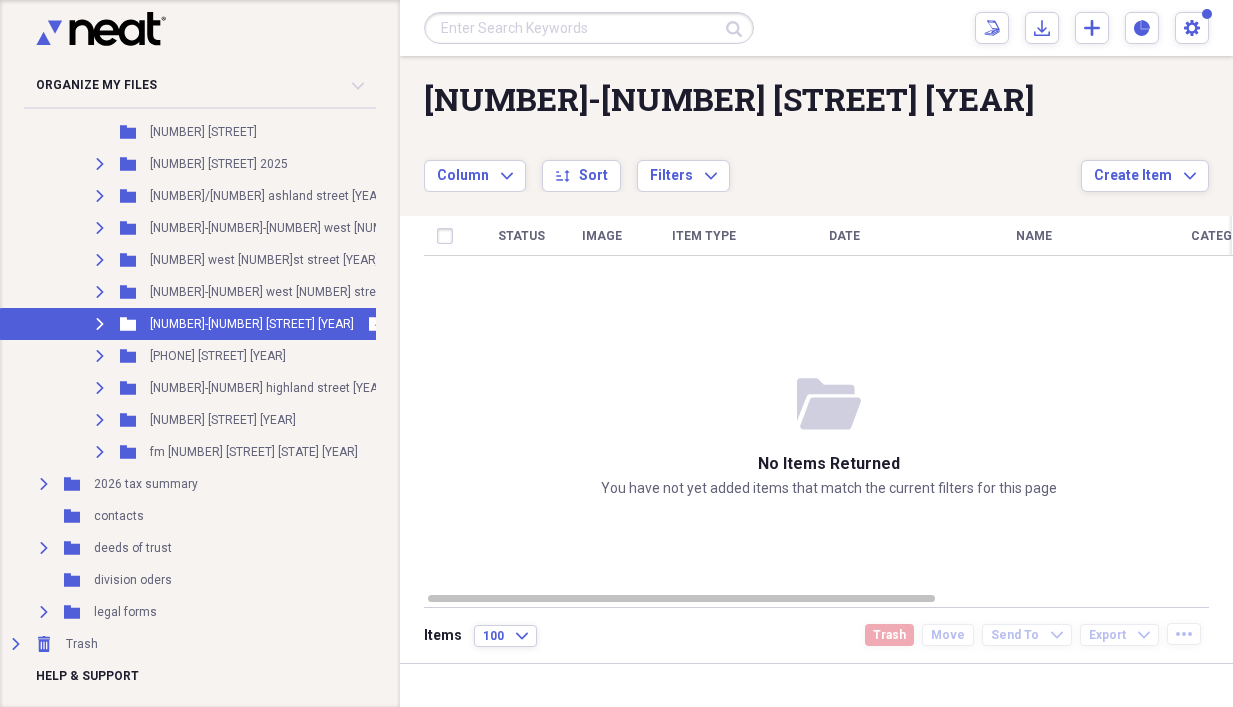 click on "Expand" 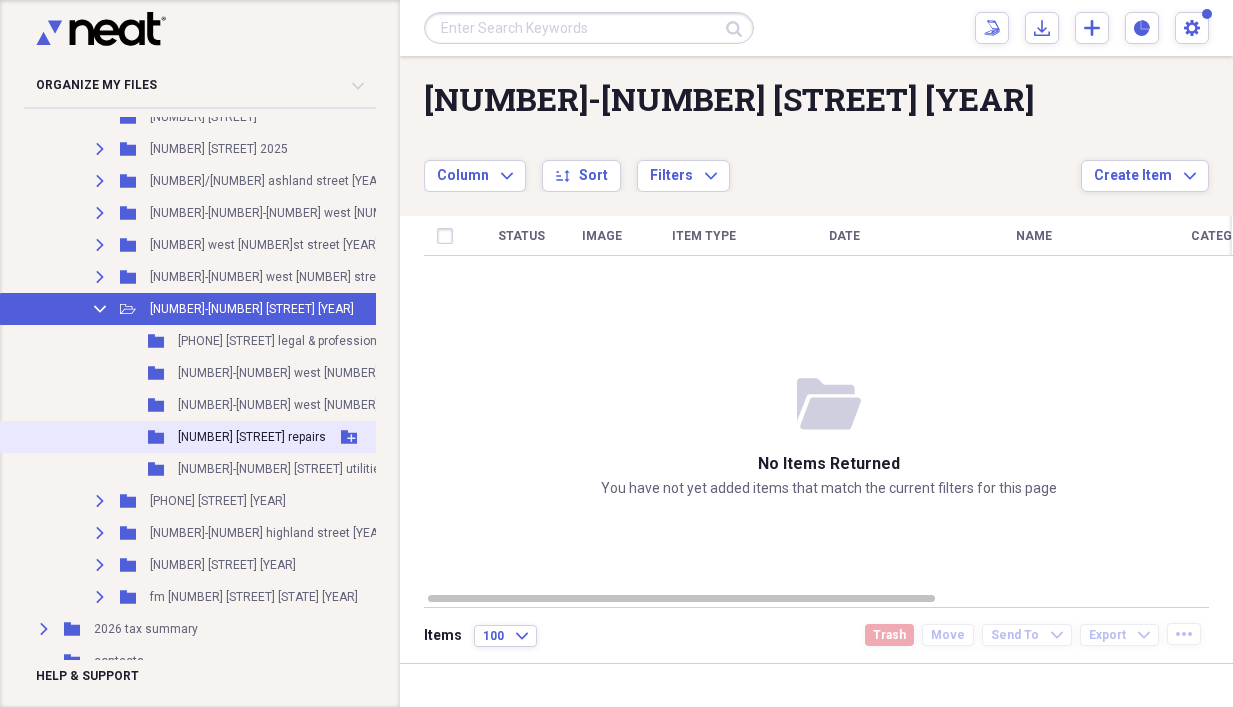 click on "[NUMBER] [STREET] repairs" at bounding box center [252, 437] 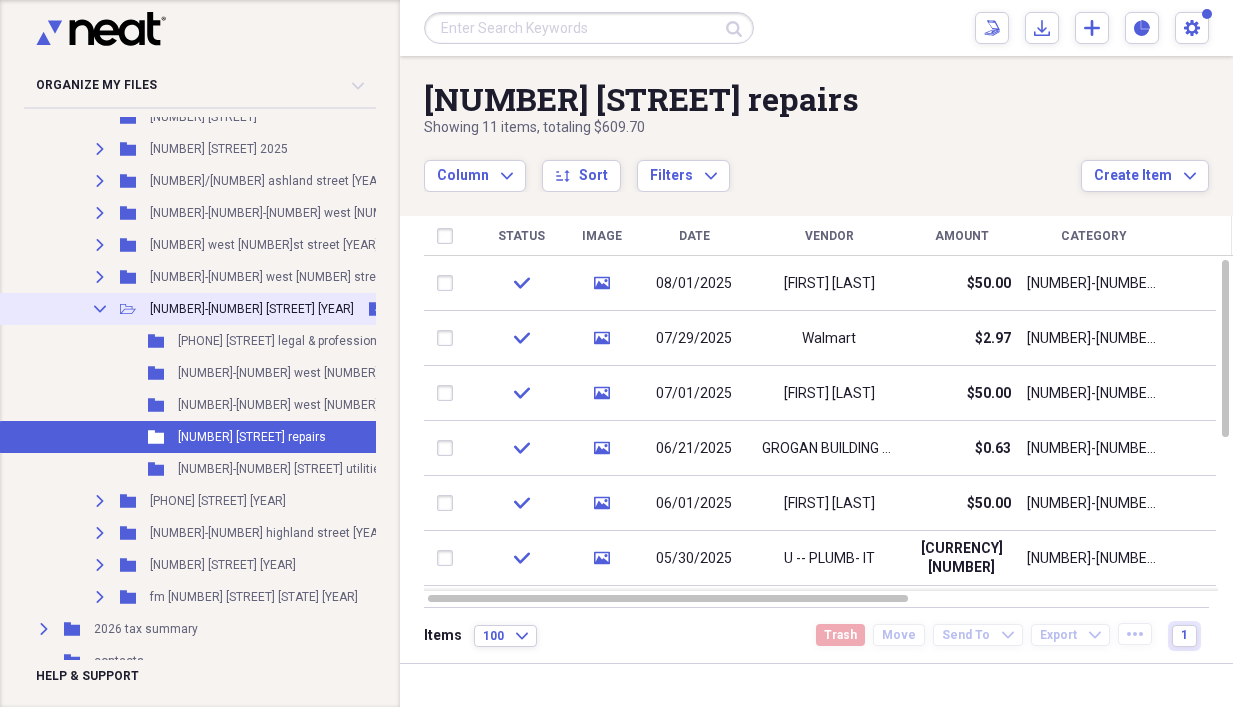 click on "Collapse" 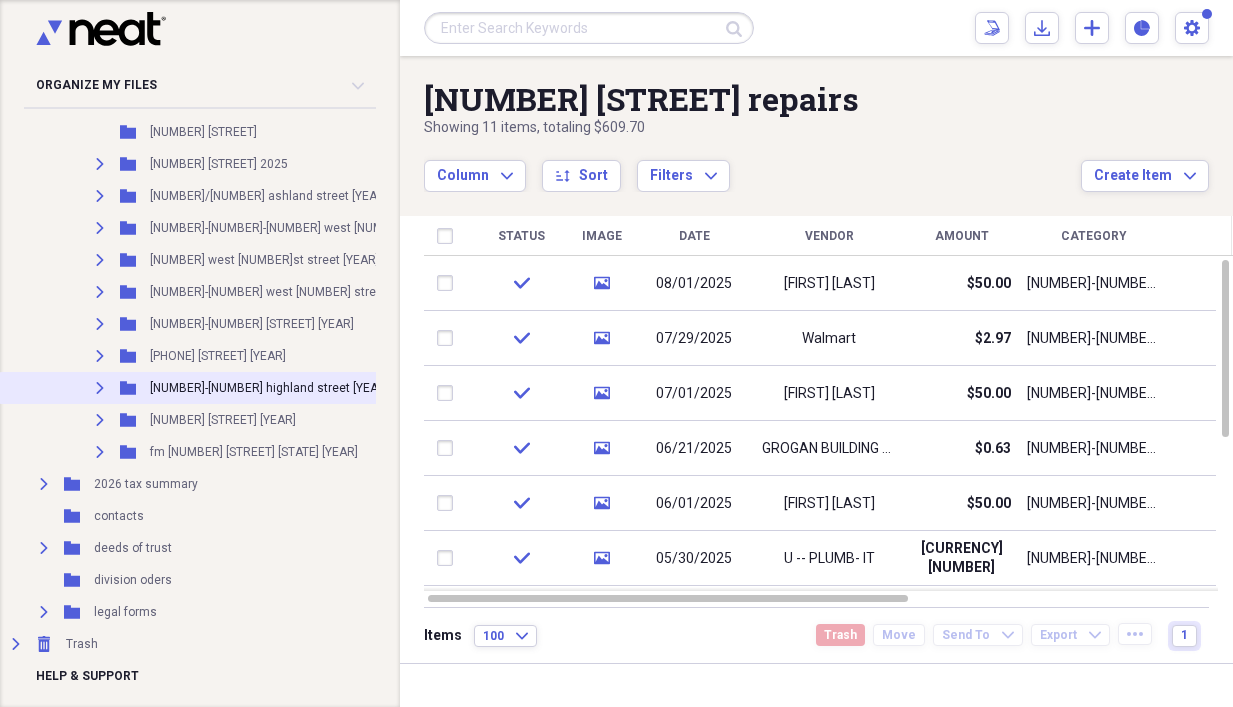 click on "Expand Folder [NUMBER]-[NUMBER] [STREET] [YEAR] Add Folder" at bounding box center (278, 388) 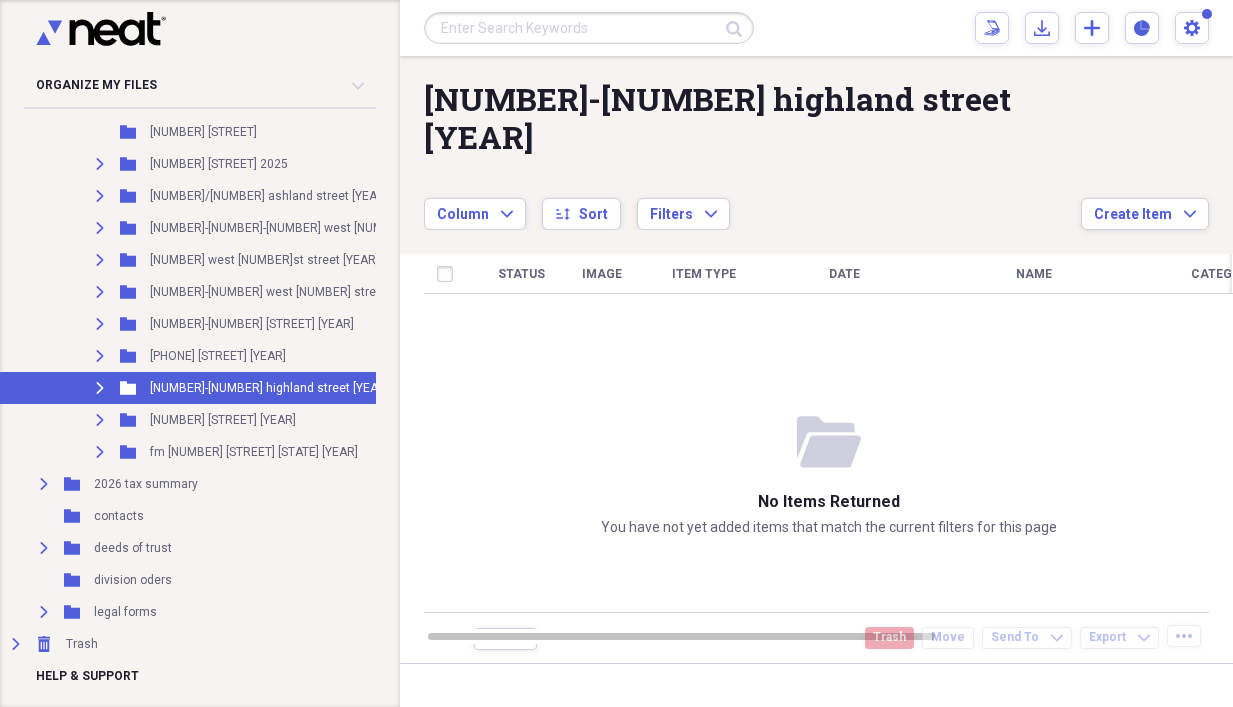 click on "Expand" 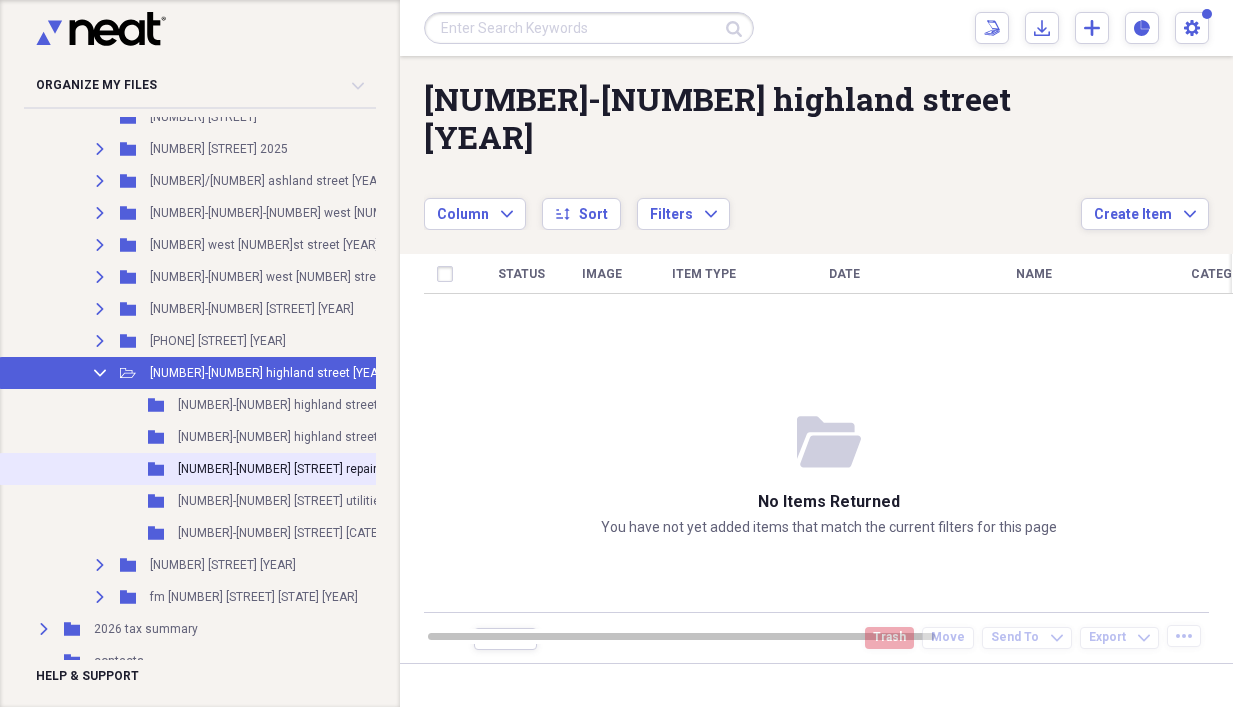 click on "[NUMBER]-[NUMBER] [STREET] repairs [YEAR]" at bounding box center (300, 469) 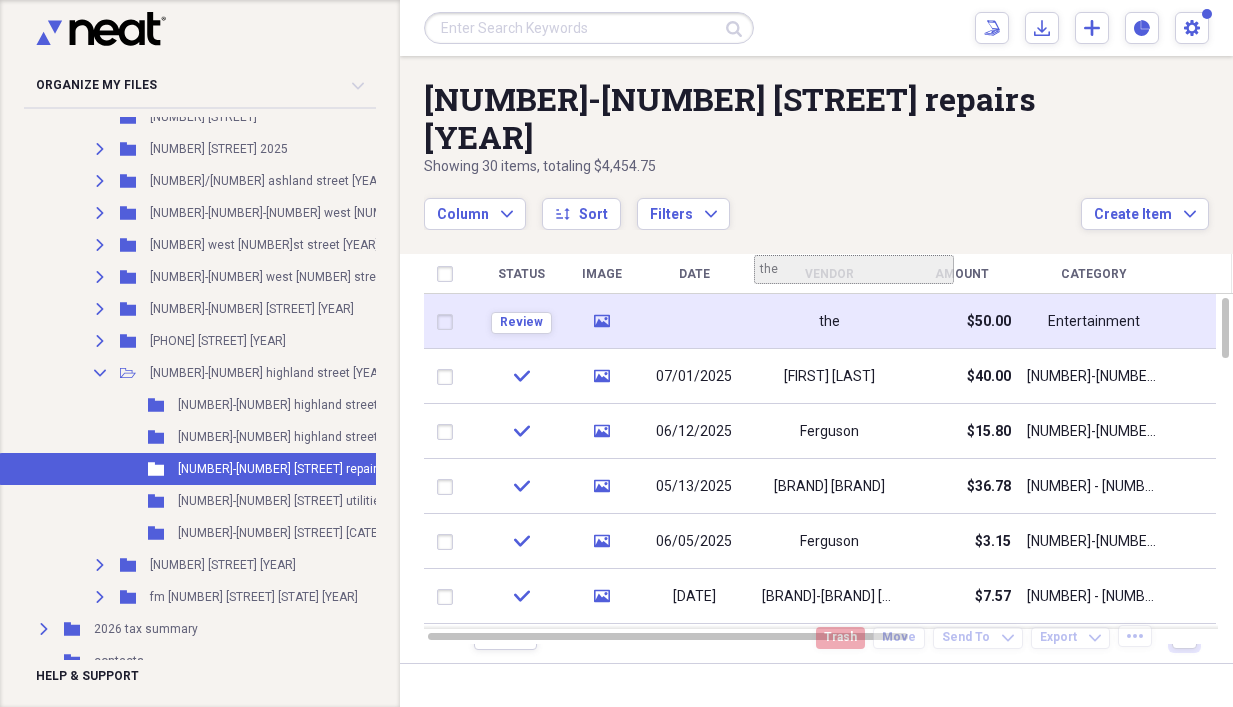 click on "the" at bounding box center (829, 321) 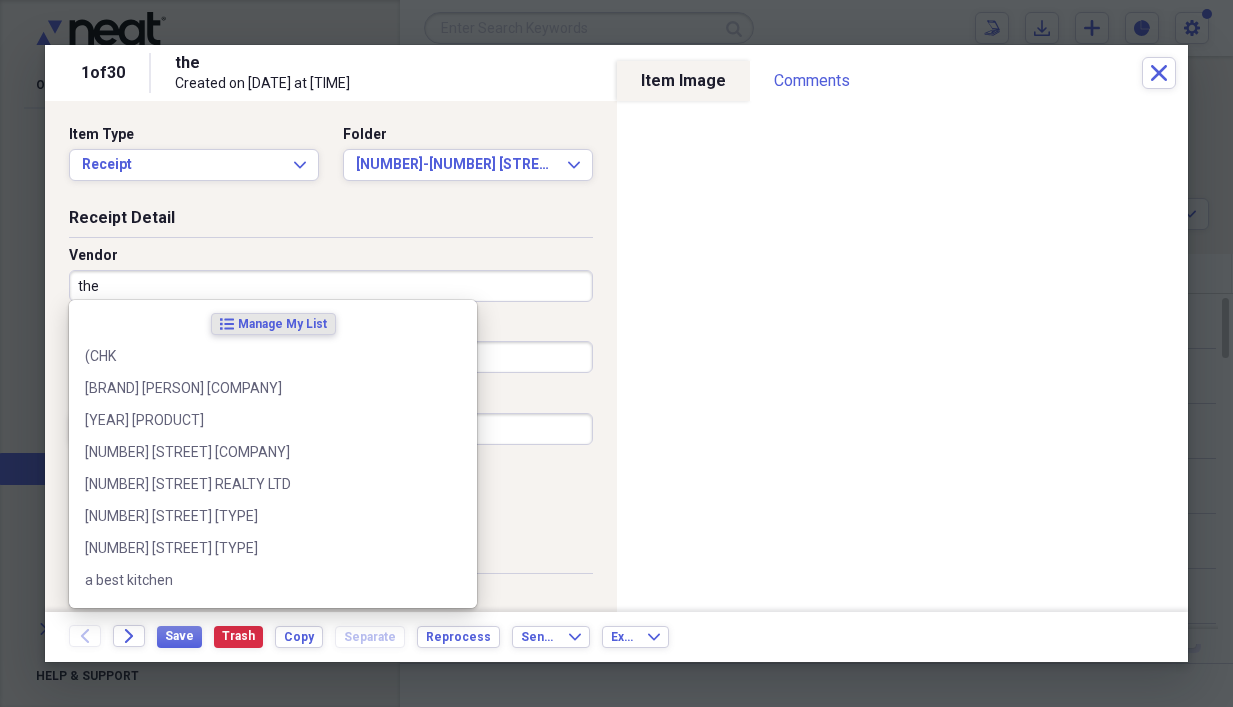 drag, startPoint x: 292, startPoint y: 284, endPoint x: 238, endPoint y: 287, distance: 54.08327 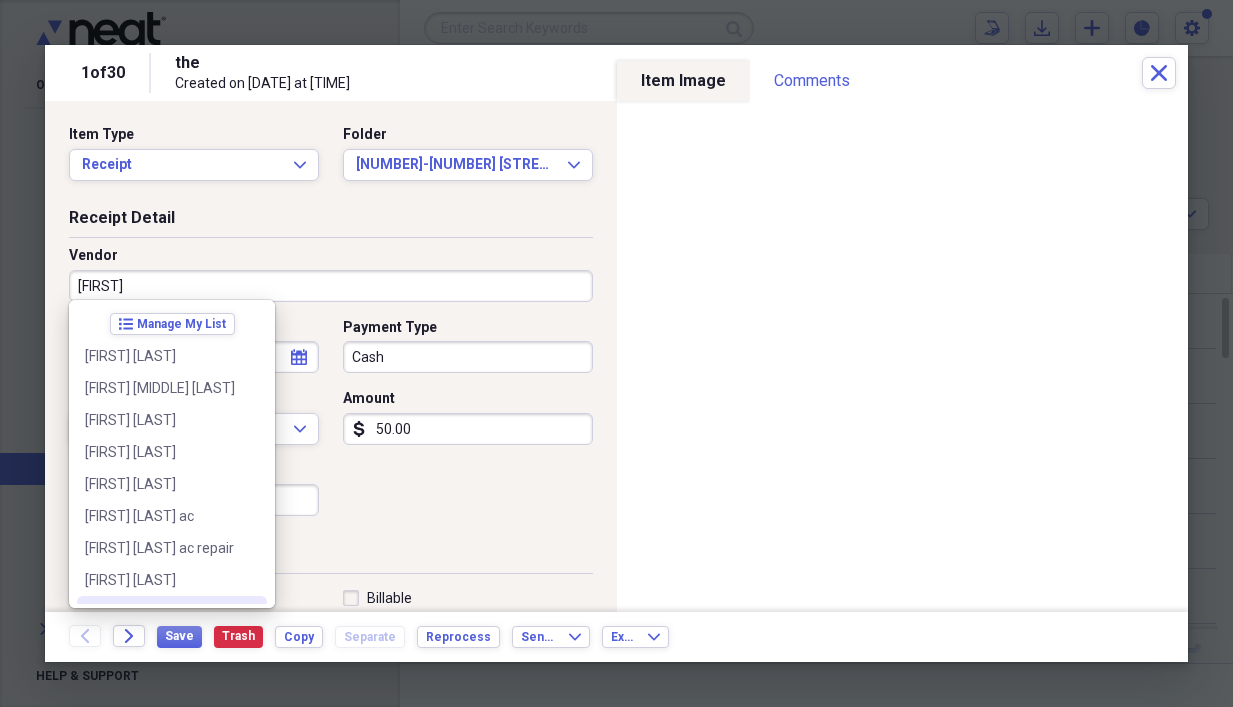 scroll, scrollTop: 92, scrollLeft: 0, axis: vertical 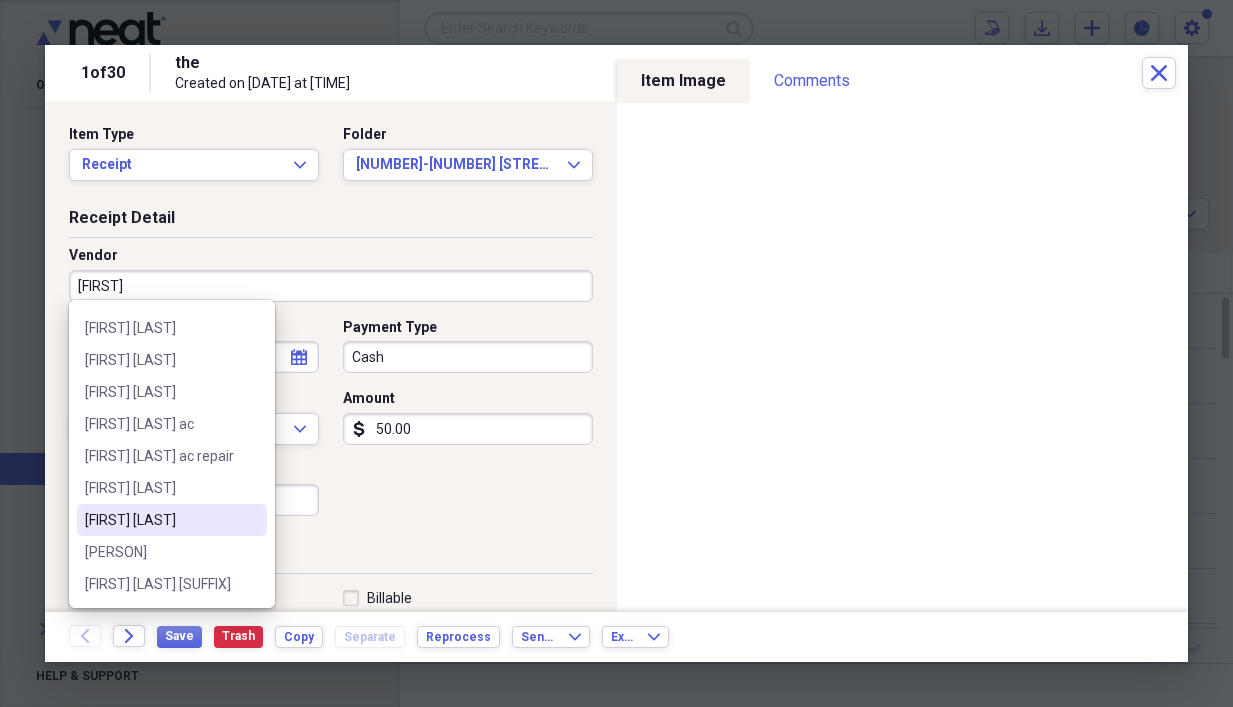 click on "[FIRST] [LAST]" at bounding box center (160, 520) 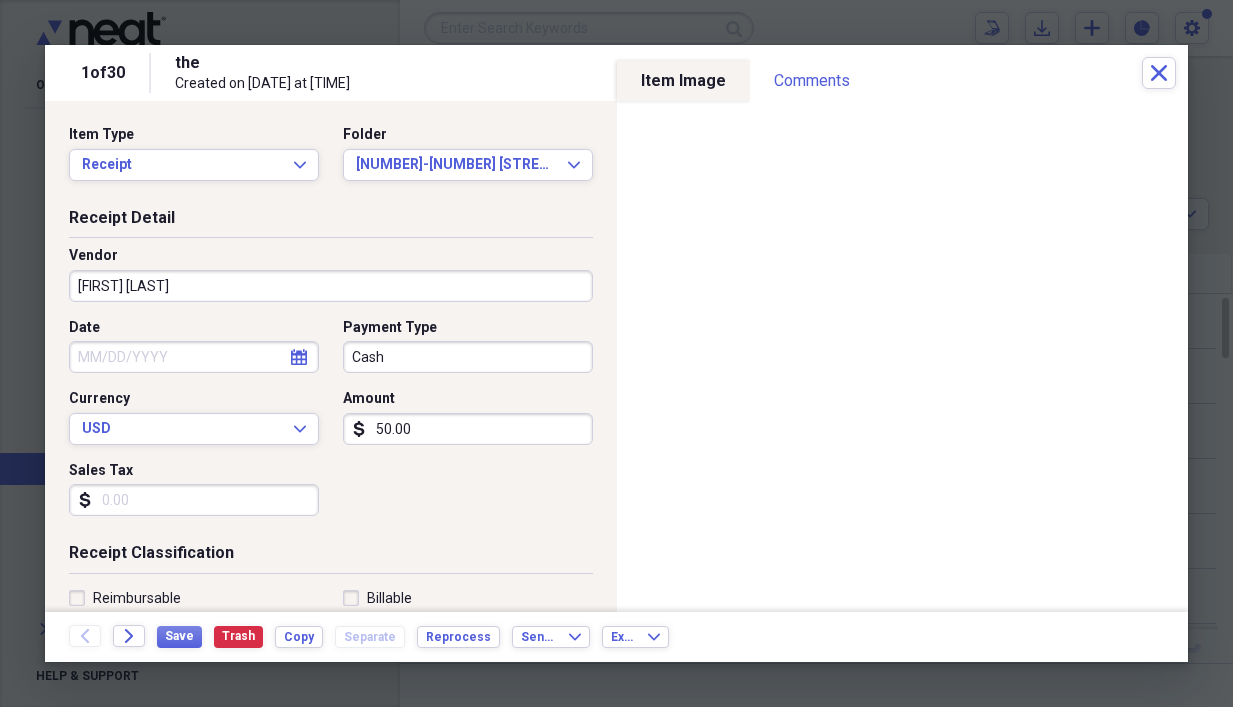 type on "[NUMBER]-[NUMBER] west [NUMBER] street repairs 2025" 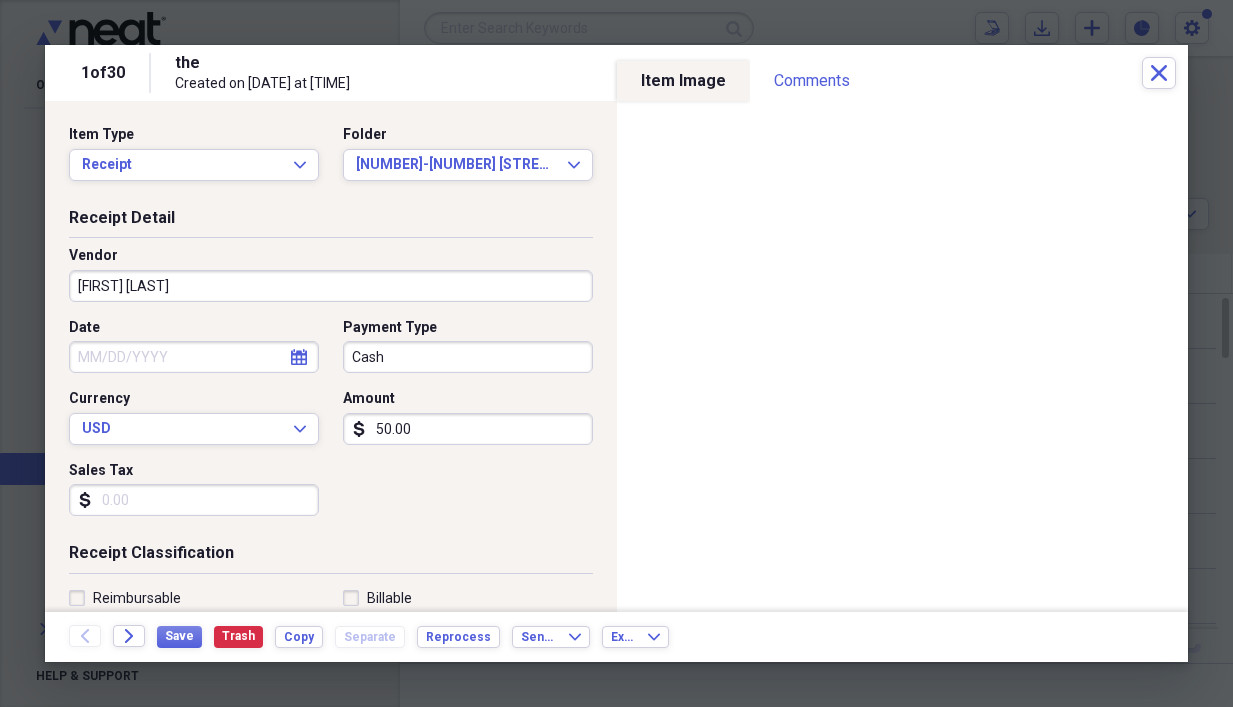 click on "Cash" at bounding box center [468, 357] 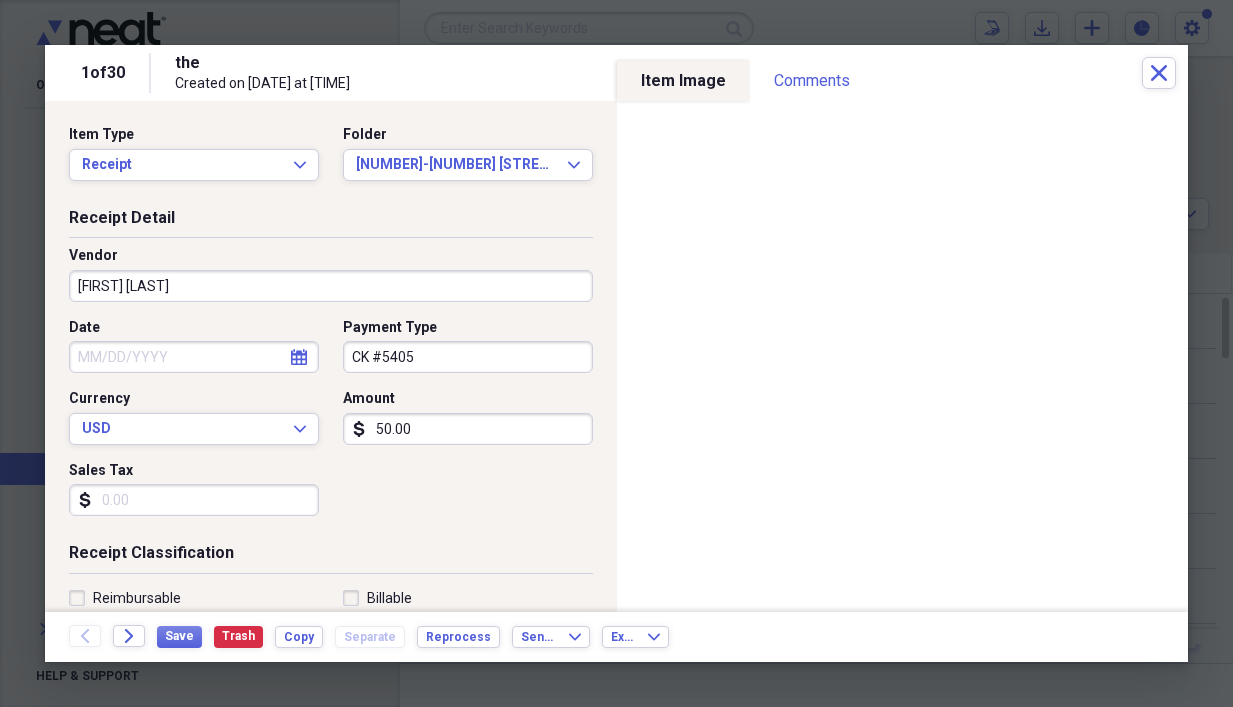 type on "CK #5405" 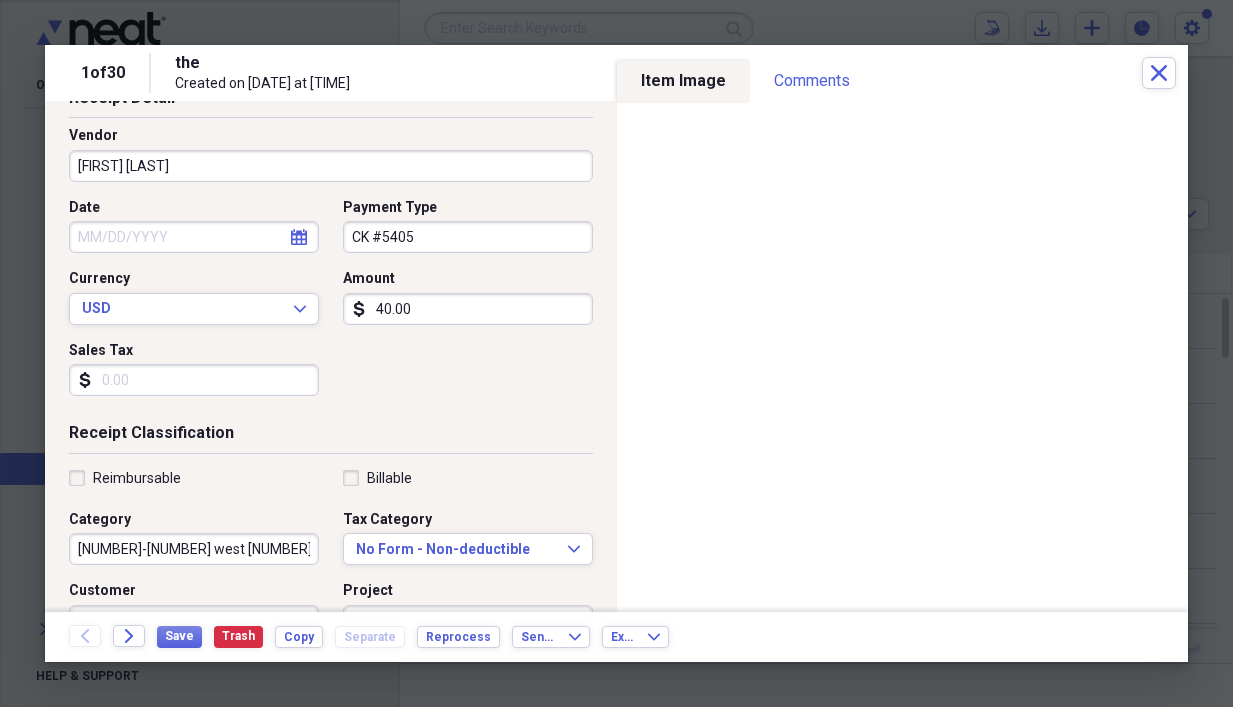 scroll, scrollTop: 200, scrollLeft: 0, axis: vertical 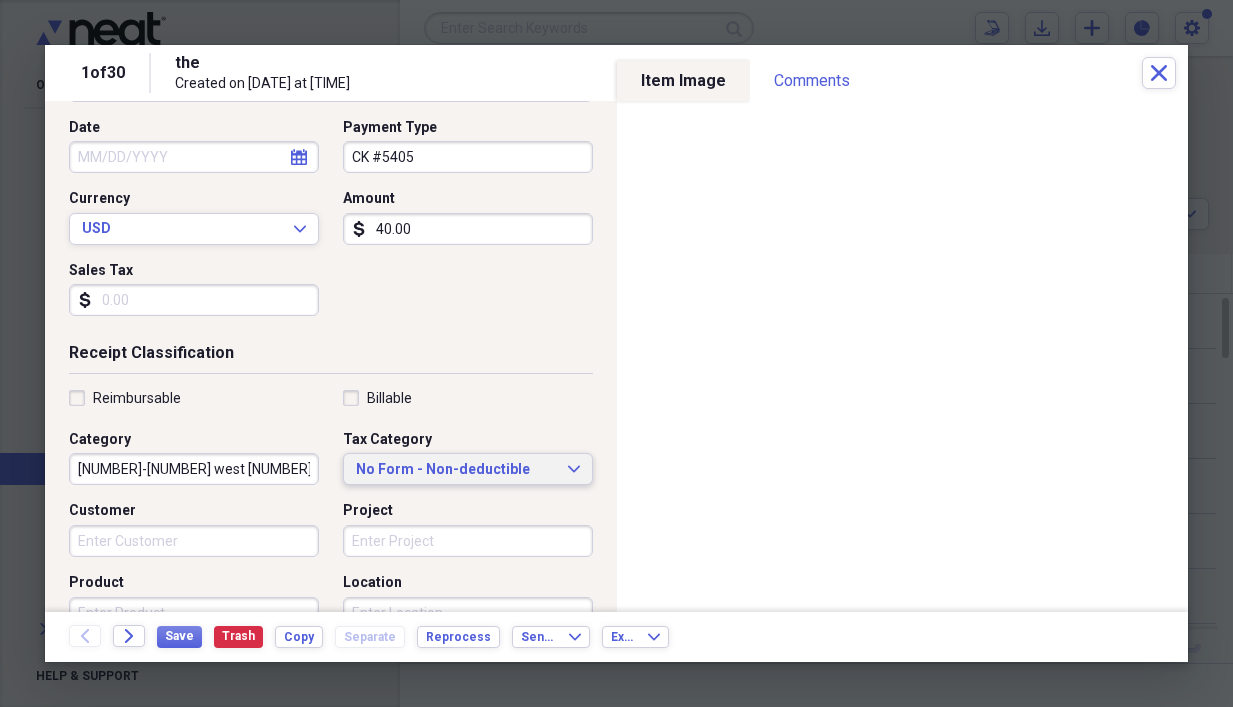 type on "40.00" 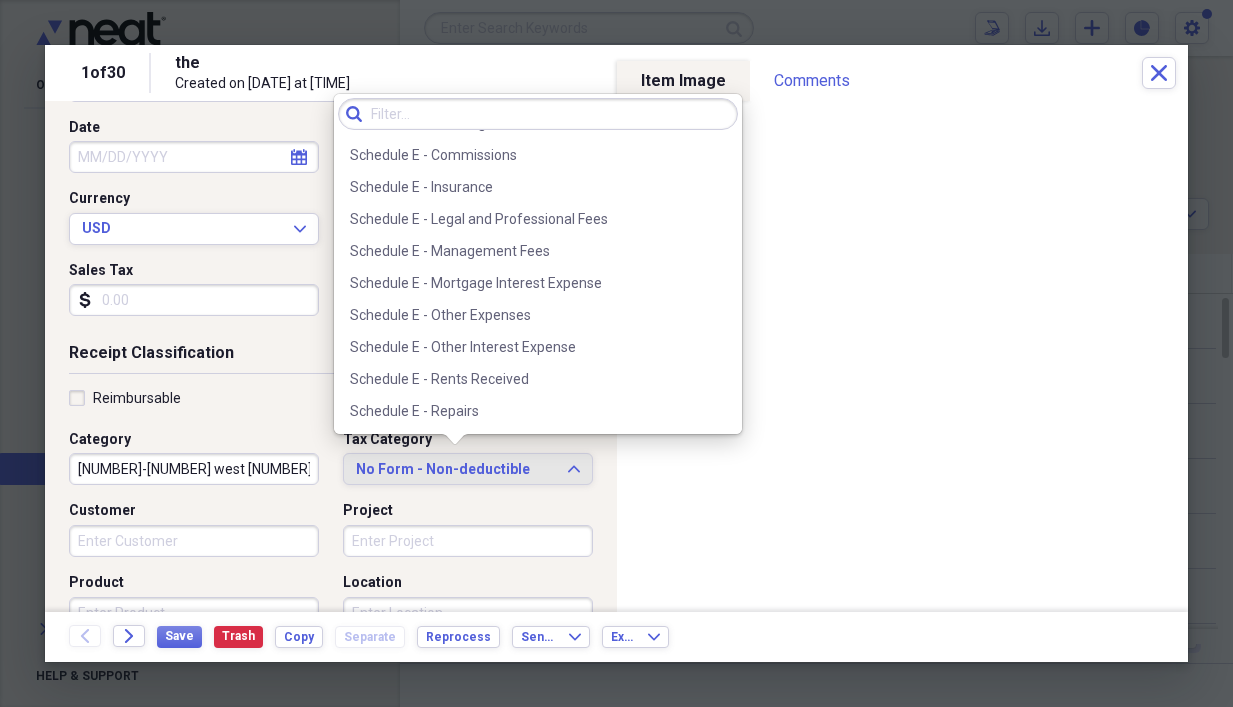 scroll, scrollTop: 4700, scrollLeft: 0, axis: vertical 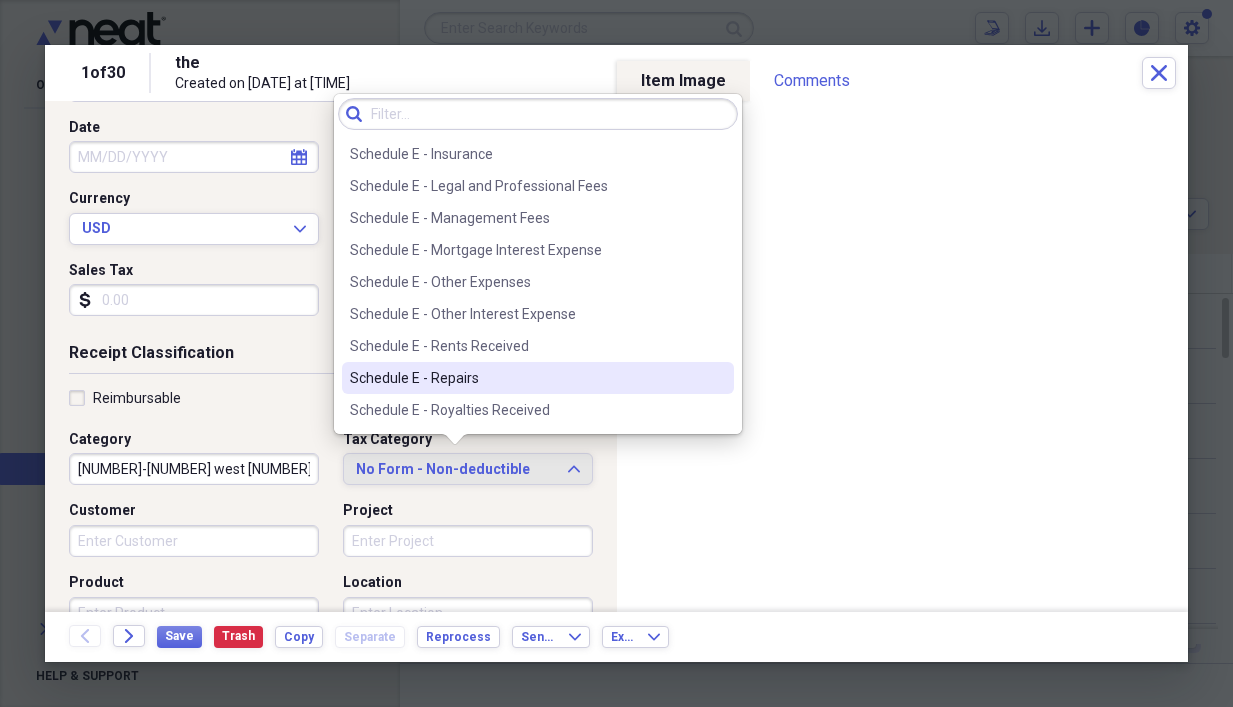 click on "Schedule E - Repairs" at bounding box center [538, 378] 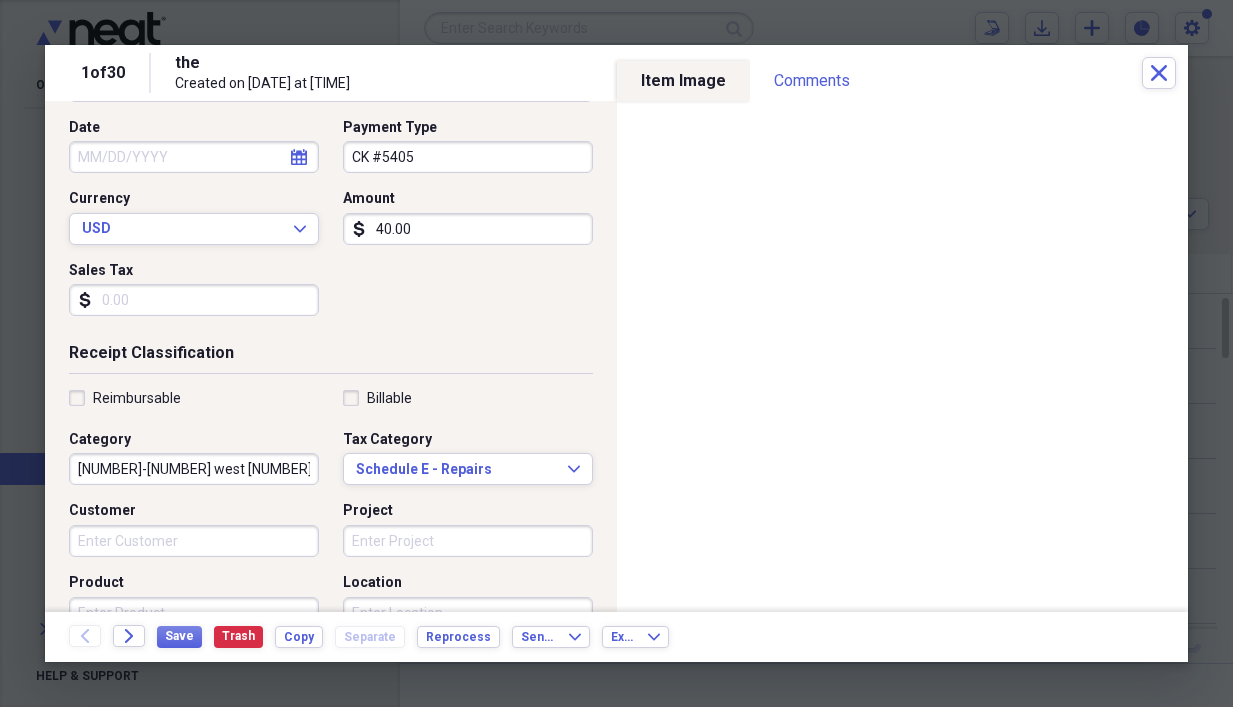 click on "[NUMBER]-[NUMBER] west [NUMBER] street repairs 2025" at bounding box center [194, 469] 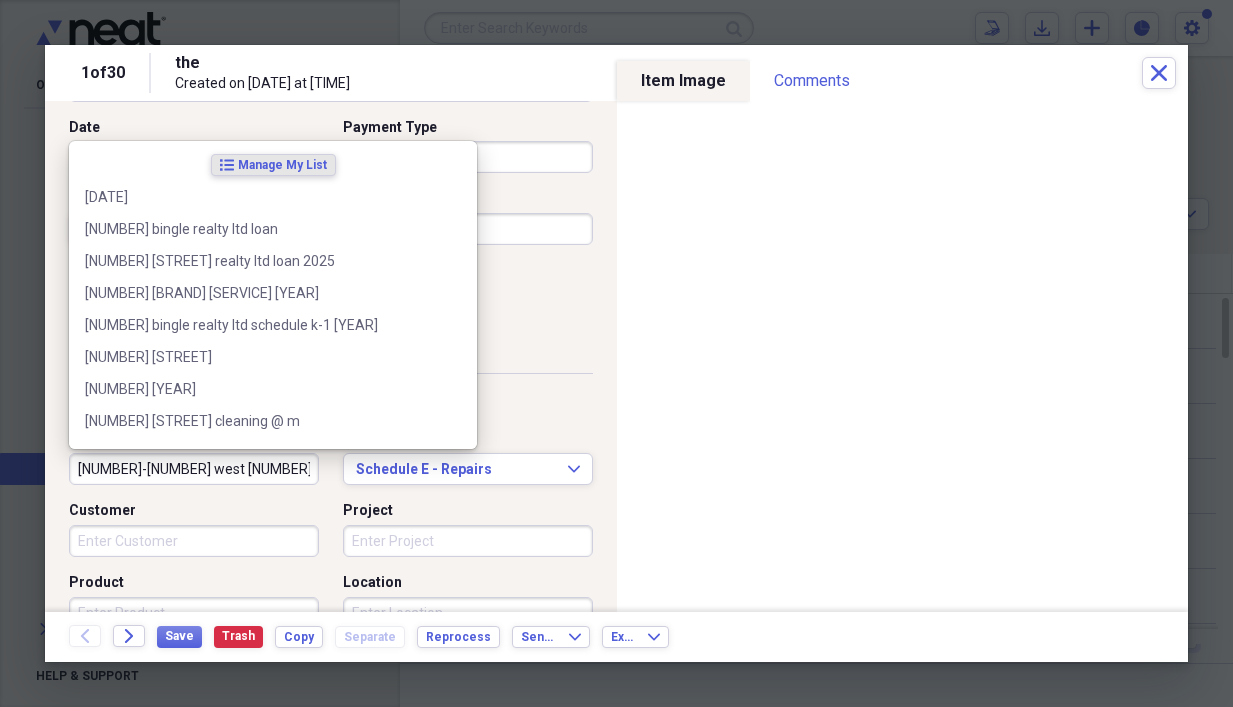 scroll, scrollTop: 0, scrollLeft: 17, axis: horizontal 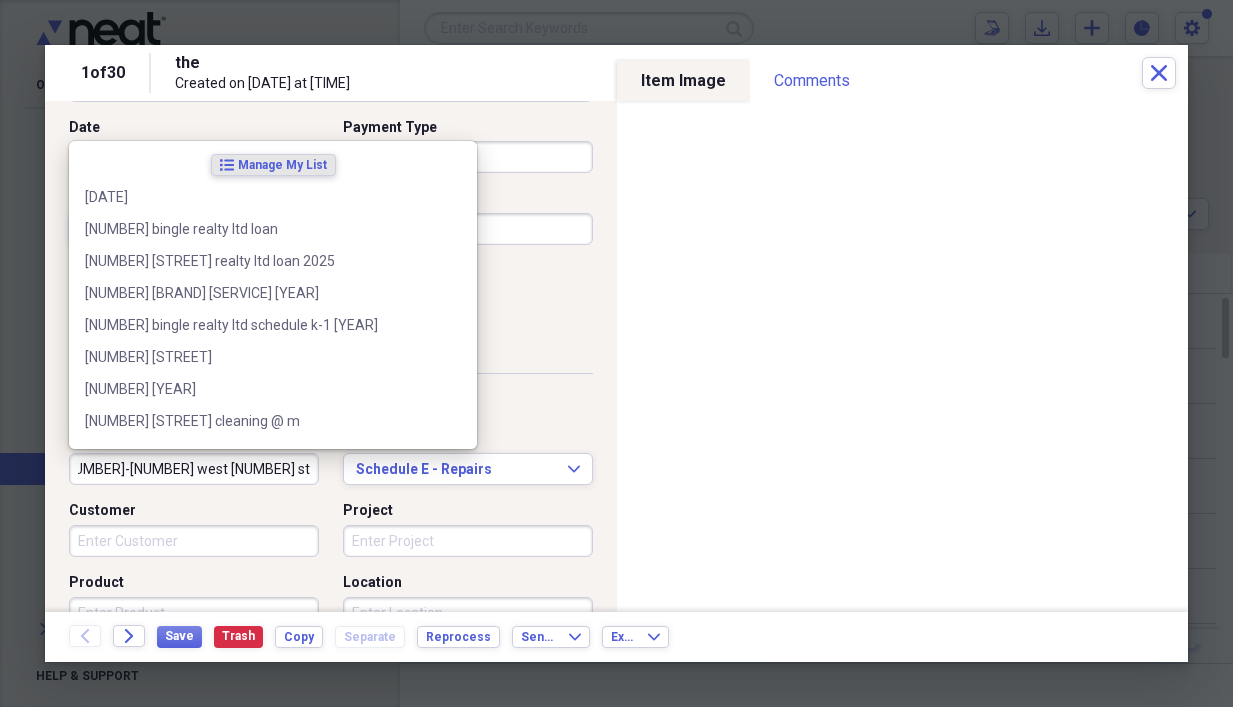 drag, startPoint x: 288, startPoint y: 459, endPoint x: 307, endPoint y: 460, distance: 19.026299 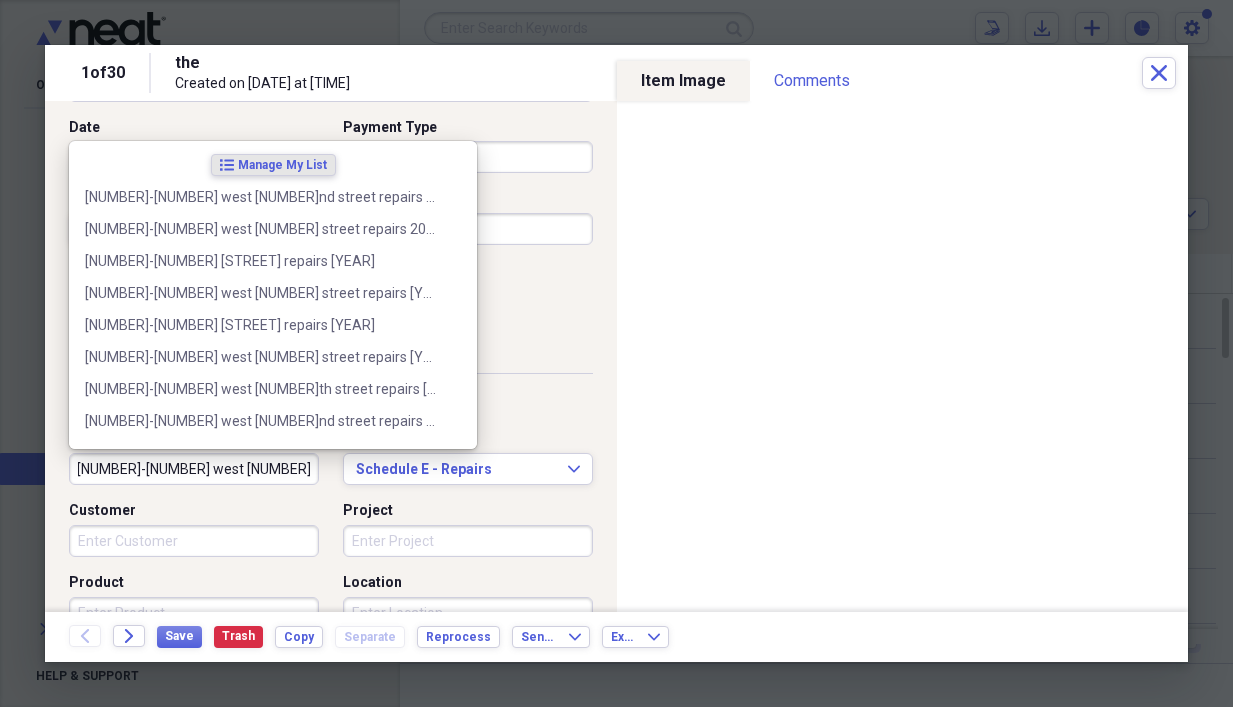scroll, scrollTop: 0, scrollLeft: 0, axis: both 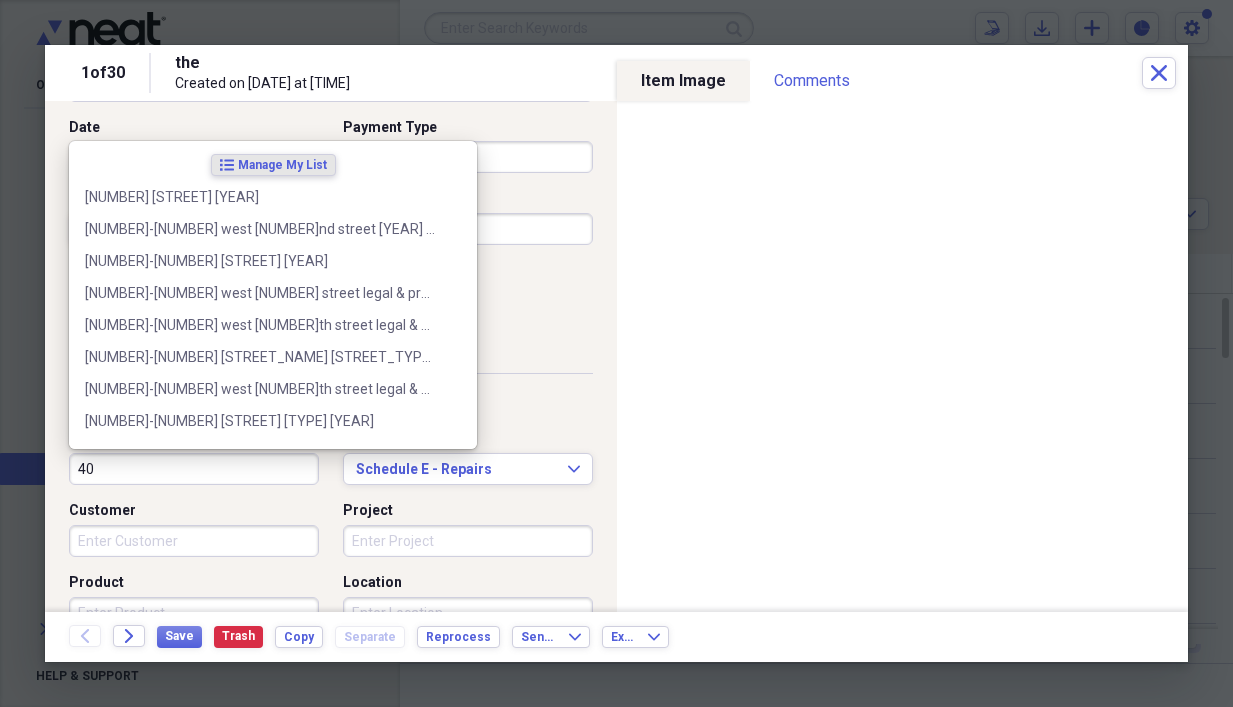 type on "4" 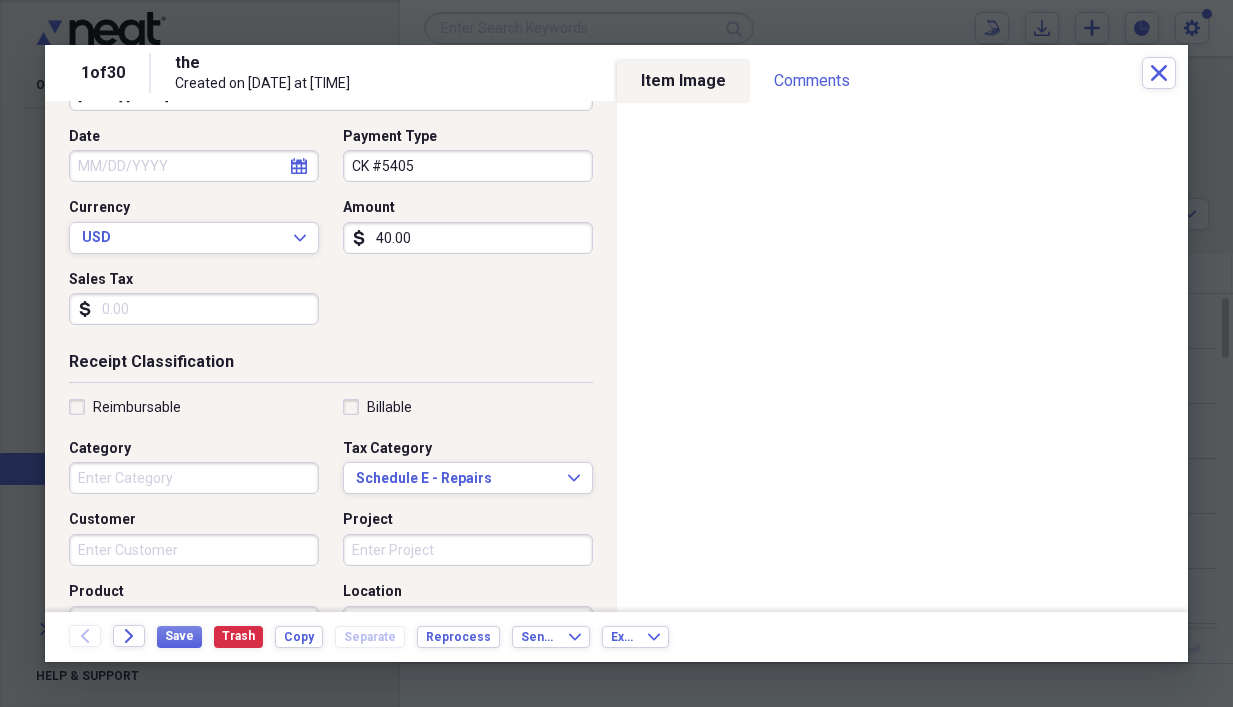 scroll, scrollTop: 300, scrollLeft: 0, axis: vertical 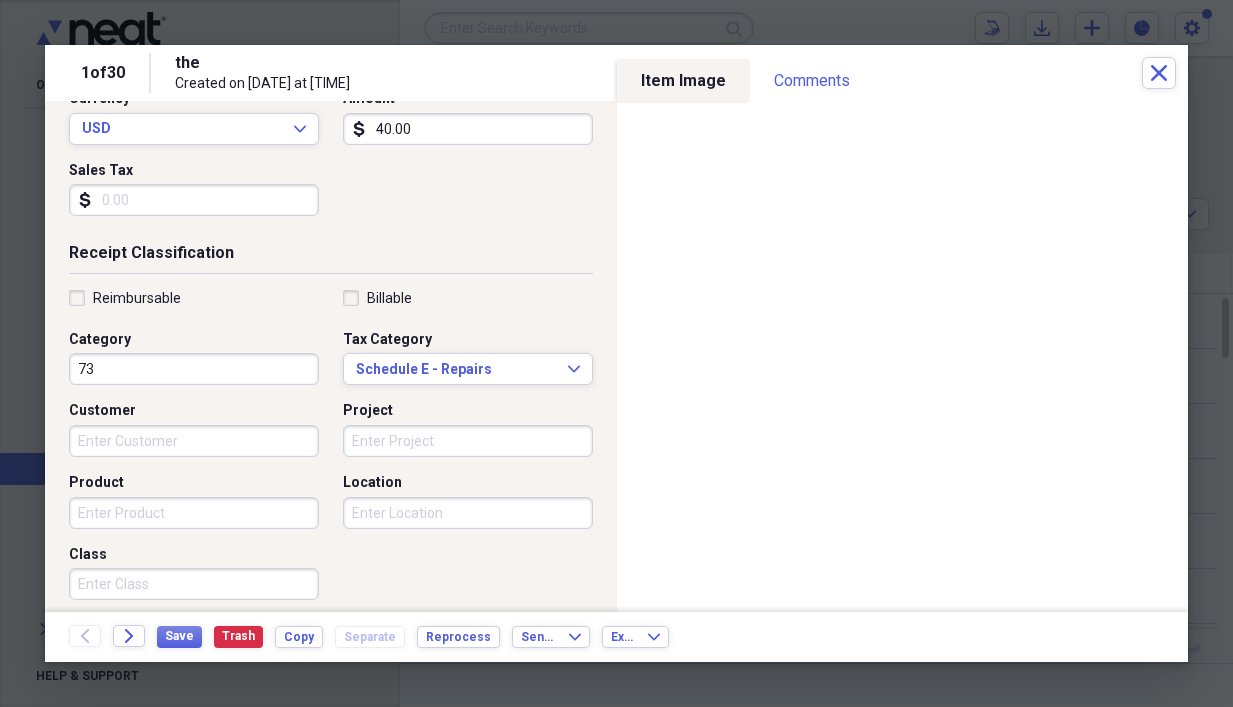 type on "7" 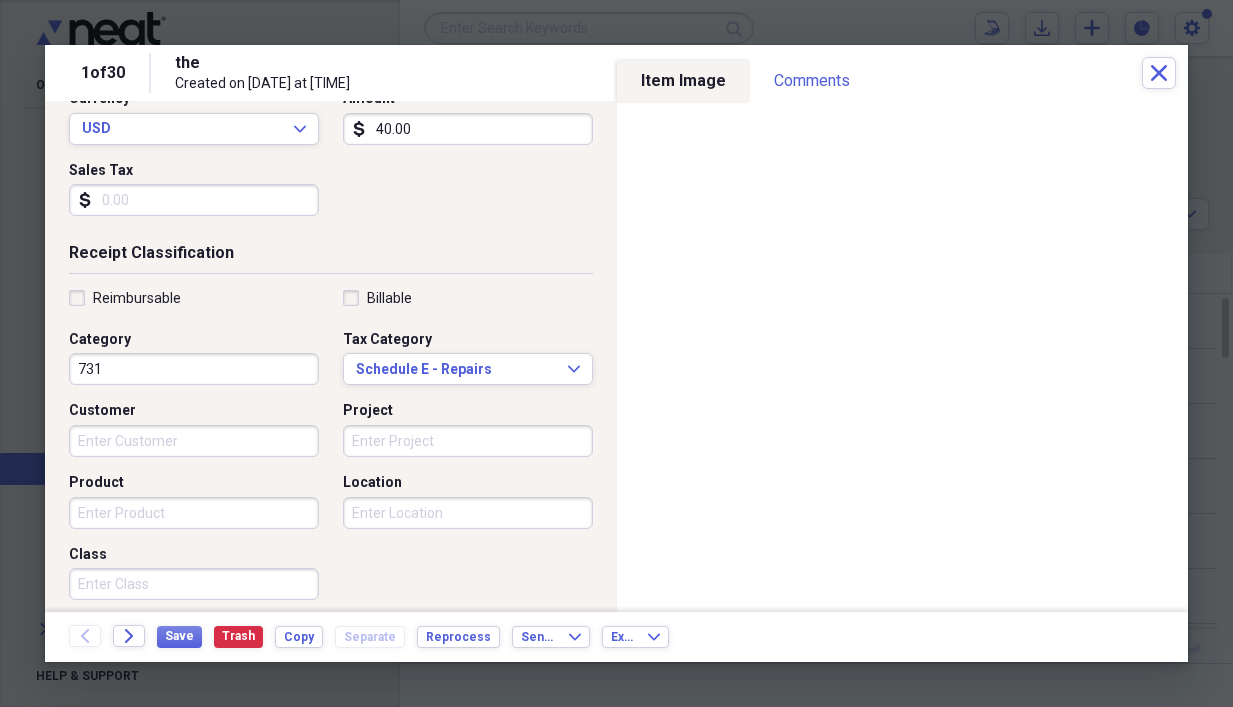 click on "731" at bounding box center (194, 369) 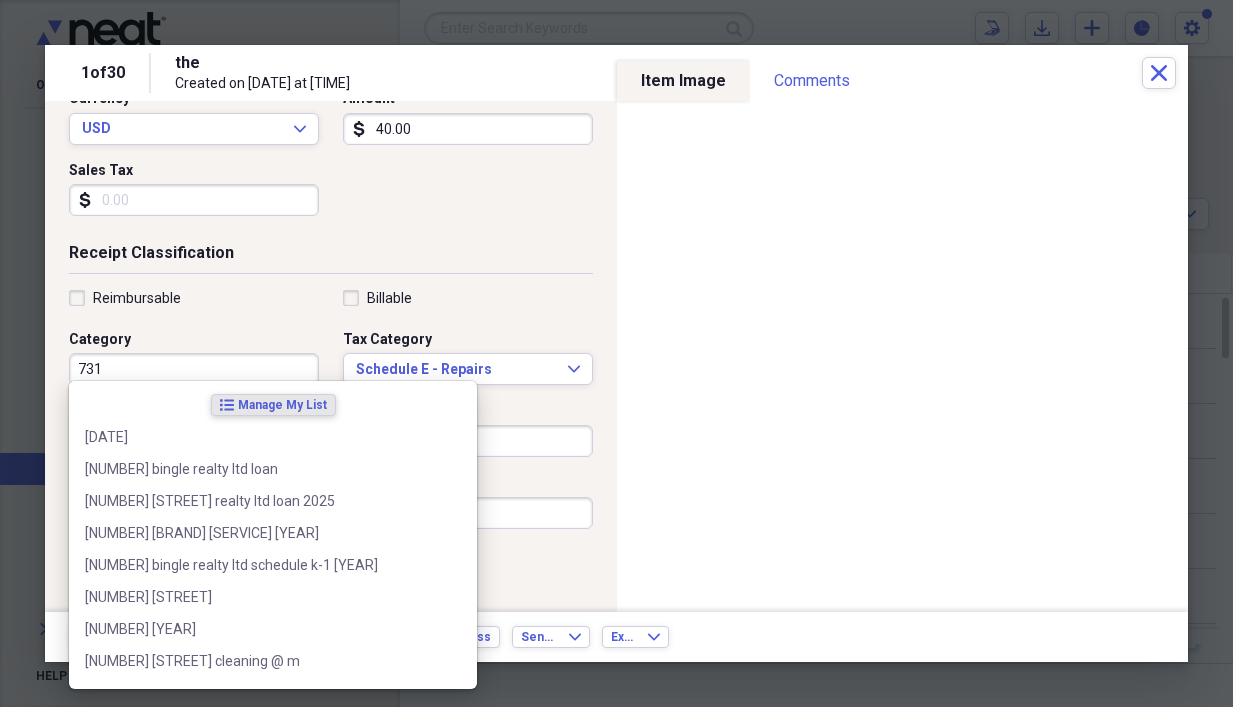 click on "731" at bounding box center [194, 369] 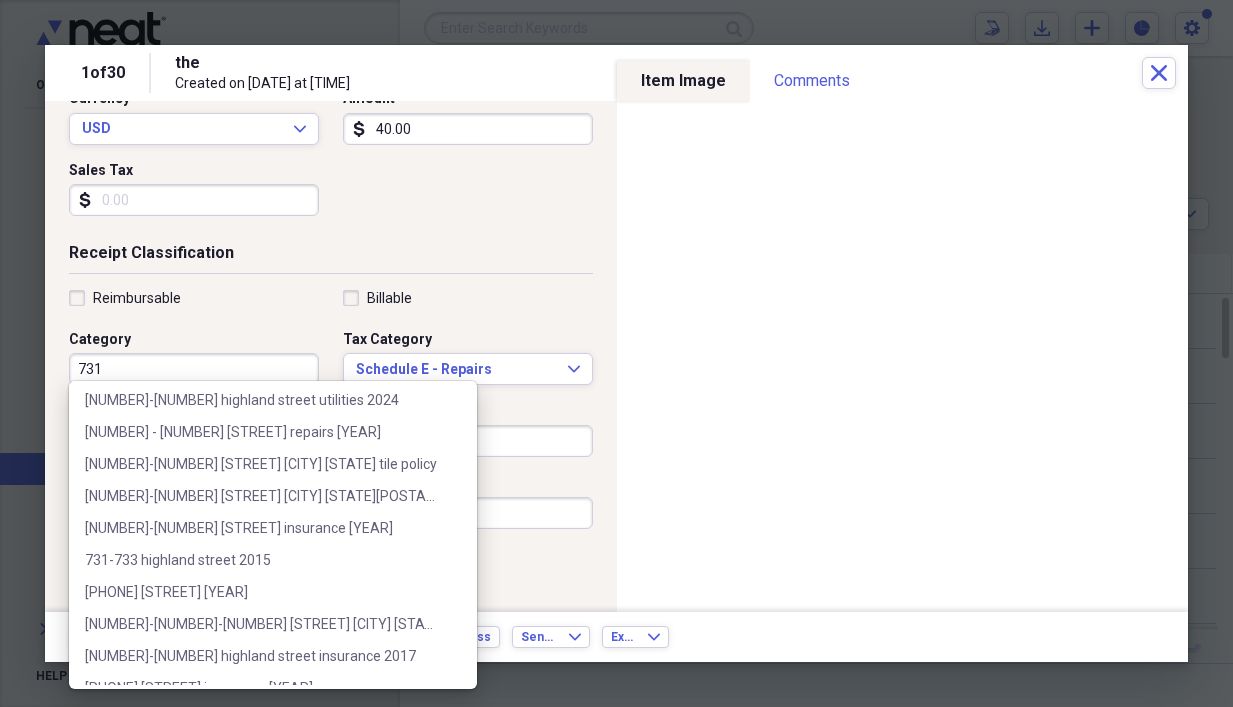 scroll, scrollTop: 19400, scrollLeft: 0, axis: vertical 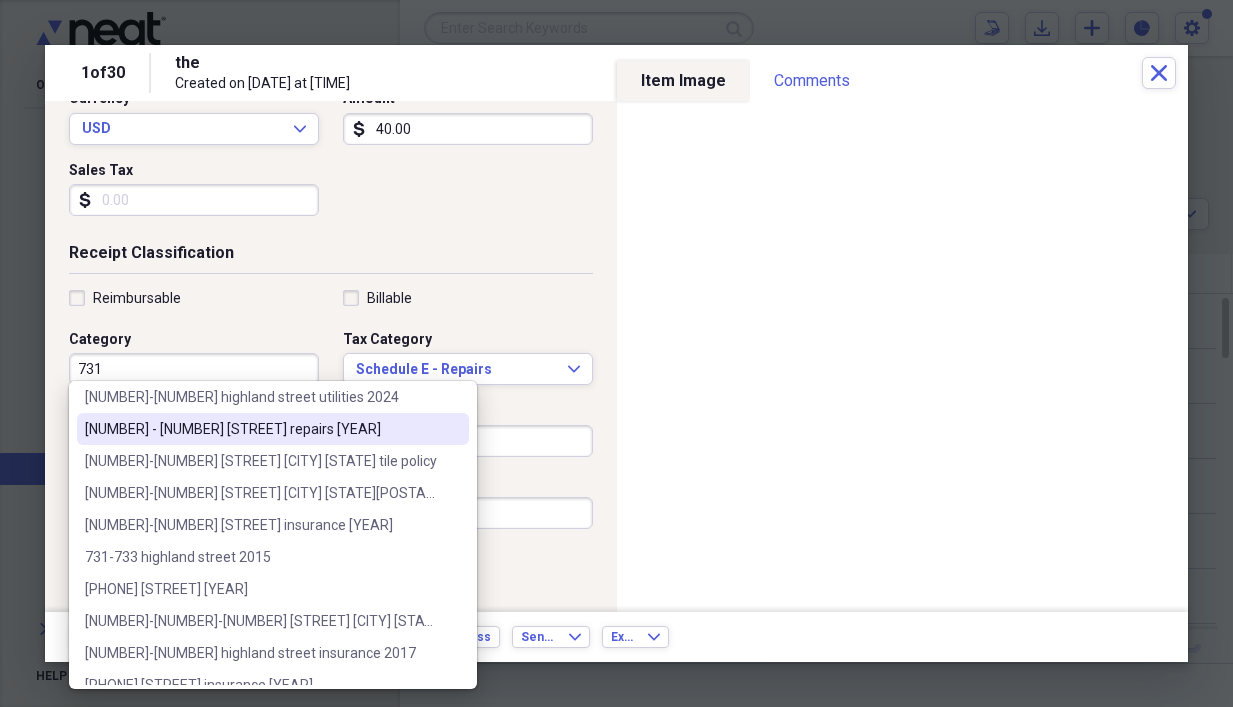 click on "[NUMBER] - [NUMBER] [STREET] repairs [YEAR]" at bounding box center (261, 429) 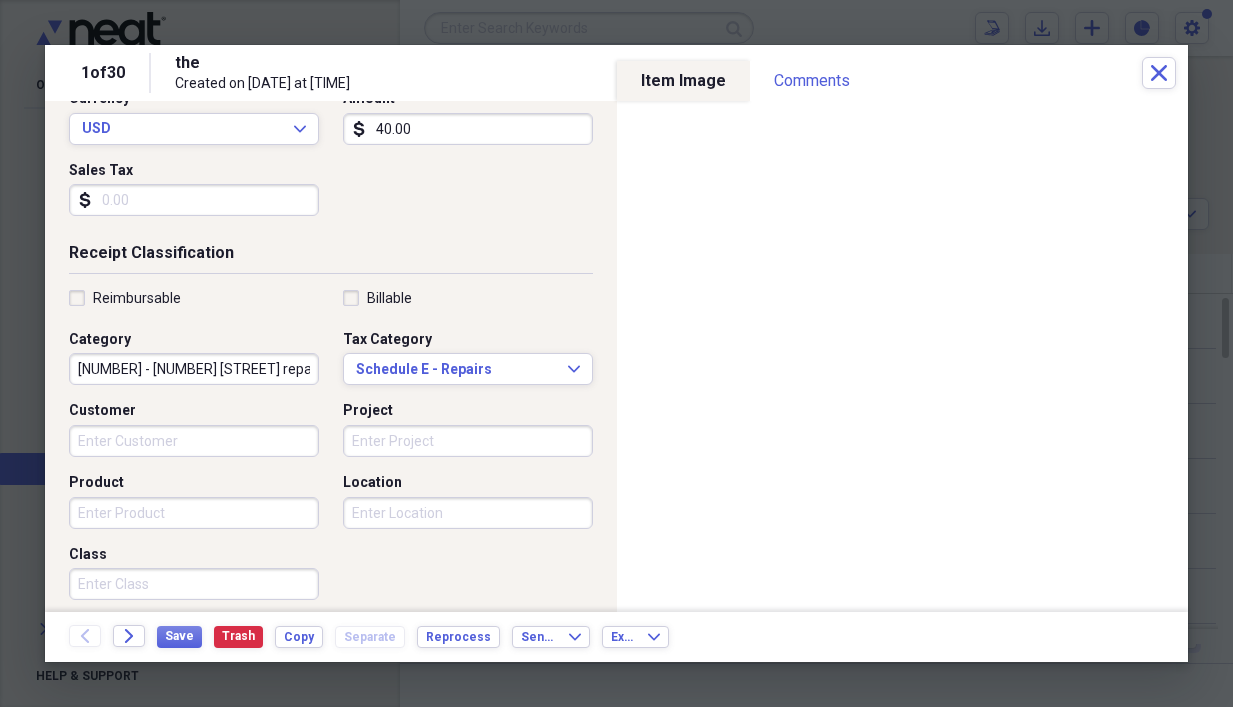 scroll, scrollTop: 0, scrollLeft: 11, axis: horizontal 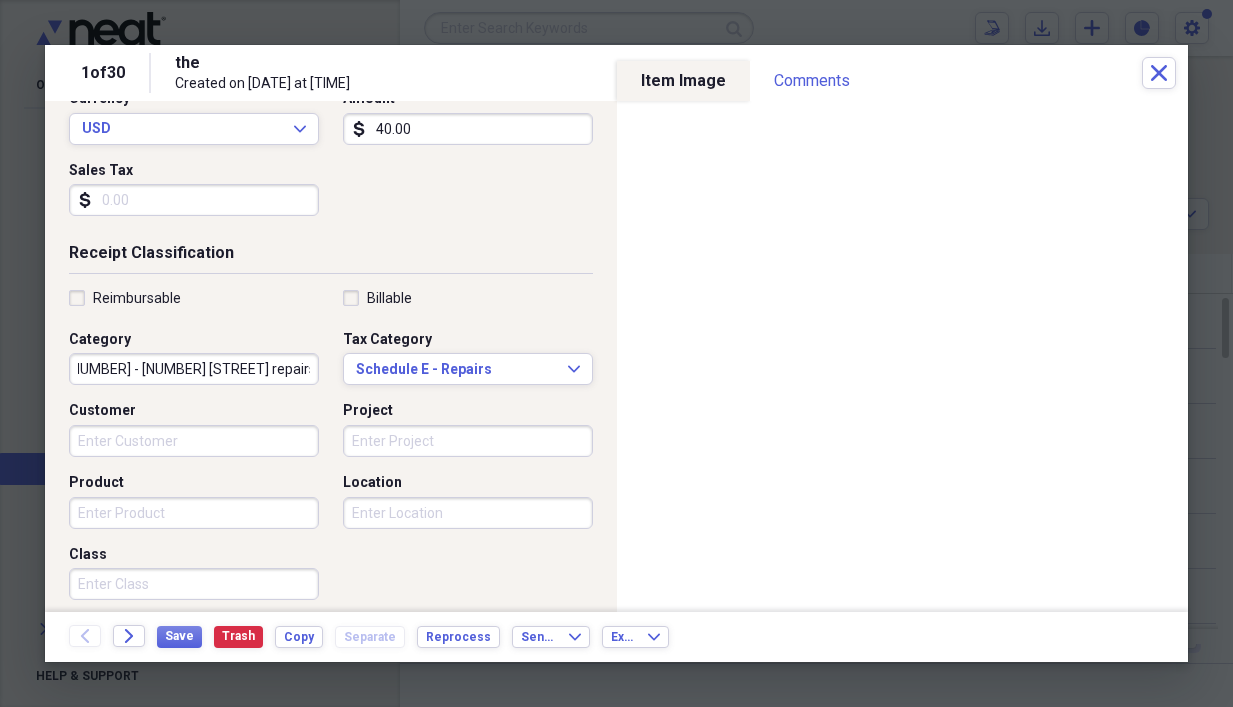 drag, startPoint x: 294, startPoint y: 355, endPoint x: 304, endPoint y: 359, distance: 10.770329 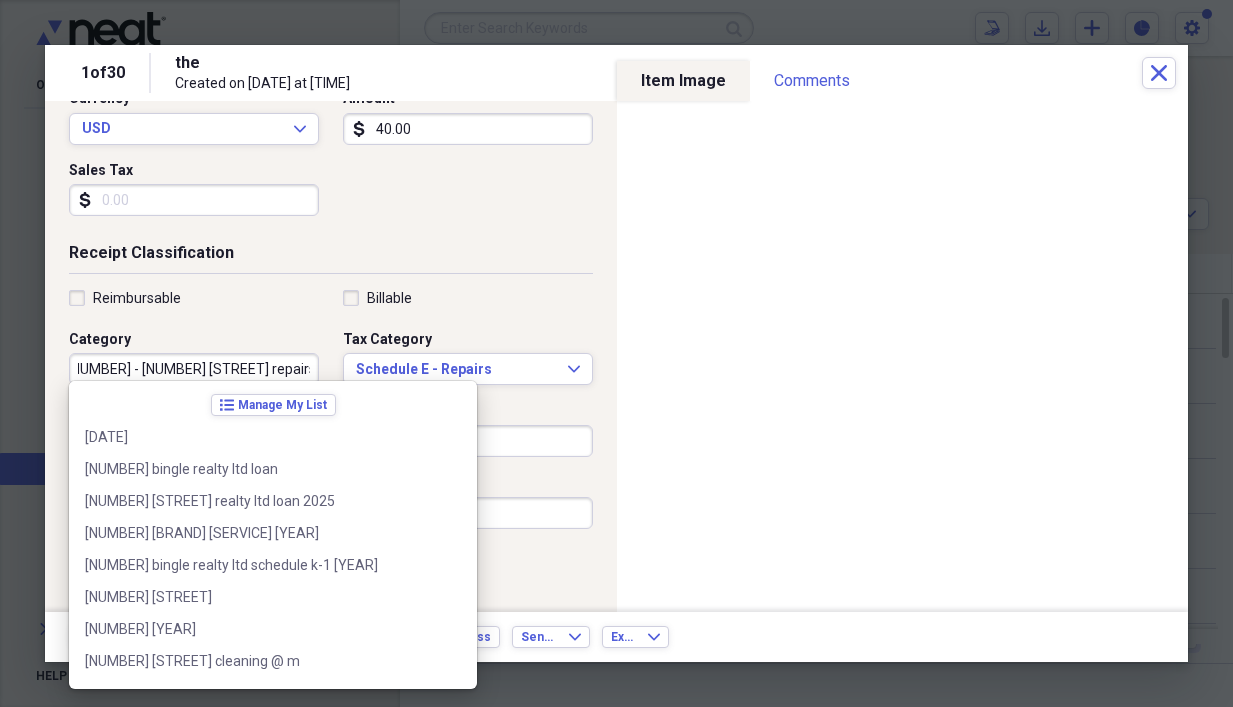 click on "[NUMBER] - [NUMBER] [STREET] repairs [YEAR]" at bounding box center (194, 369) 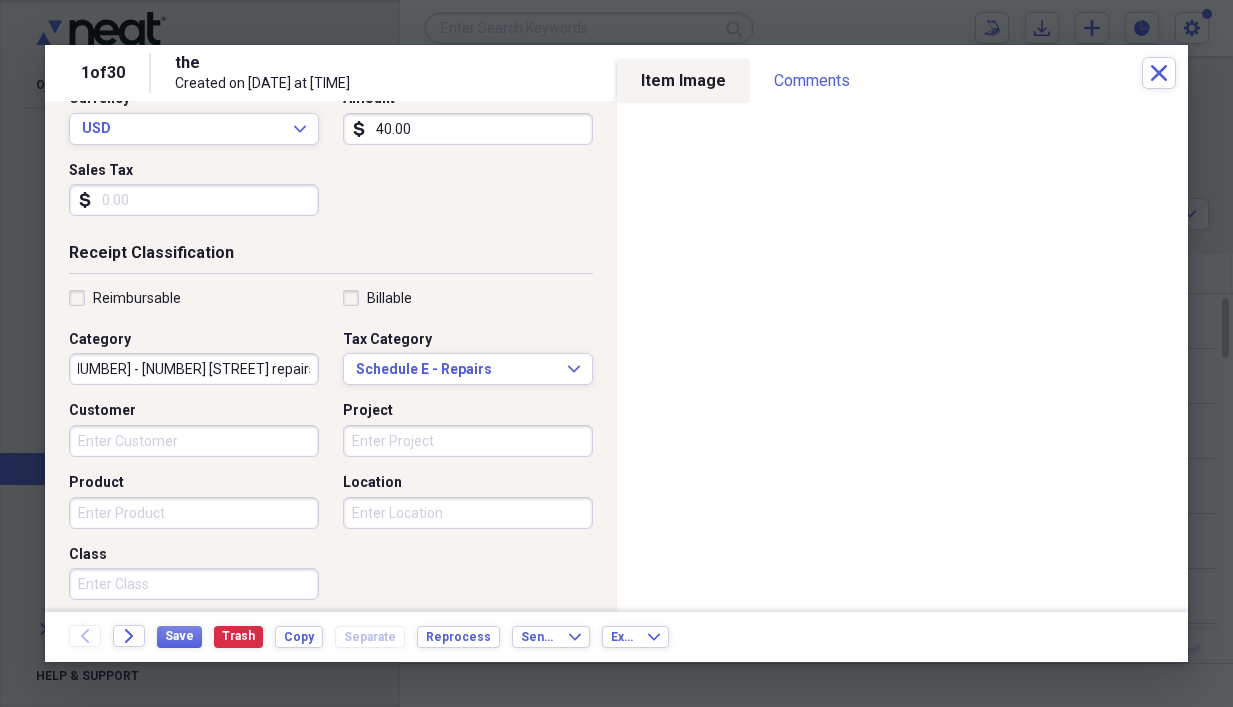 click on "Category [PHONE] [STREET] repairs [YEAR]" at bounding box center (200, 358) 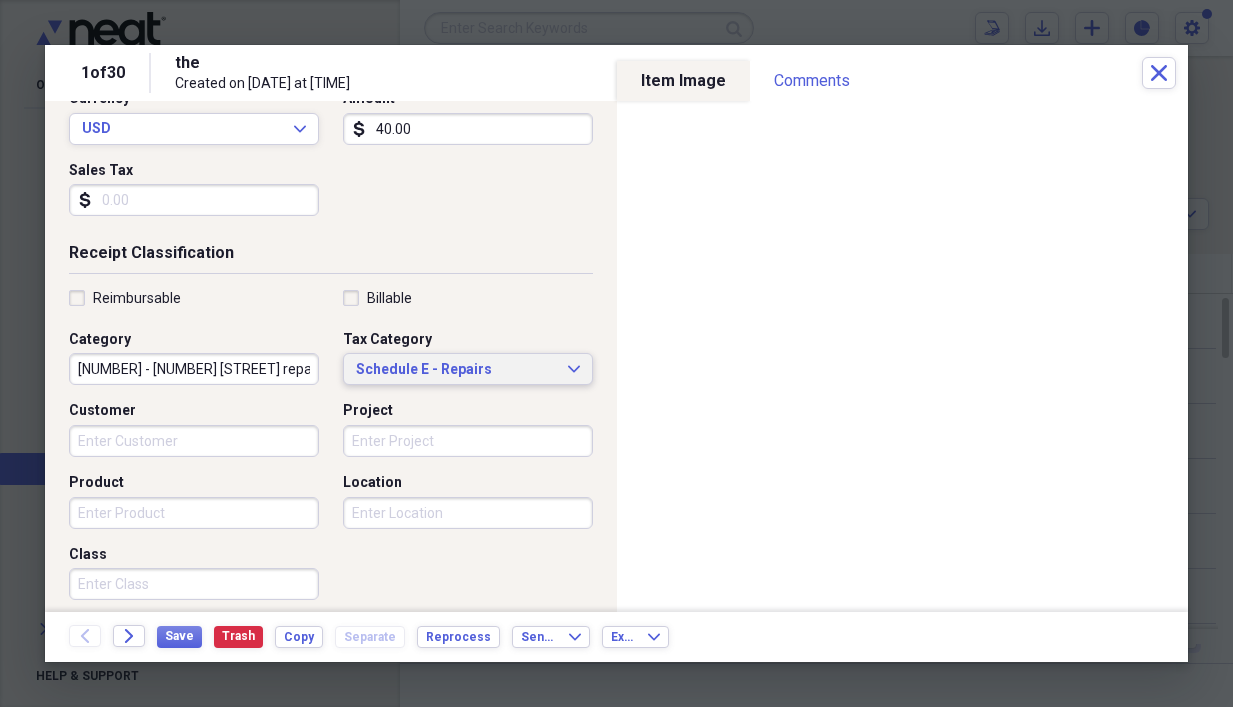 click on "Schedule E - Repairs Expand" at bounding box center [468, 369] 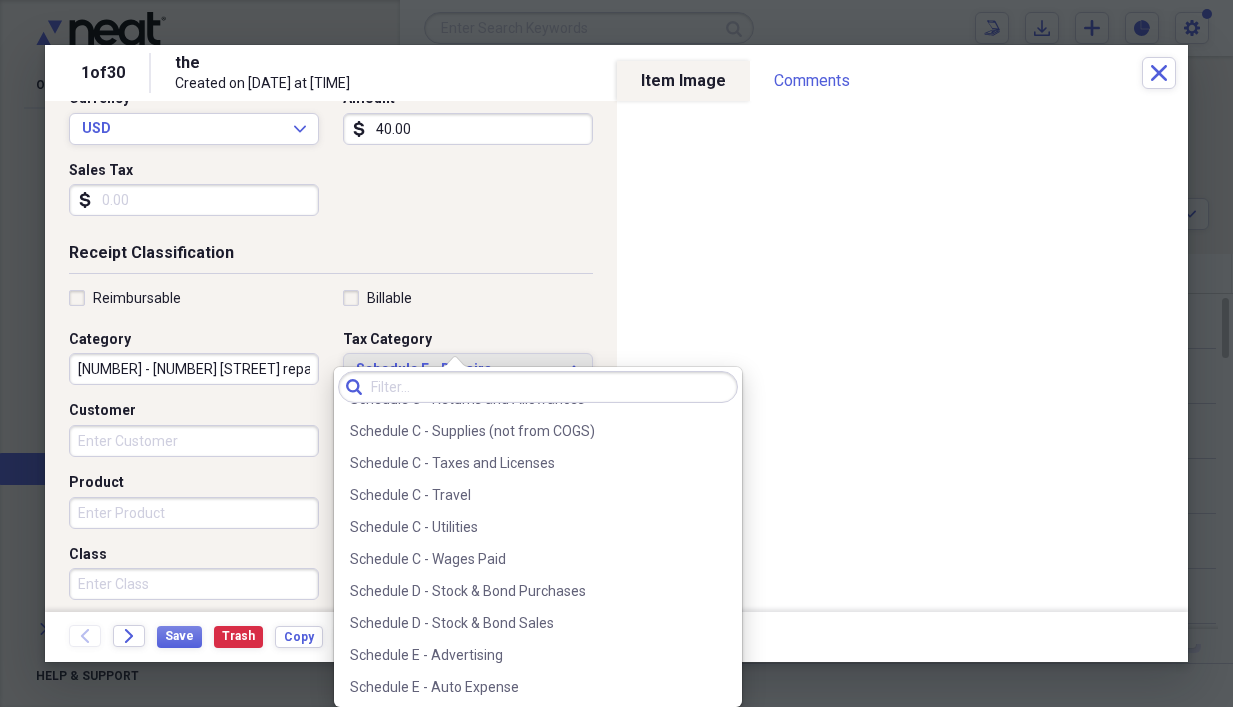 scroll, scrollTop: 4844, scrollLeft: 0, axis: vertical 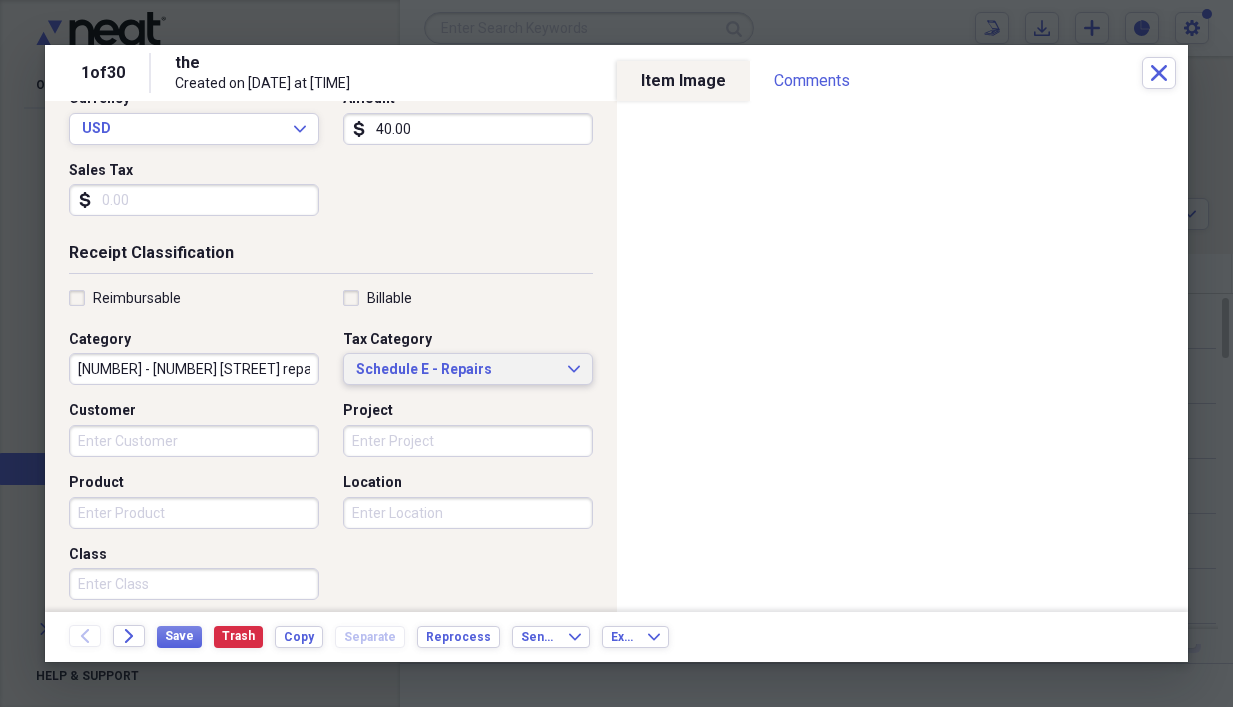 click on "Billable" at bounding box center [468, 298] 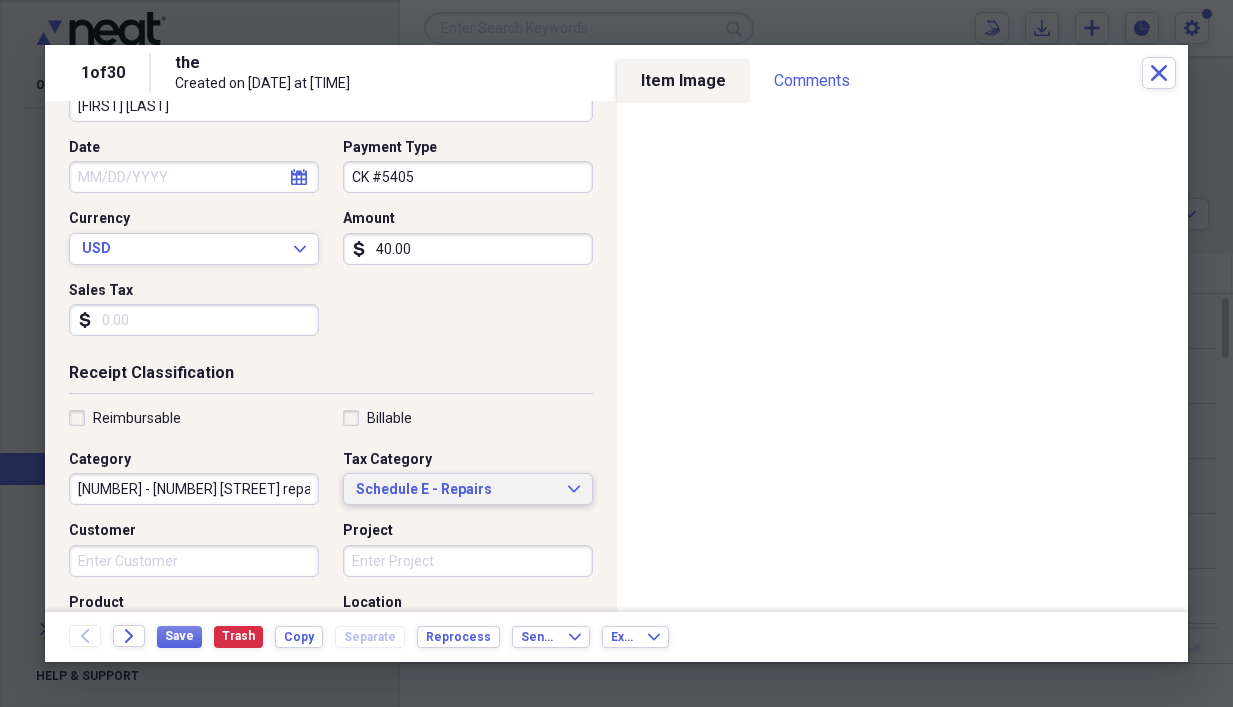 scroll, scrollTop: 0, scrollLeft: 0, axis: both 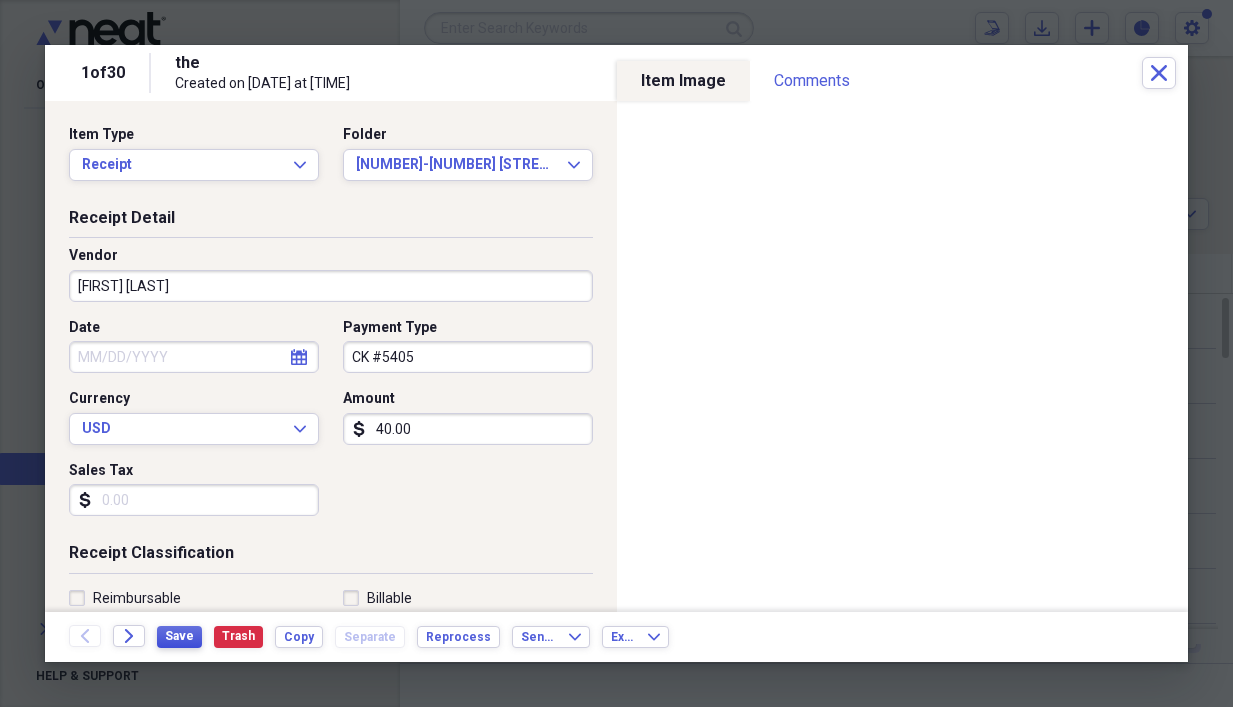 click on "Save" at bounding box center [179, 636] 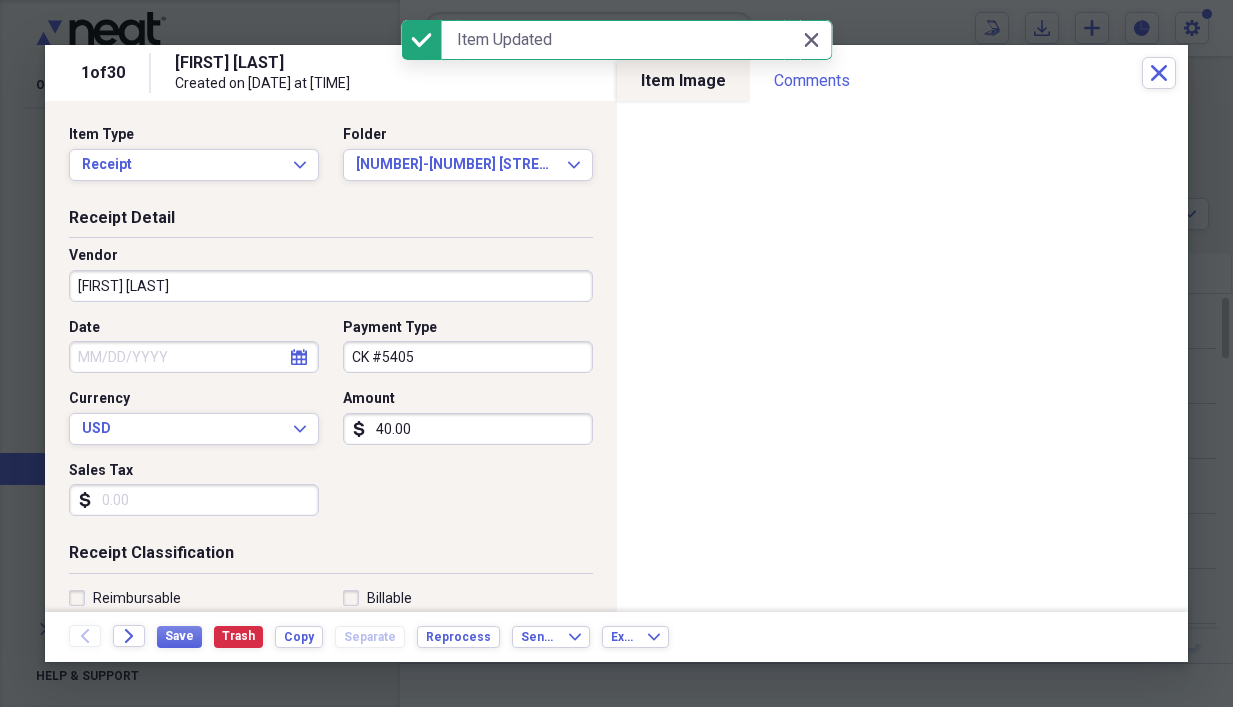 click 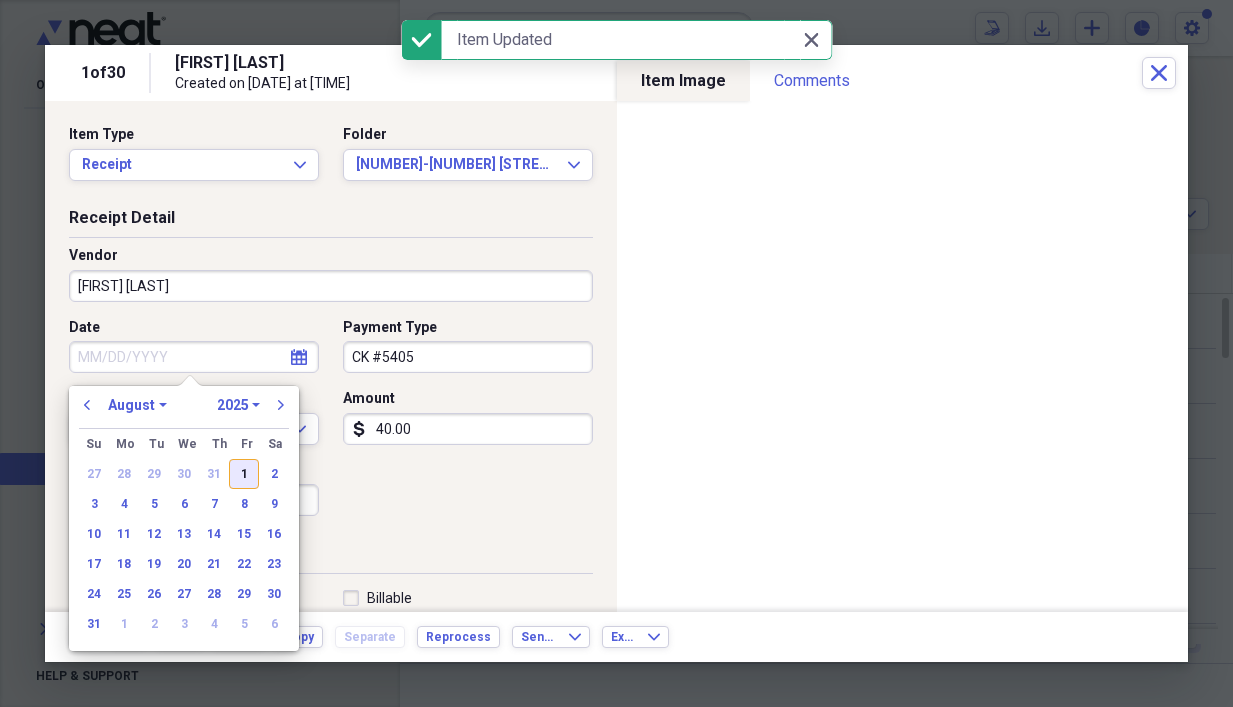 click on "1" at bounding box center [244, 474] 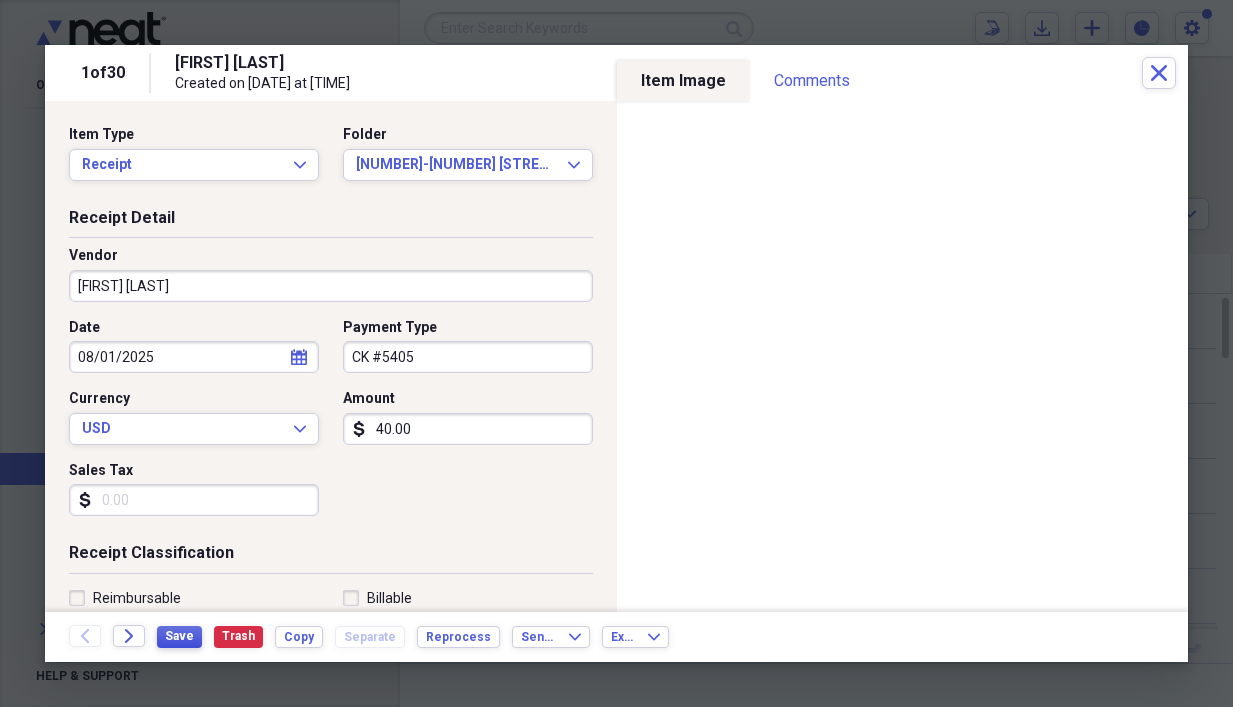 click on "Save" at bounding box center (179, 637) 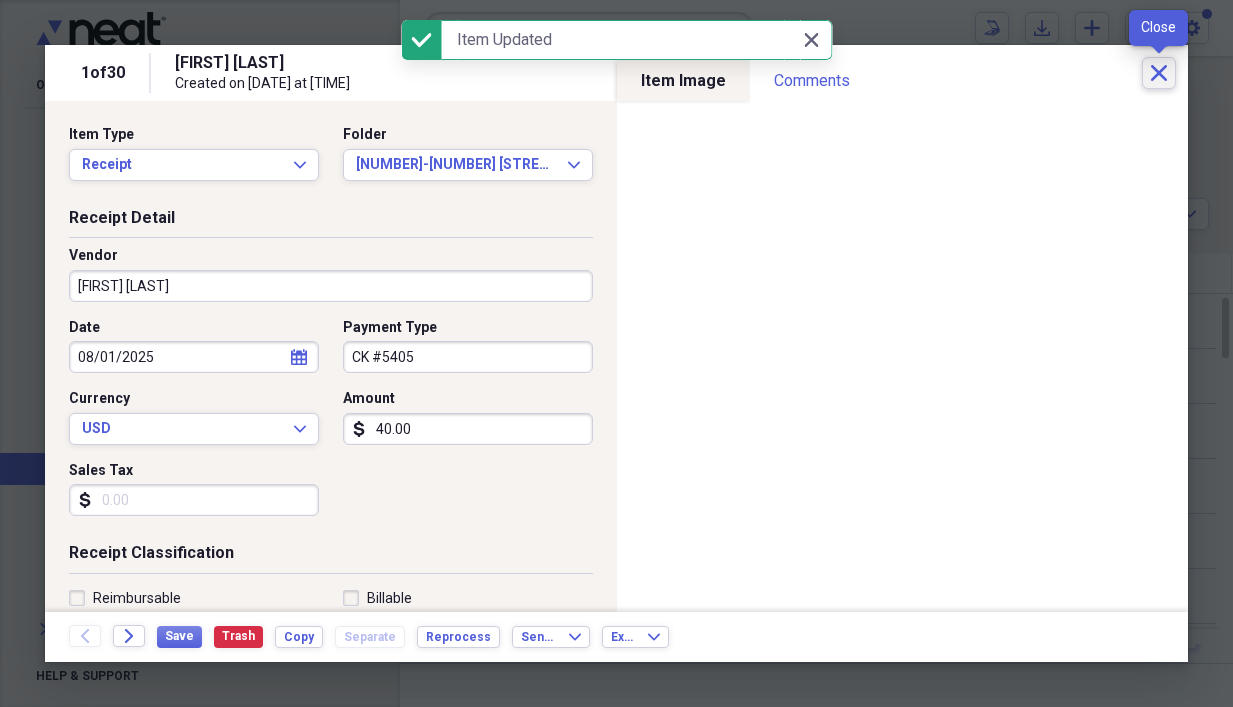 click on "Close" at bounding box center [1159, 73] 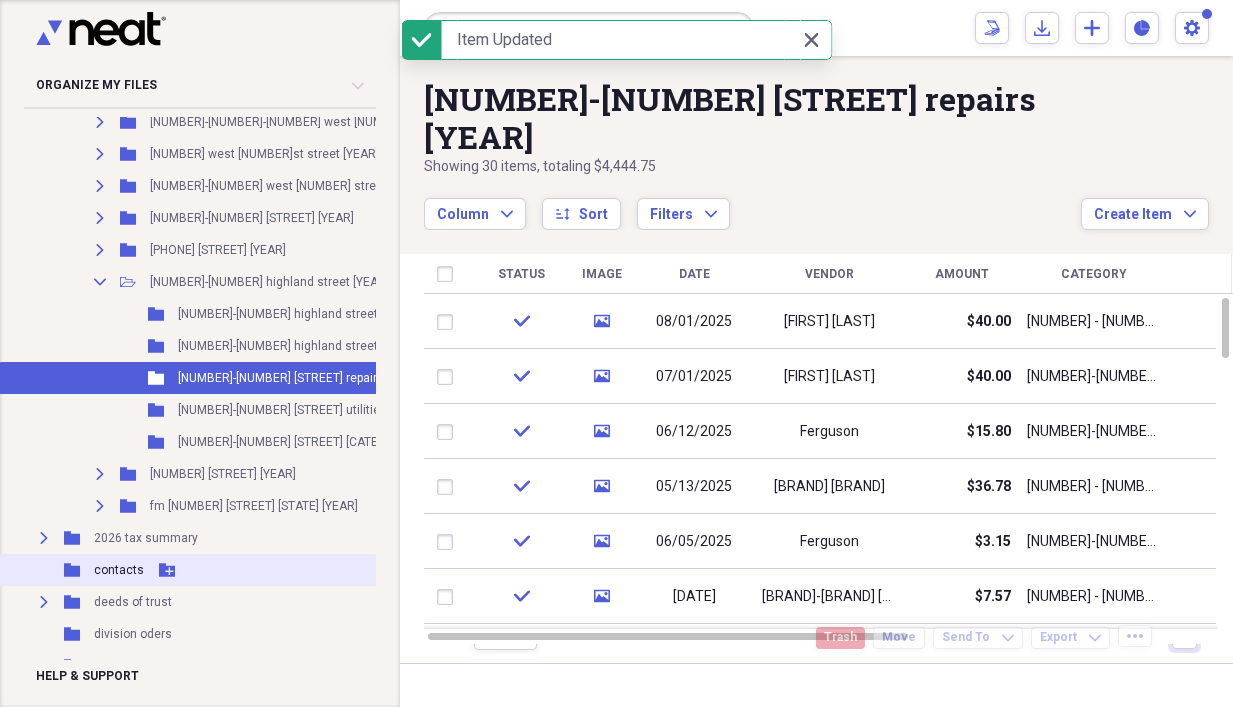 scroll, scrollTop: 560, scrollLeft: 0, axis: vertical 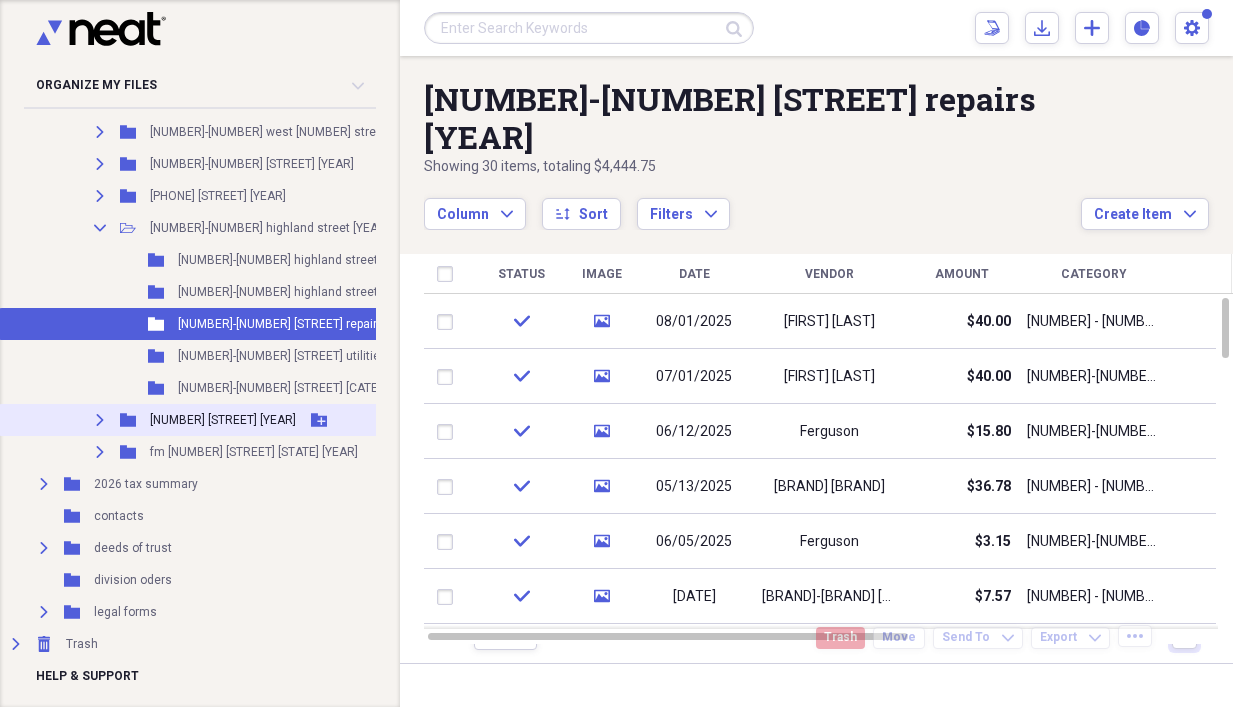 click on "Expand Folder [NUMBER] [STREET] [YEAR] Add Folder" at bounding box center [295, 420] 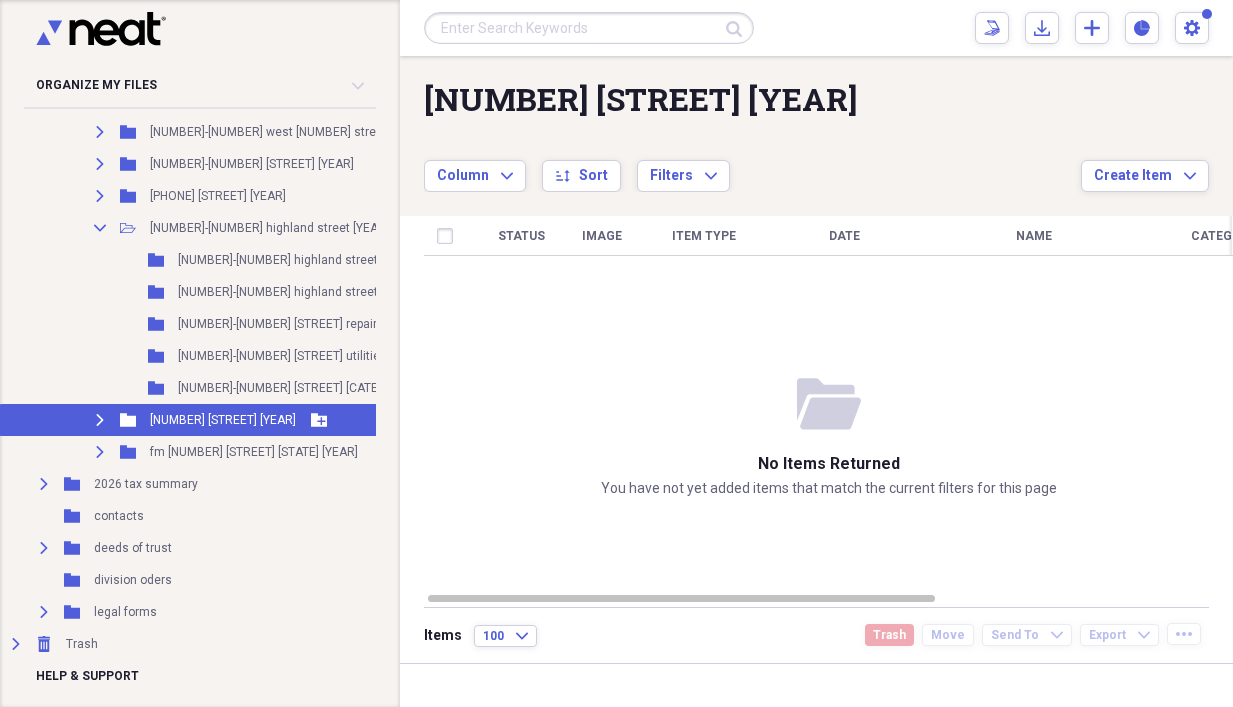 click 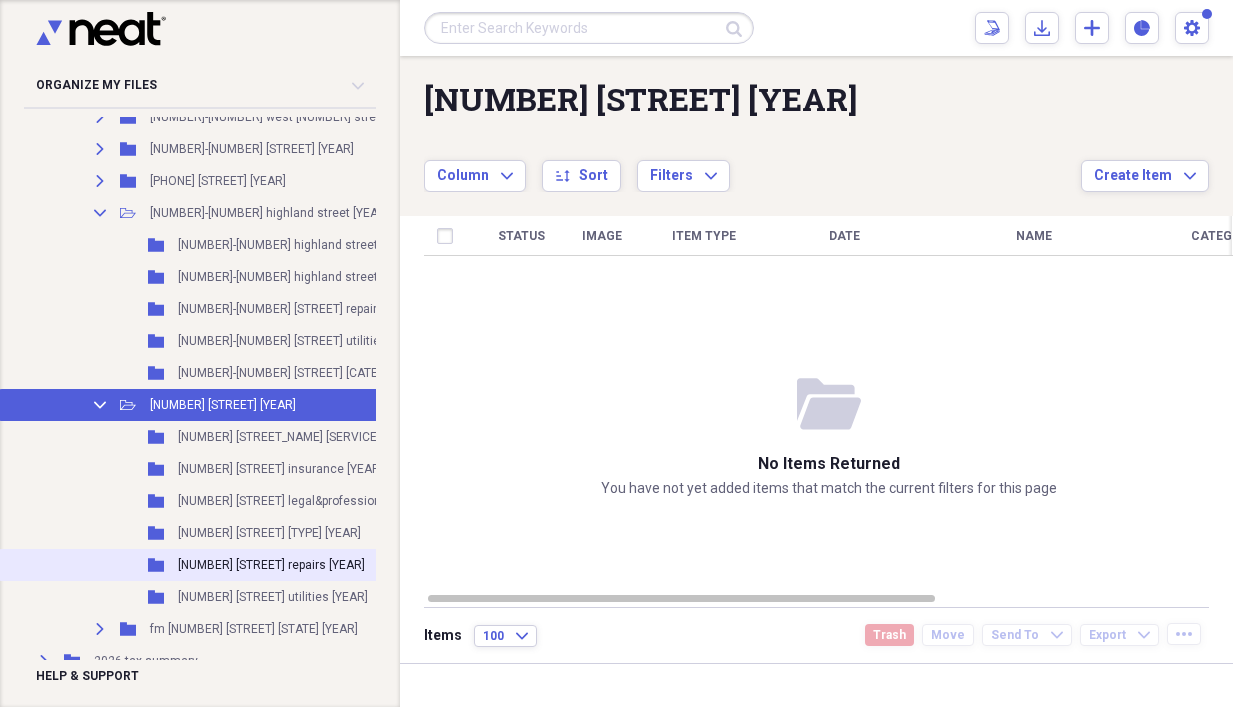 click on "[NUMBER] [STREET] repairs [YEAR]" at bounding box center [271, 565] 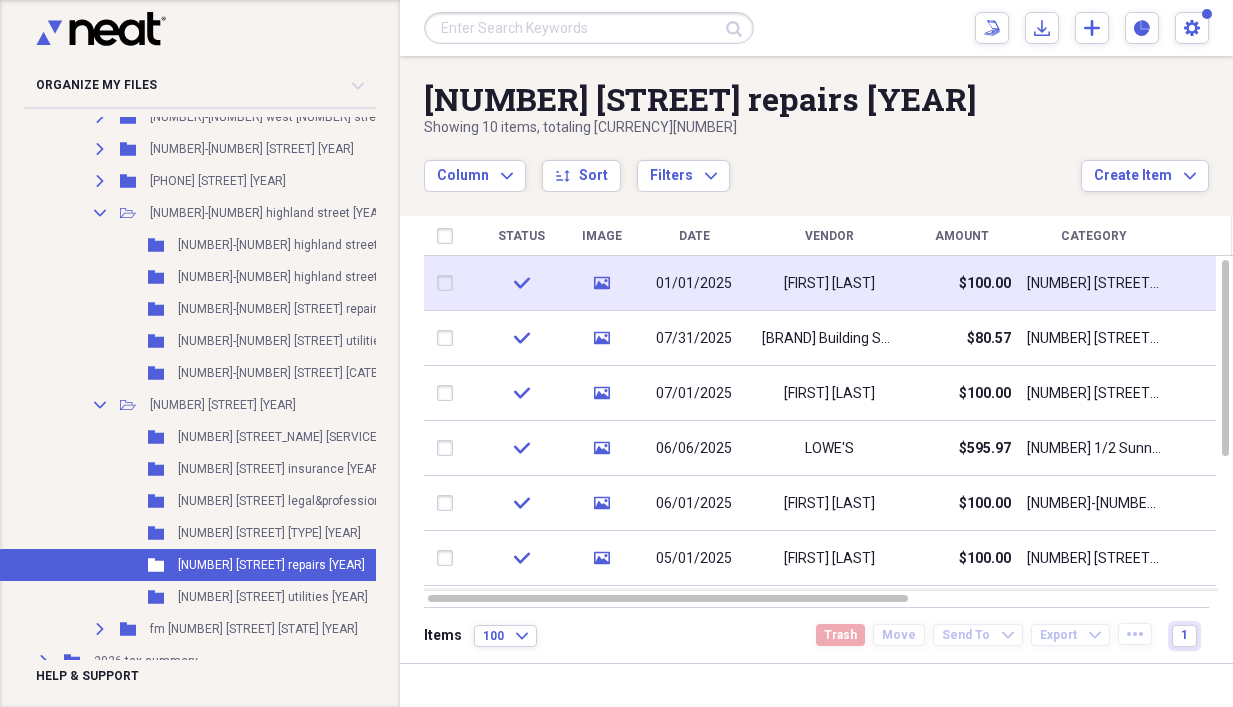 click on "$100.00" at bounding box center [961, 283] 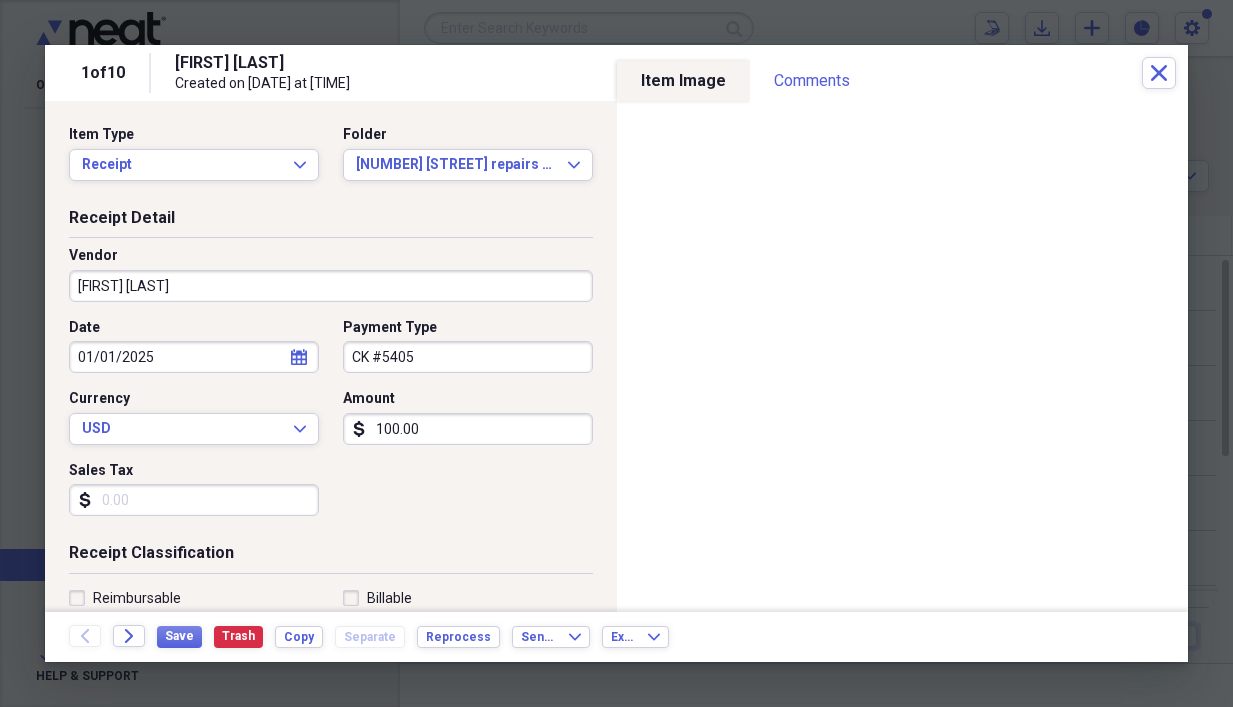 click on "calendar" 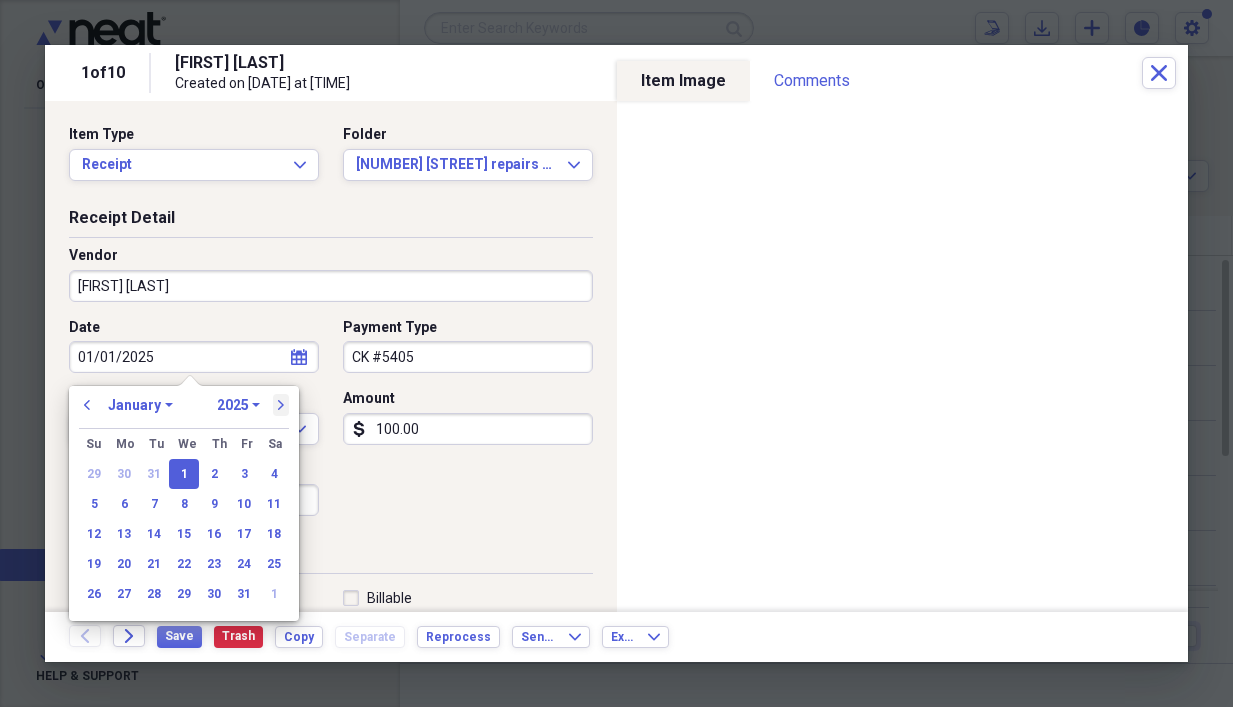 click on "next" at bounding box center [281, 405] 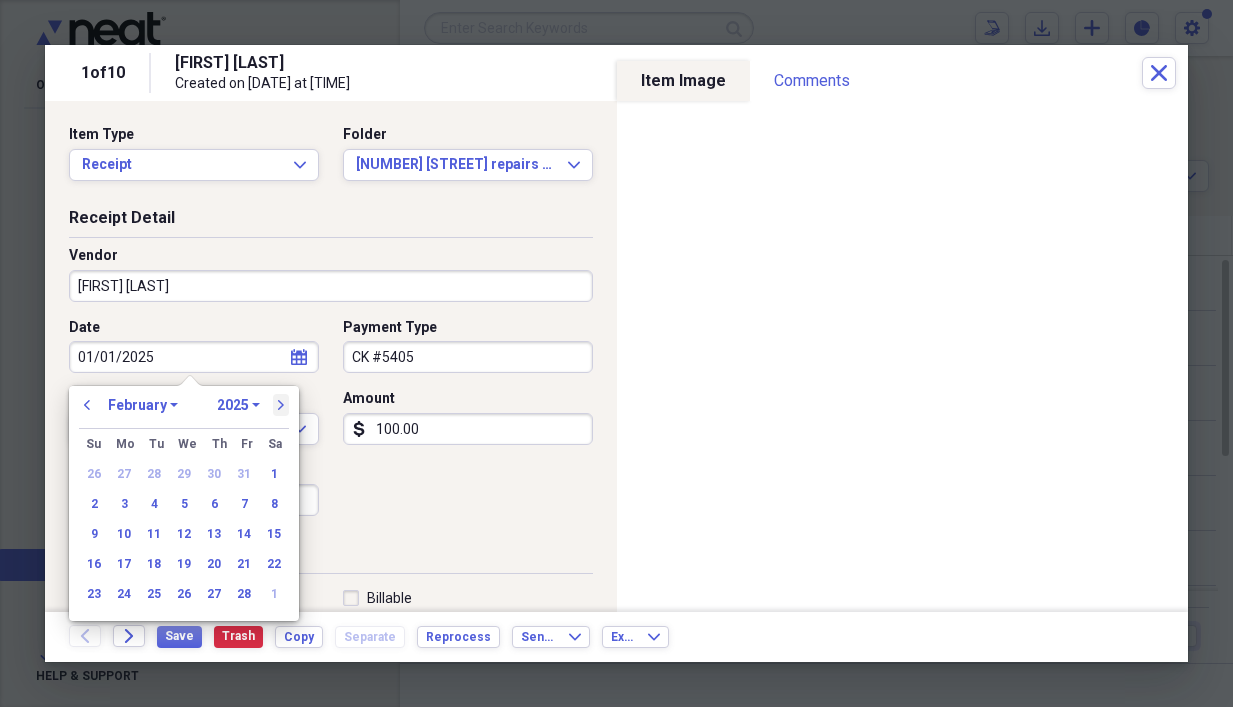click on "next" at bounding box center [281, 405] 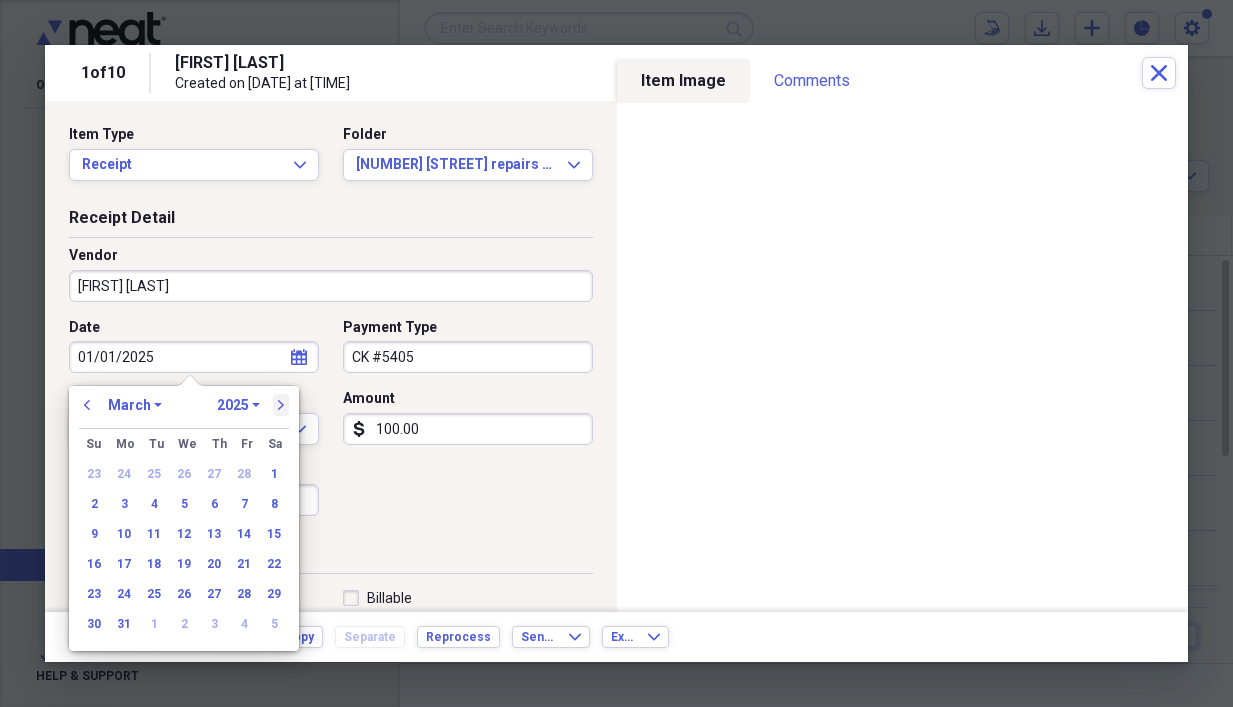 click on "next" at bounding box center (281, 405) 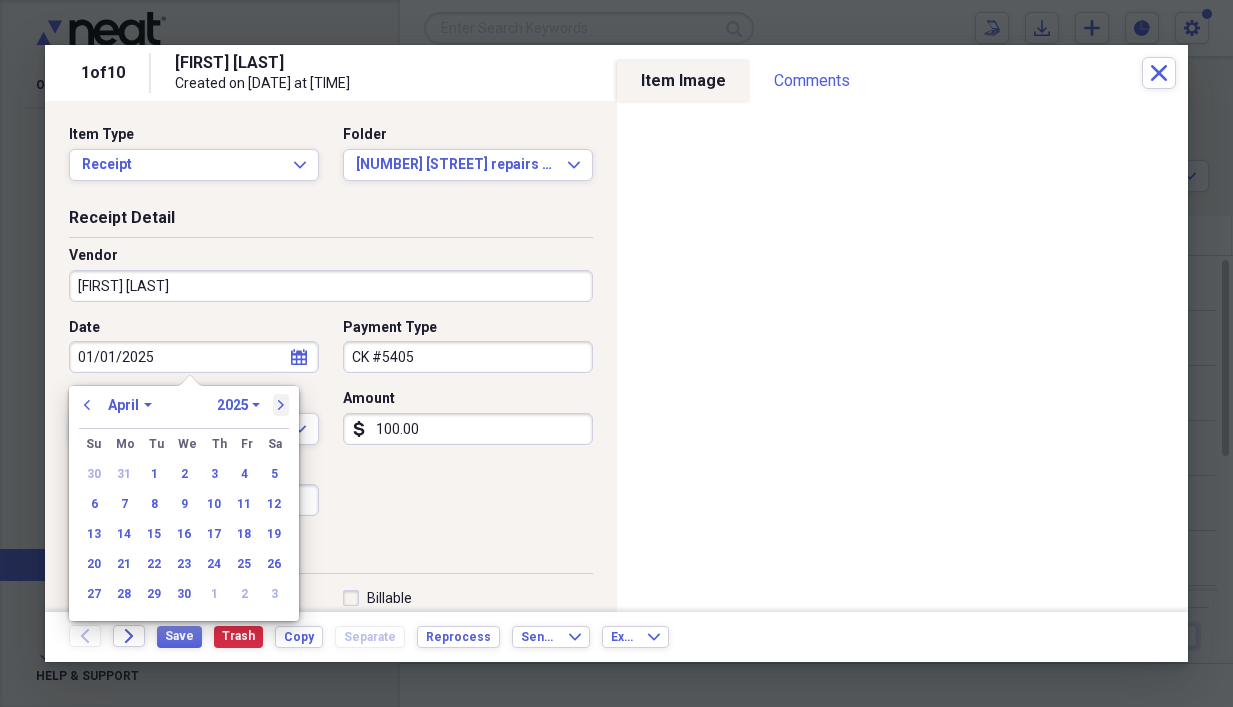 click on "next" at bounding box center [281, 405] 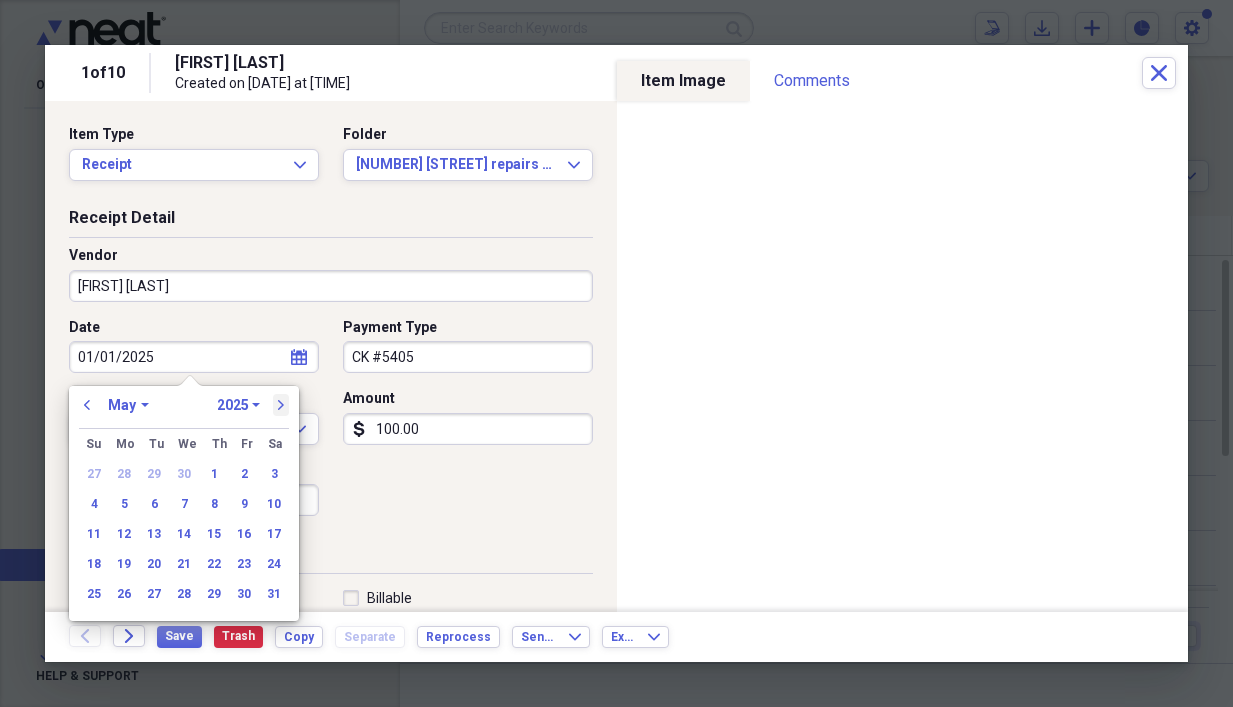 click on "next" at bounding box center (281, 405) 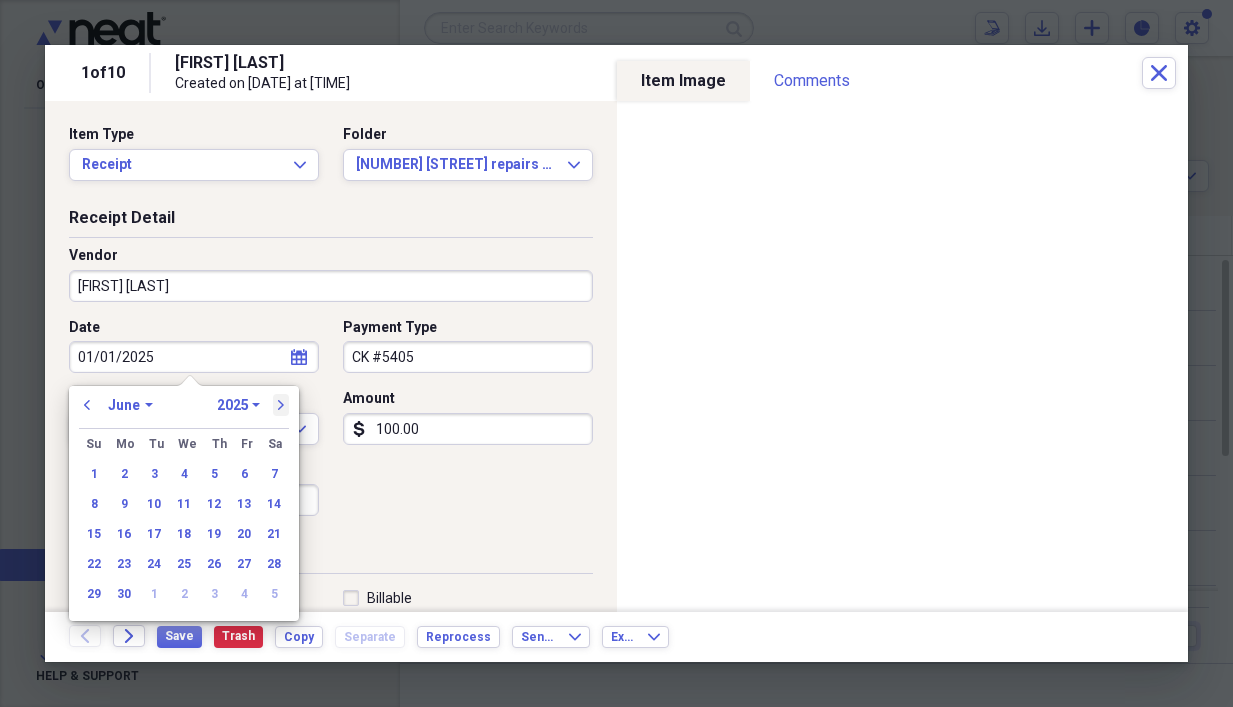 click on "next" at bounding box center (281, 405) 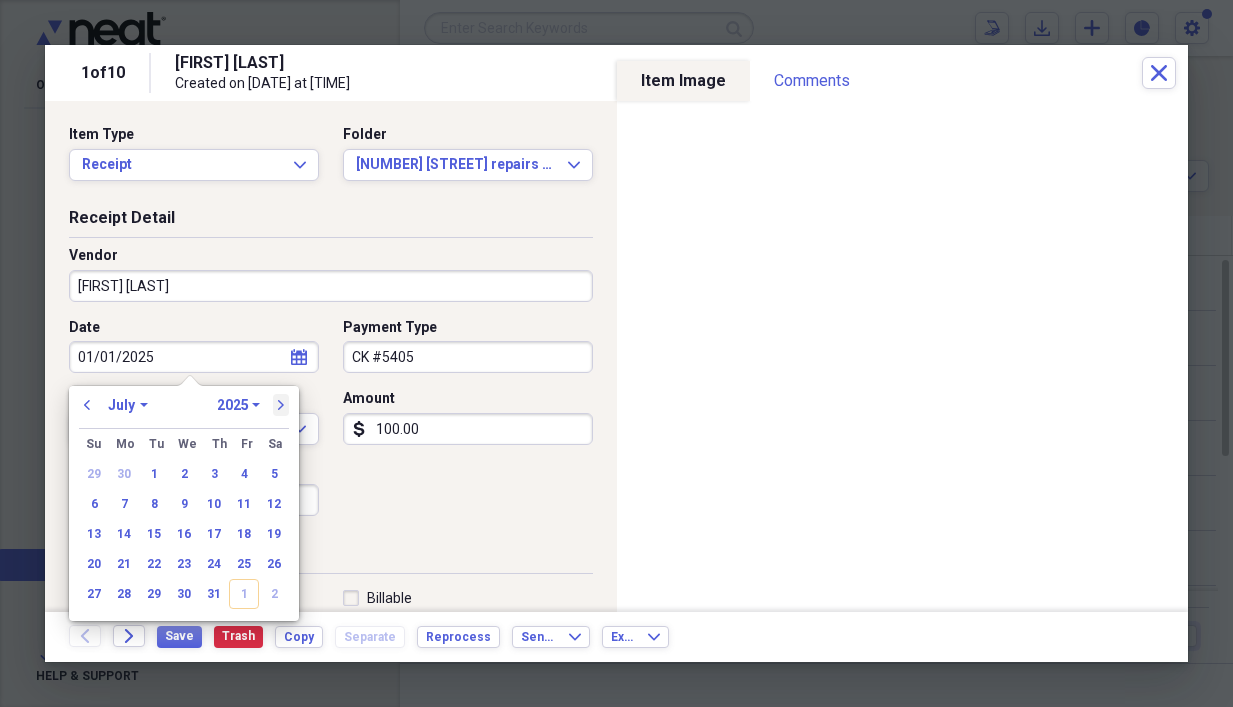 click on "next" at bounding box center [281, 405] 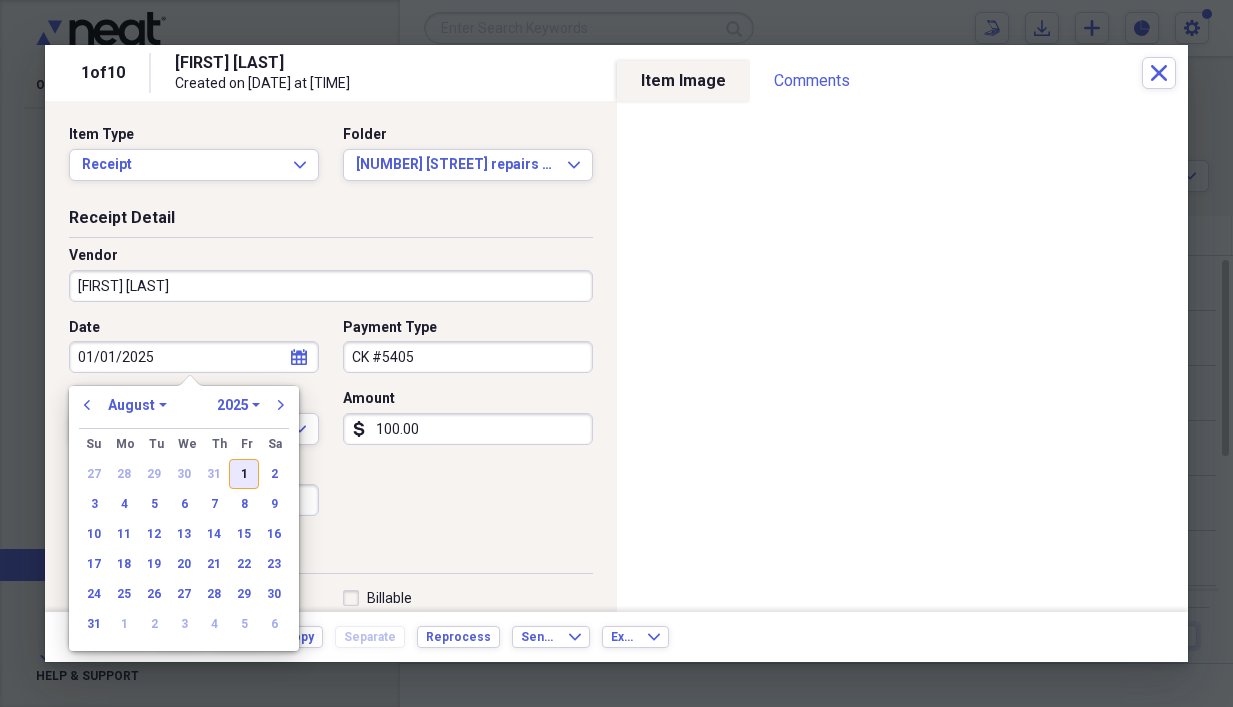 click on "1" at bounding box center [244, 474] 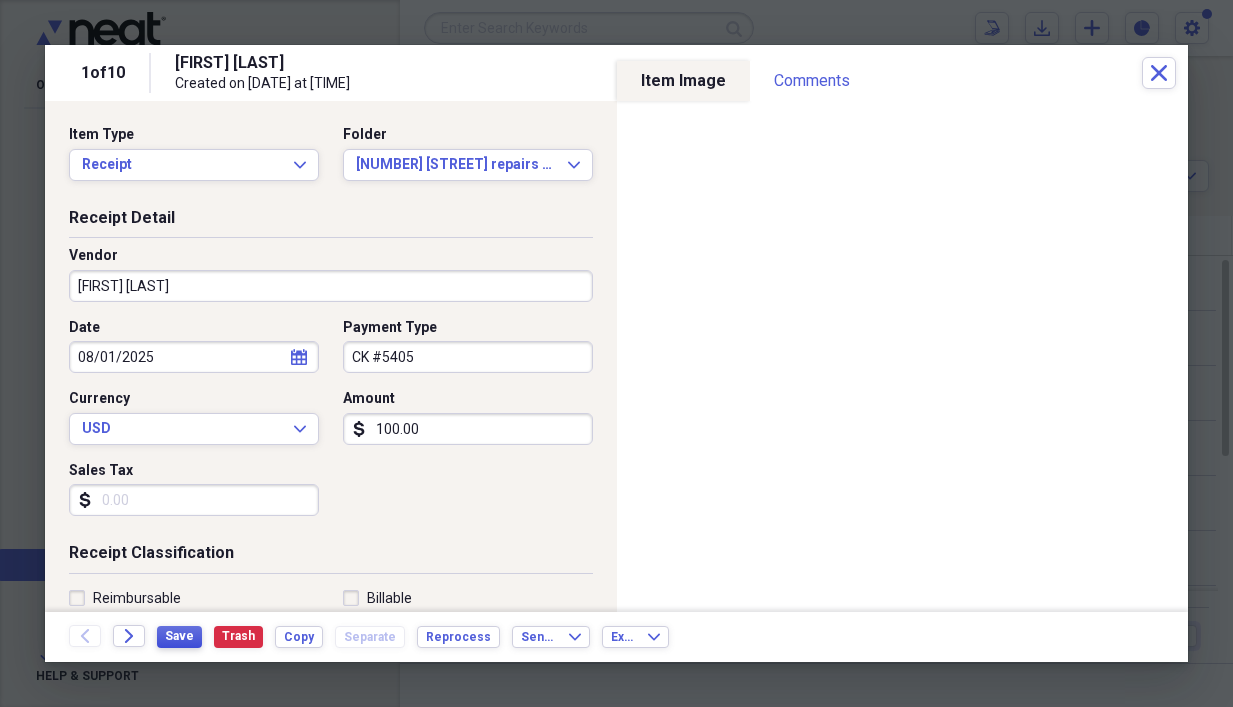 click on "Save" at bounding box center [179, 636] 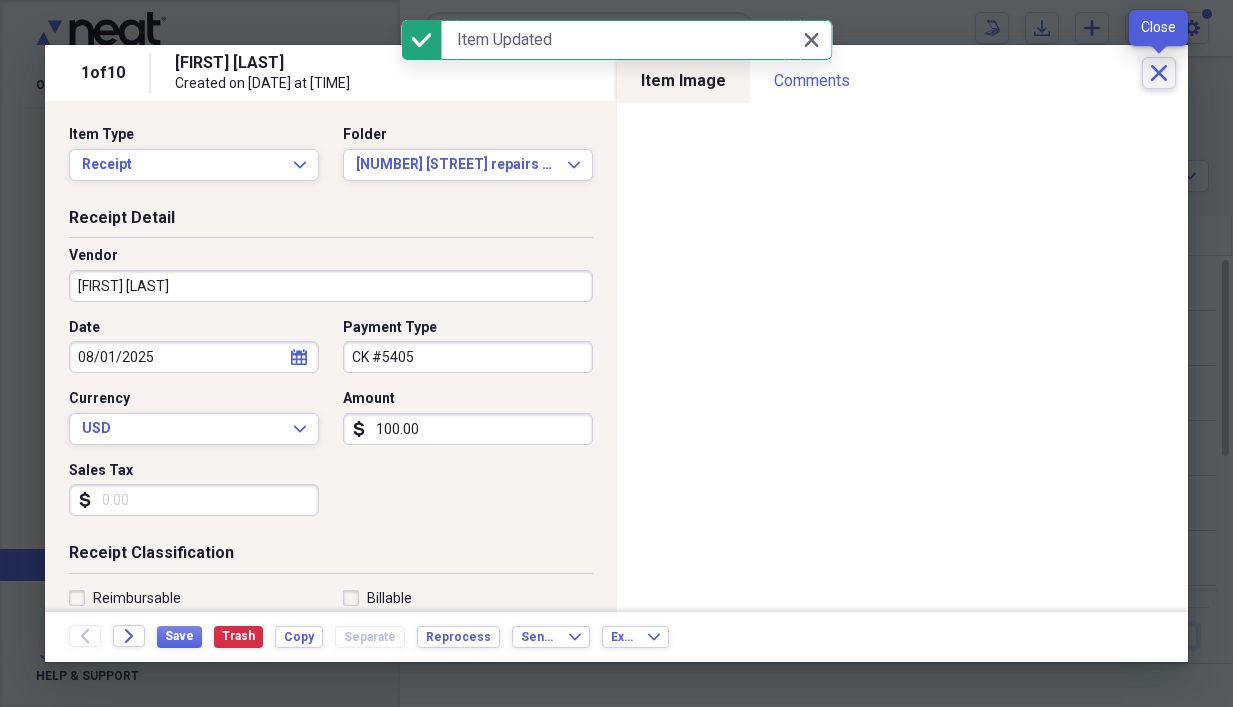 click on "Close" at bounding box center [1159, 73] 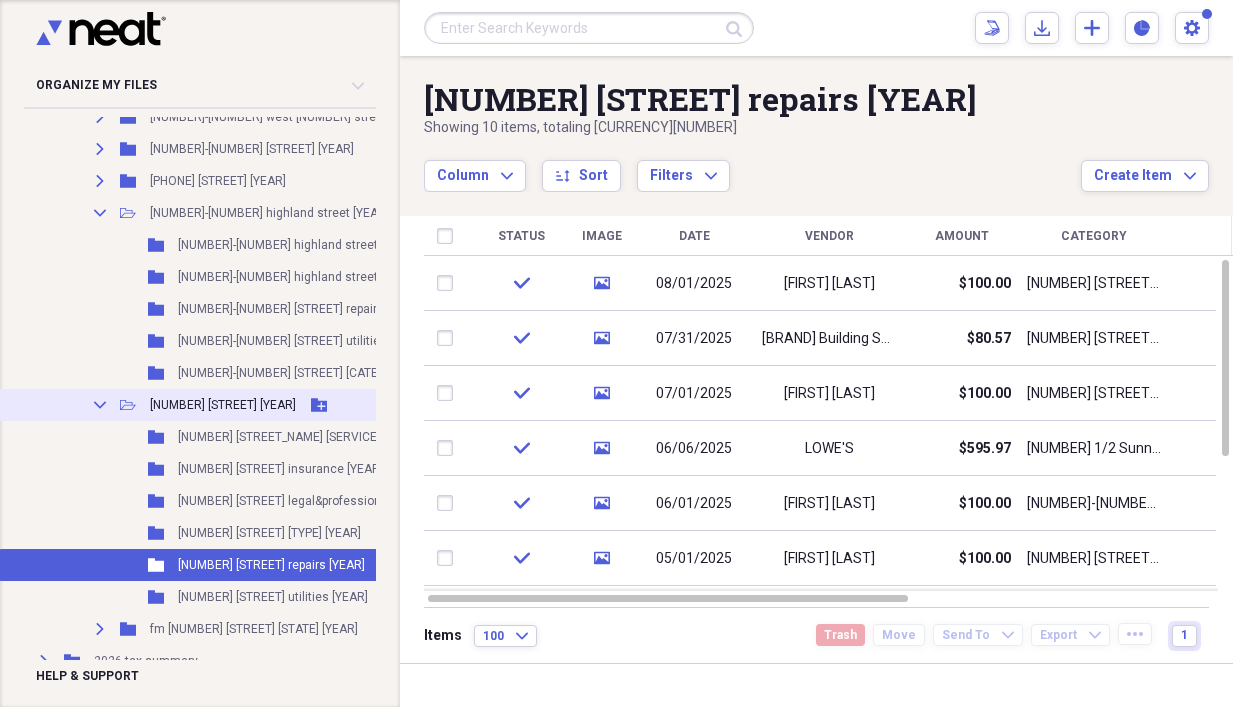 click on "Collapse" 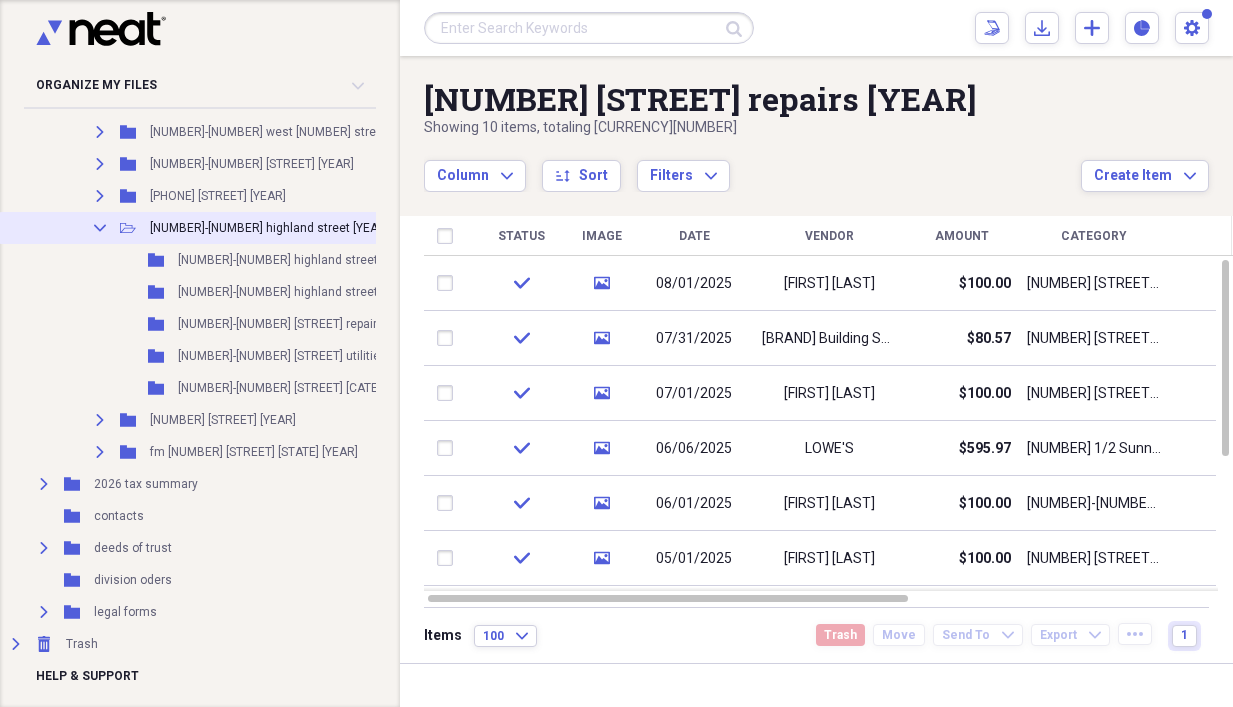 click on "Collapse" 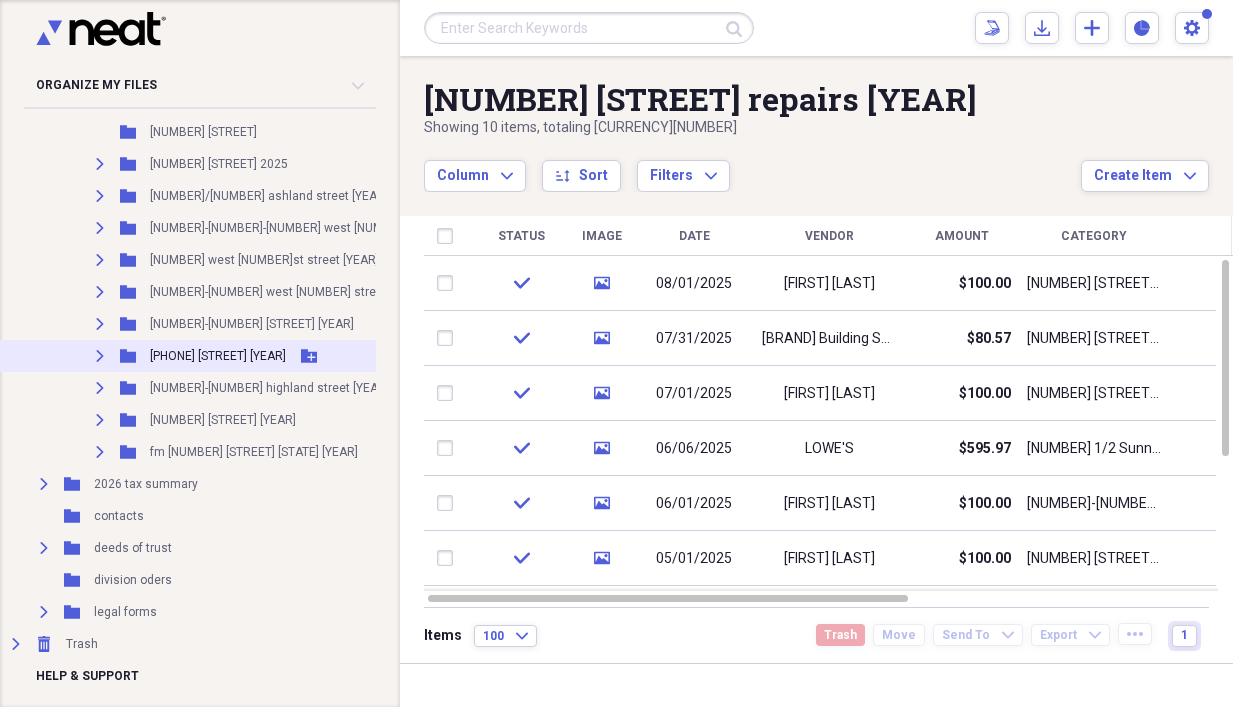 click on "Expand" 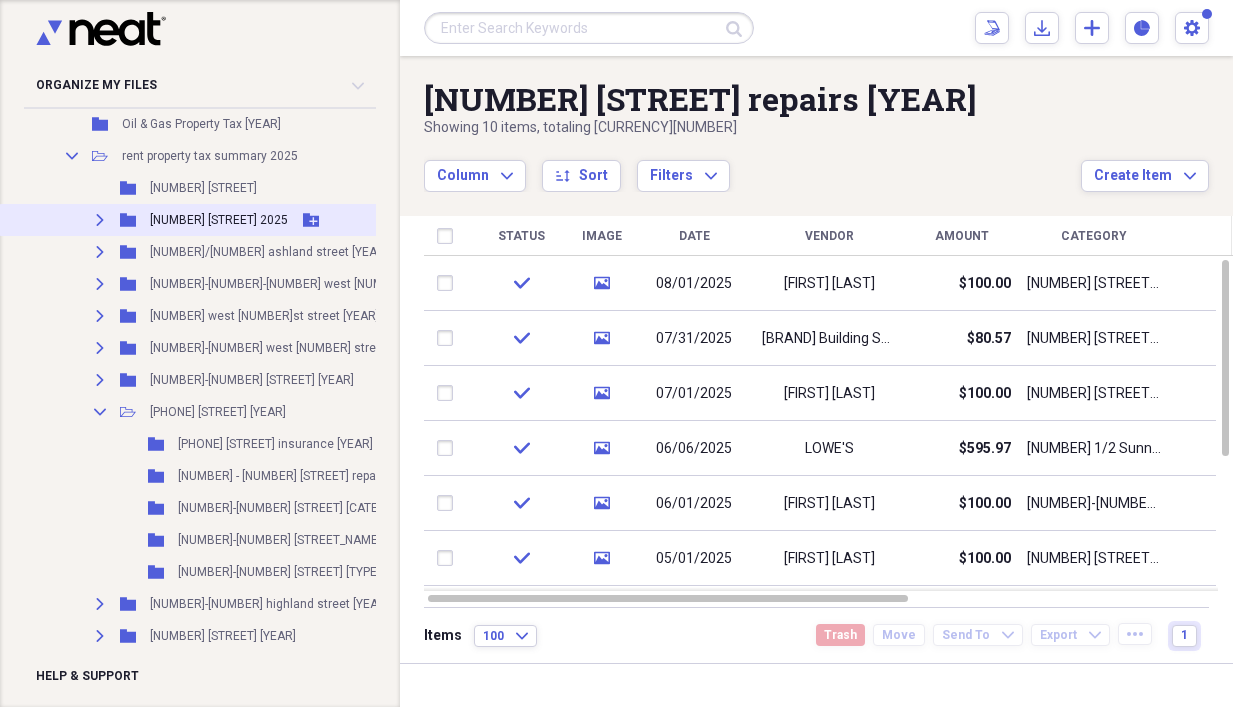 scroll, scrollTop: 300, scrollLeft: 0, axis: vertical 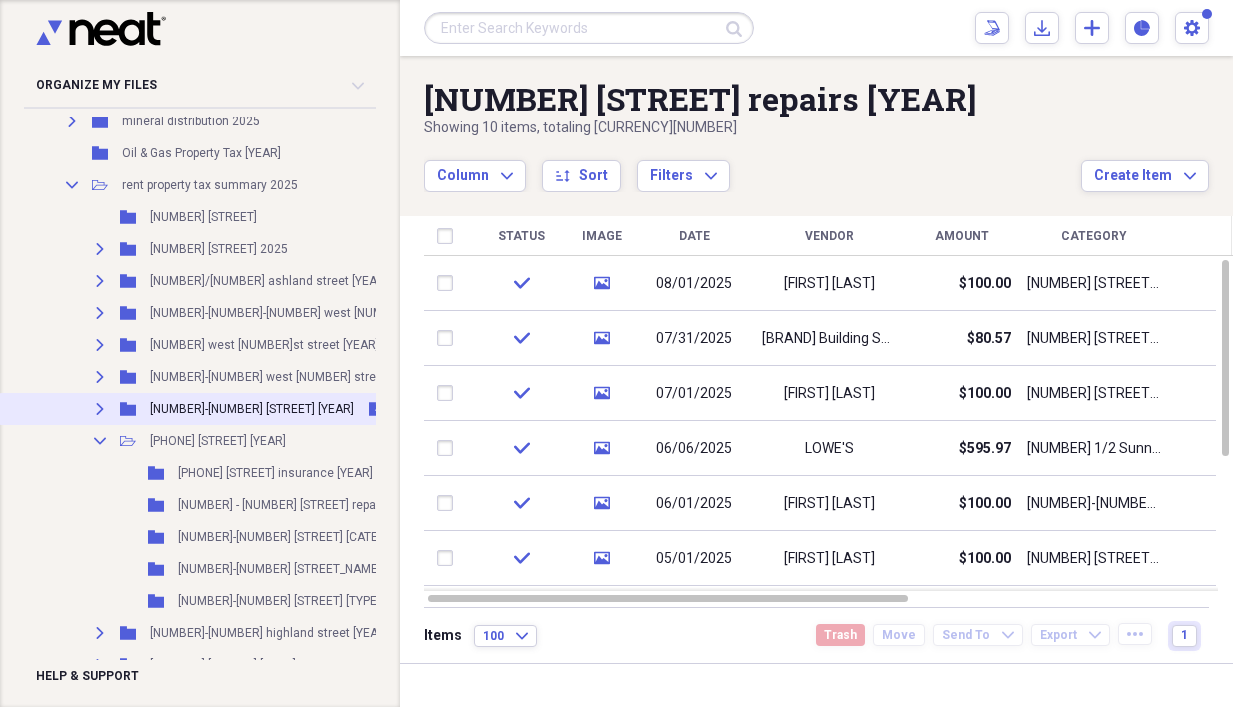 click 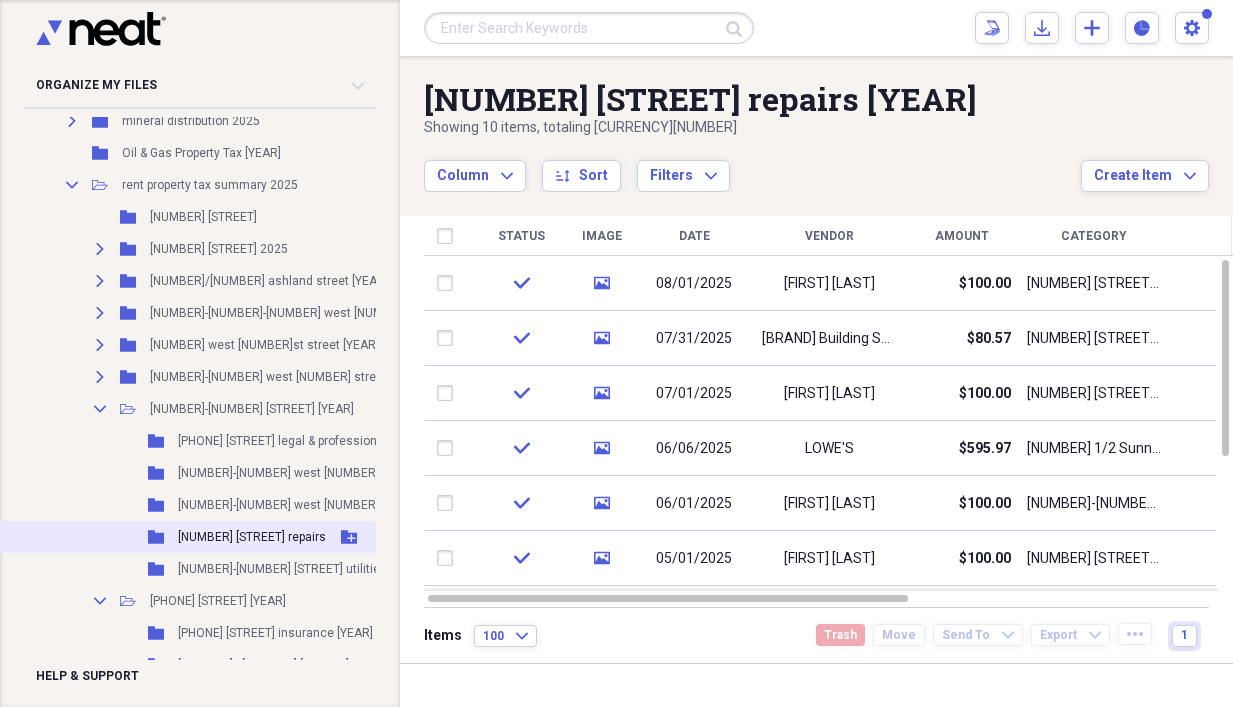 click on "[NUMBER] [STREET] repairs" at bounding box center (252, 537) 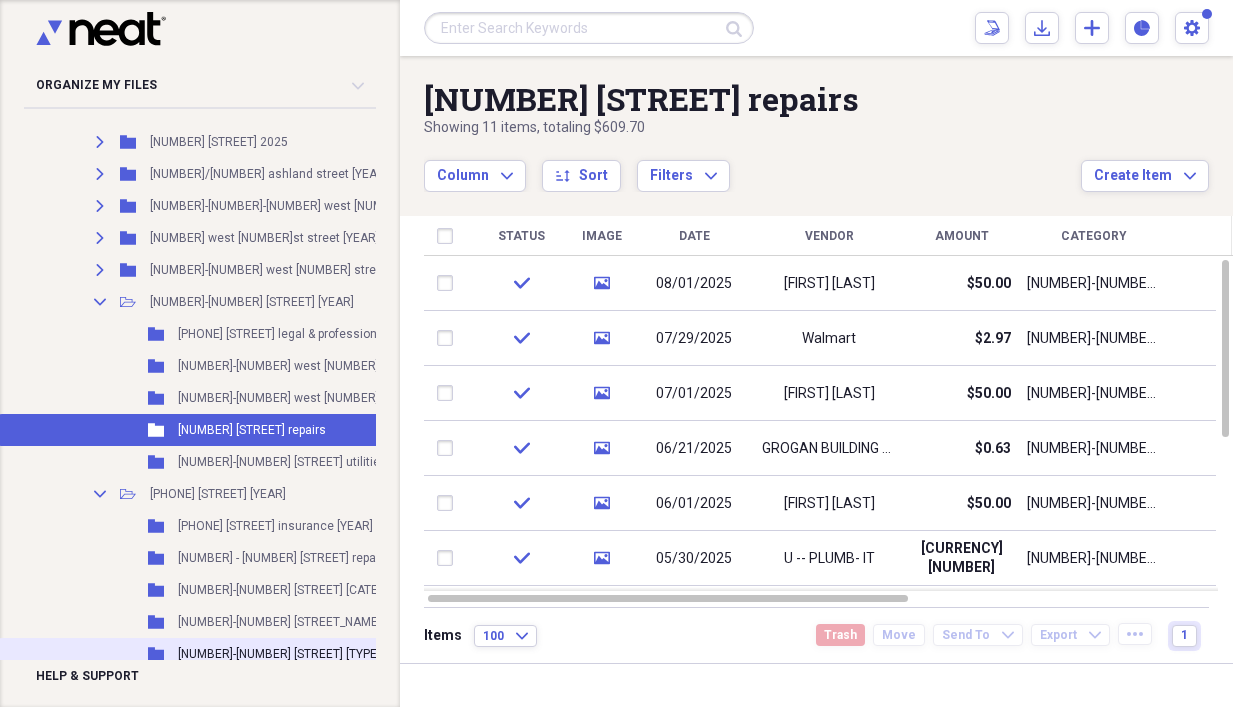 scroll, scrollTop: 500, scrollLeft: 0, axis: vertical 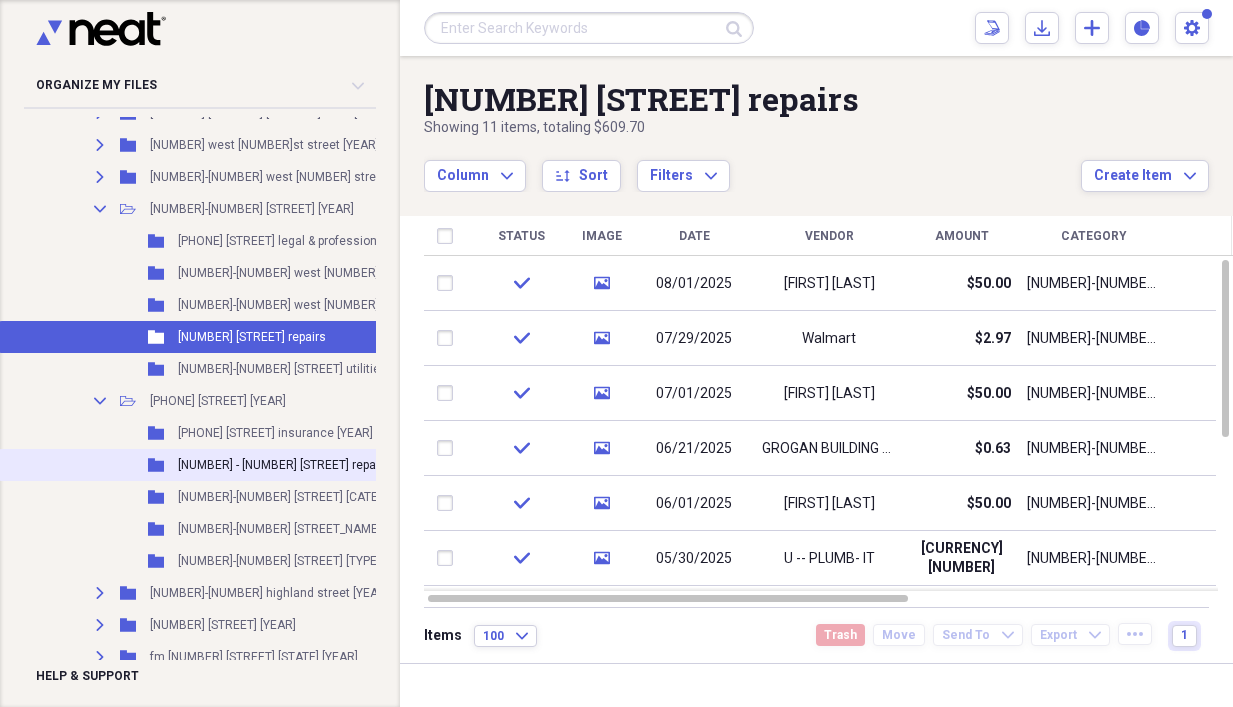click on "[NUMBER] - [NUMBER] [STREET] repairs [YEAR]" at bounding box center [303, 465] 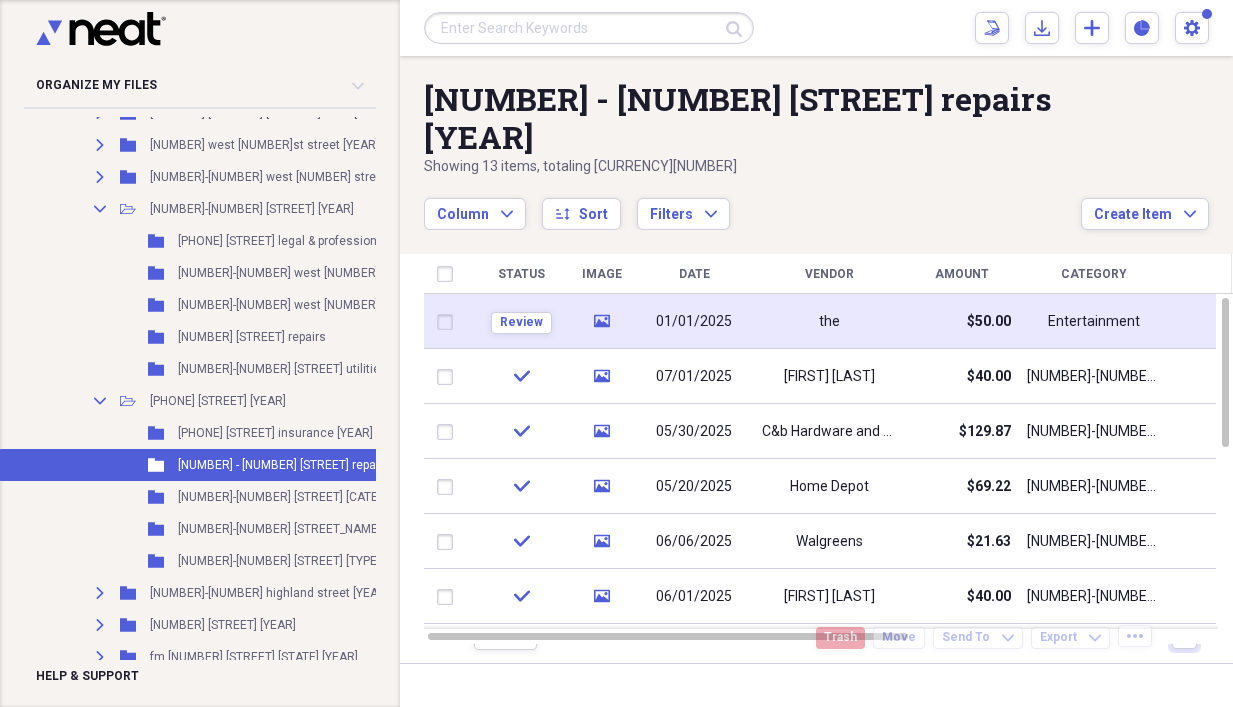 click on "the" at bounding box center [829, 322] 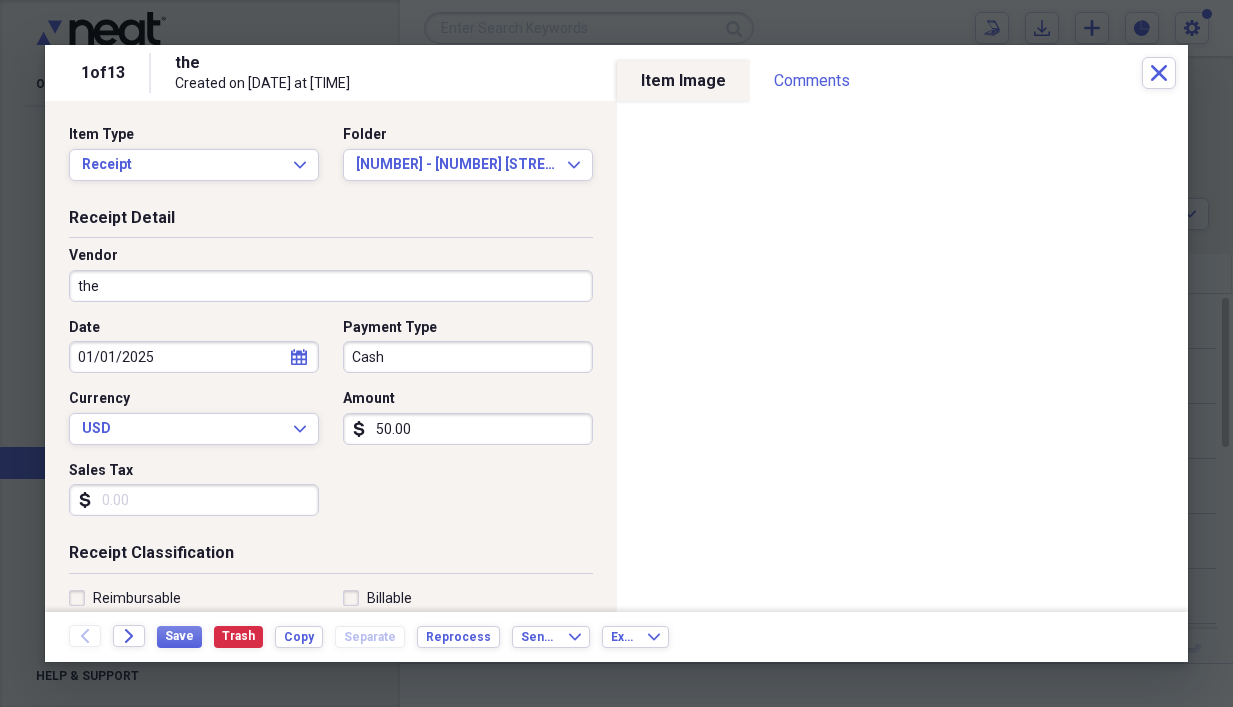 click 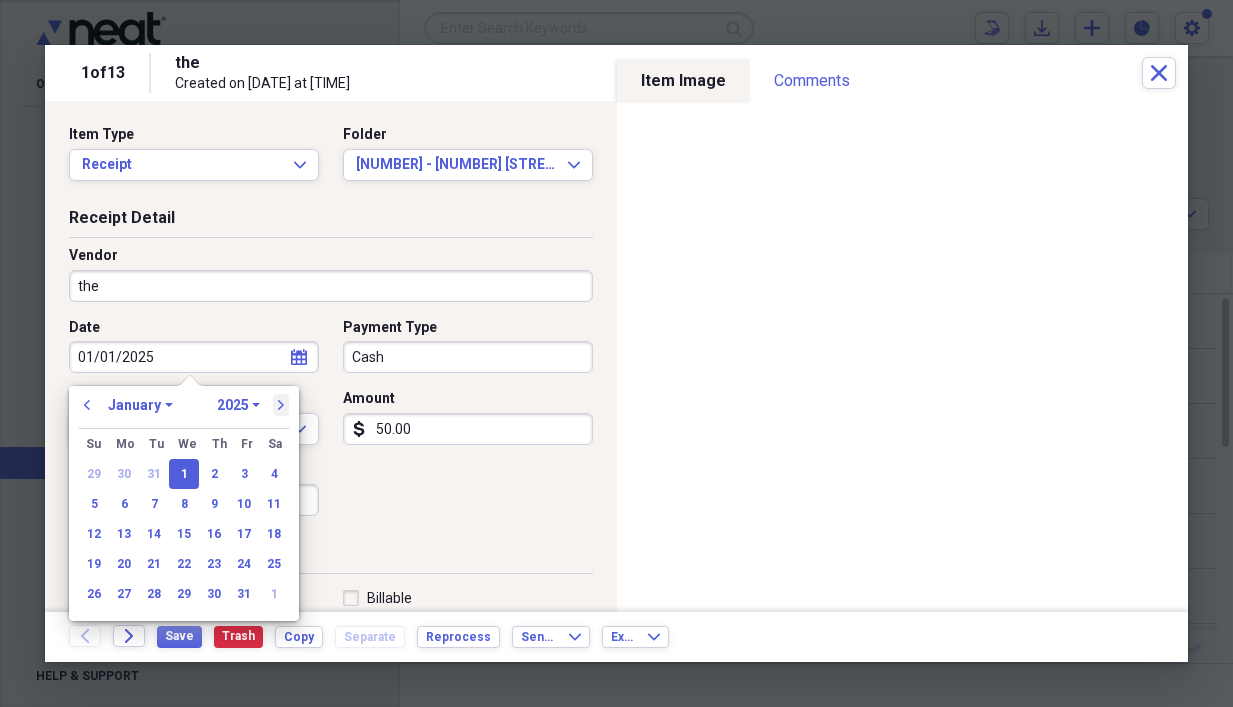click on "next" at bounding box center (281, 405) 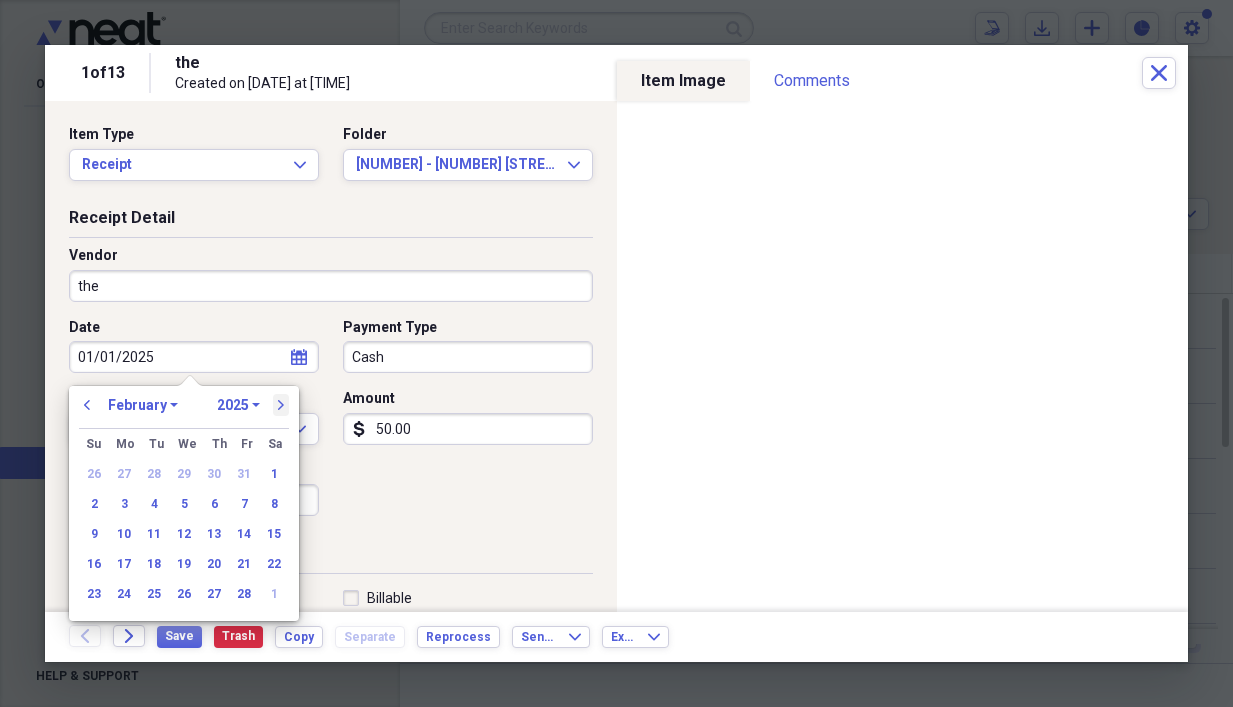click on "next" at bounding box center (281, 405) 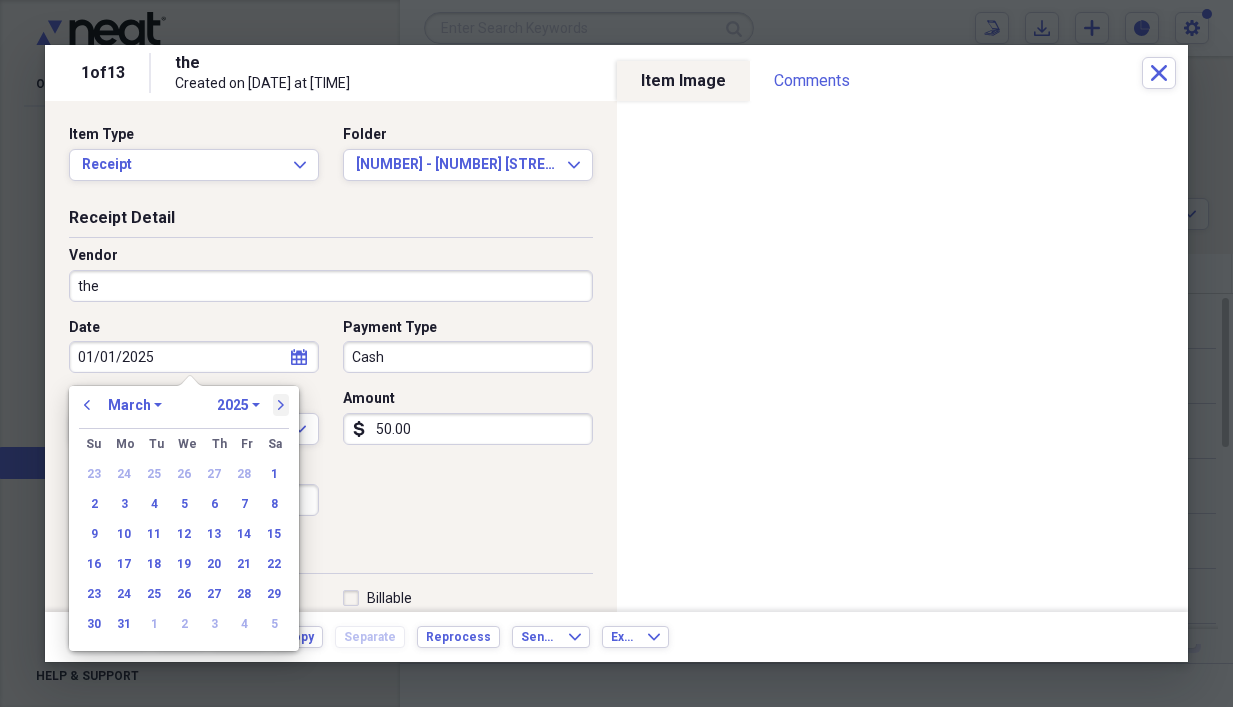 click on "next" at bounding box center [281, 405] 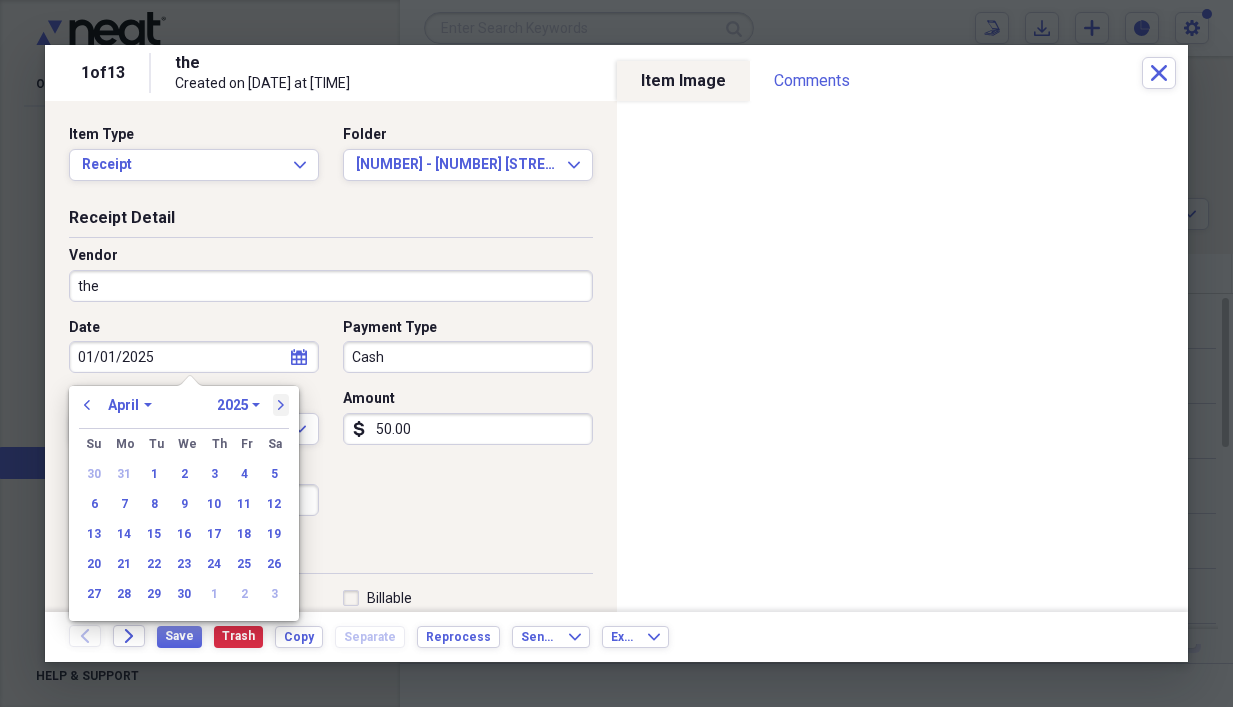 click on "next" at bounding box center (281, 405) 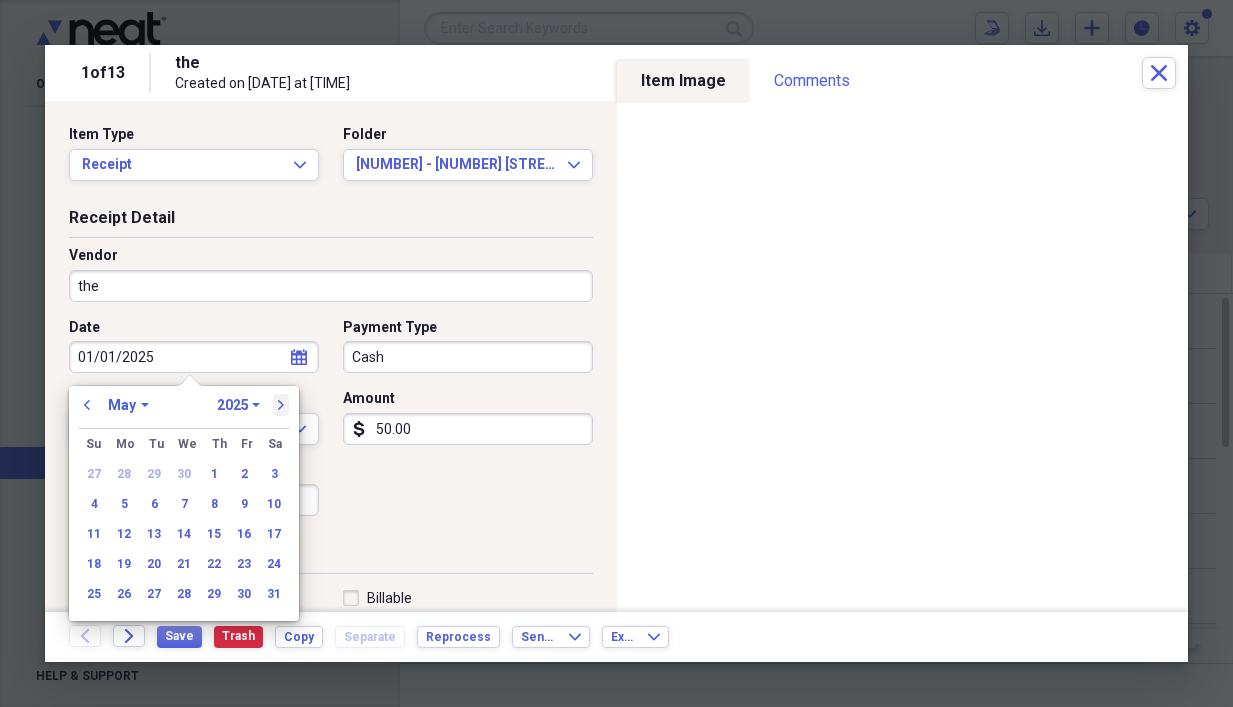 click on "next" at bounding box center (281, 405) 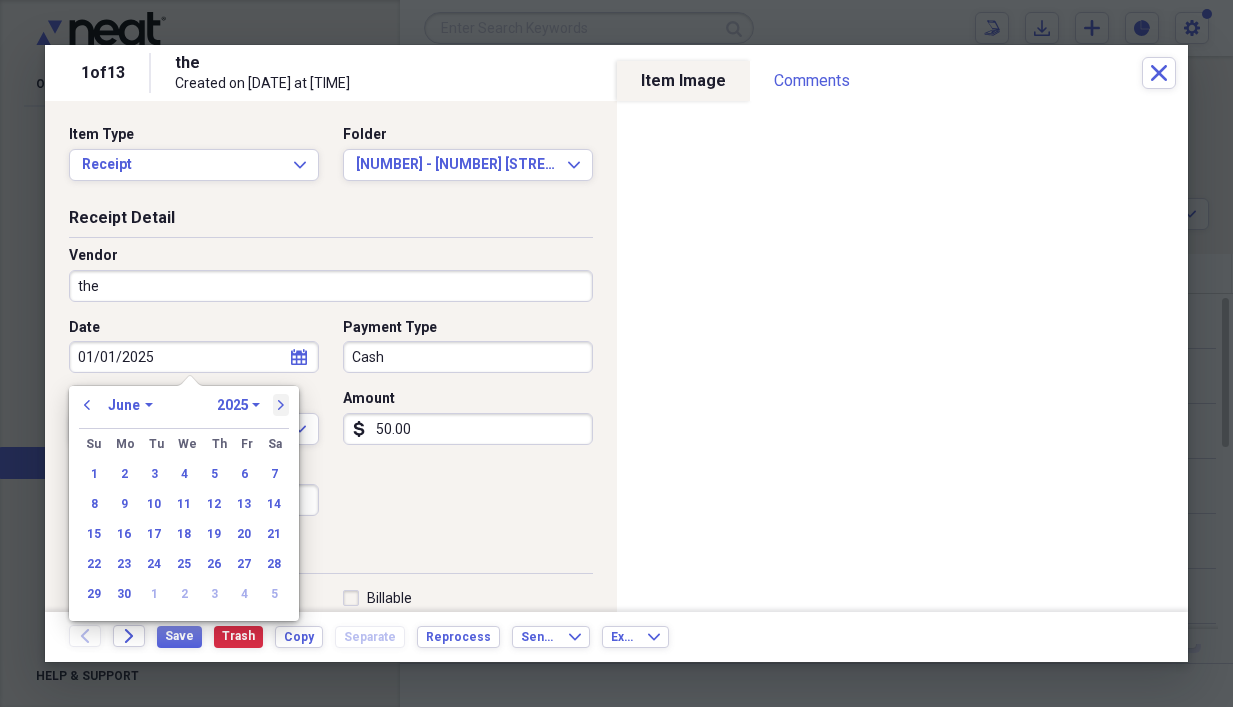 click on "next" at bounding box center (281, 405) 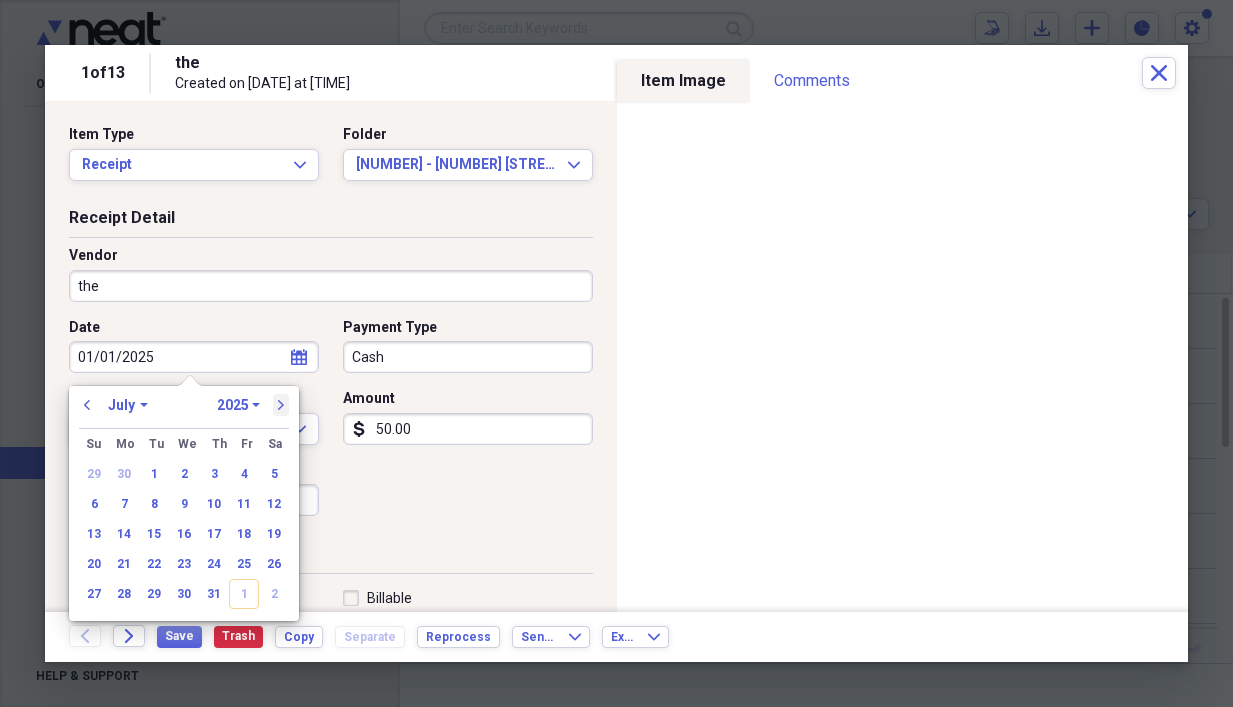 click on "next" at bounding box center (281, 405) 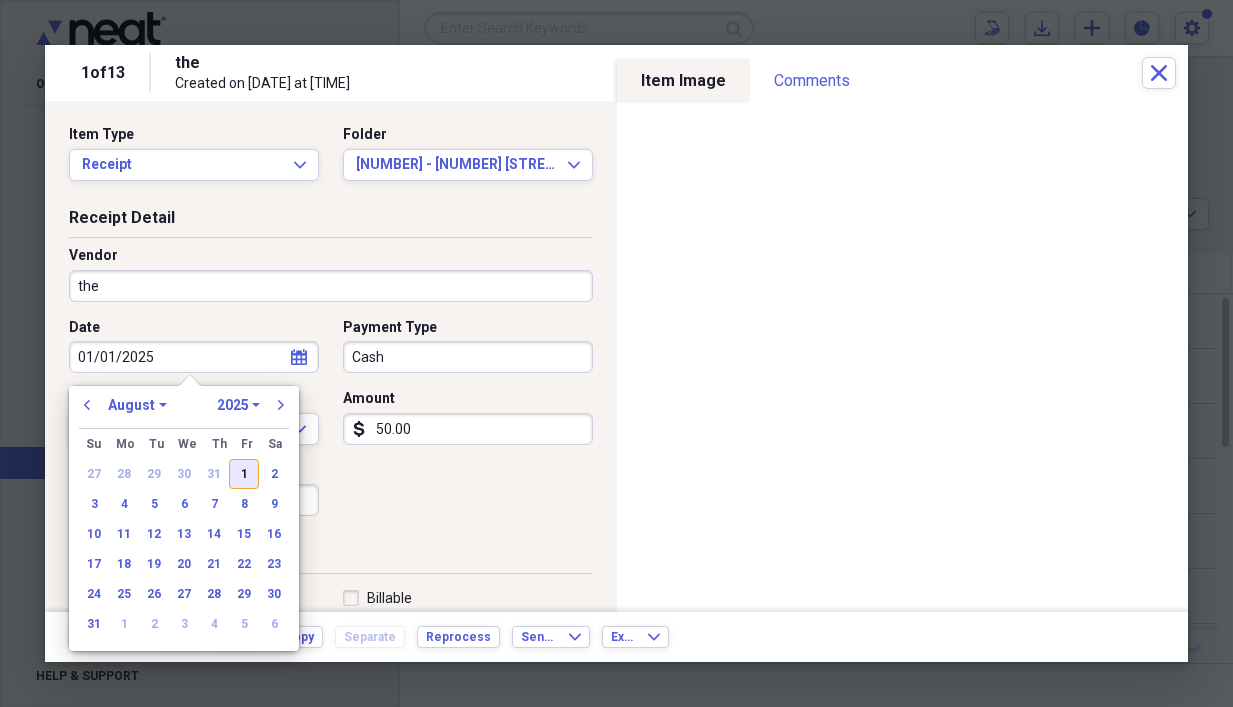 click on "1" at bounding box center [244, 474] 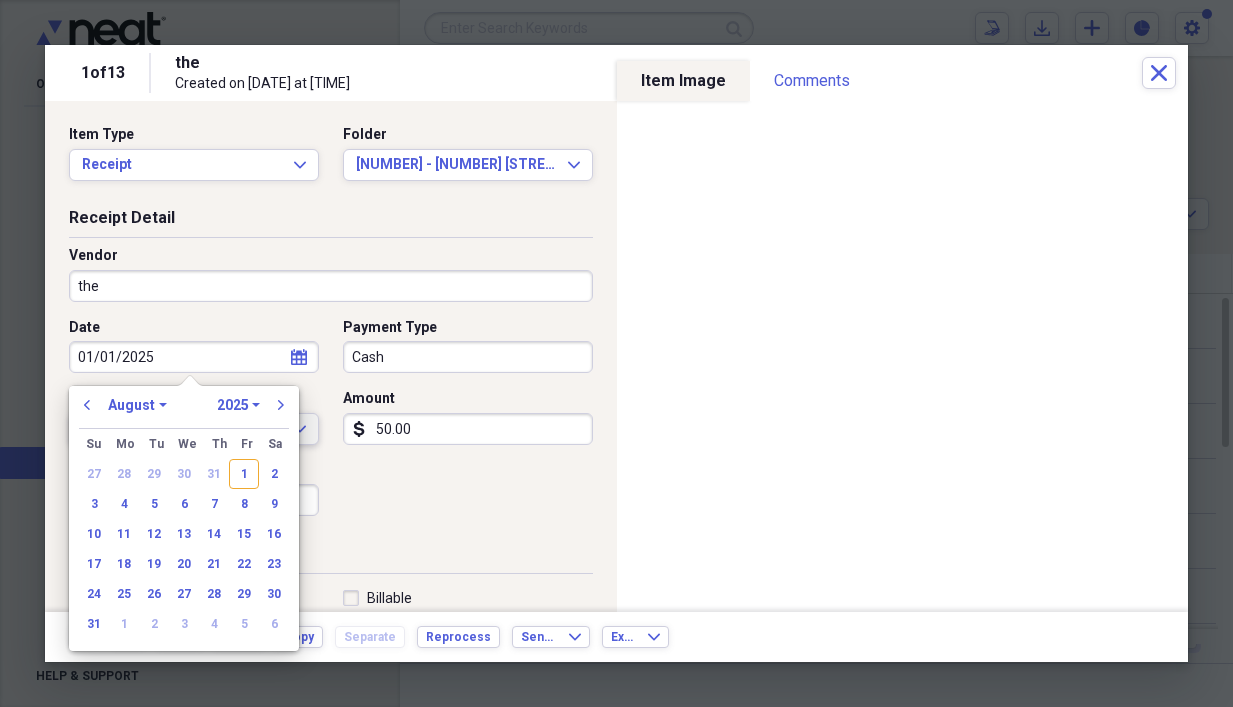 type on "08/01/2025" 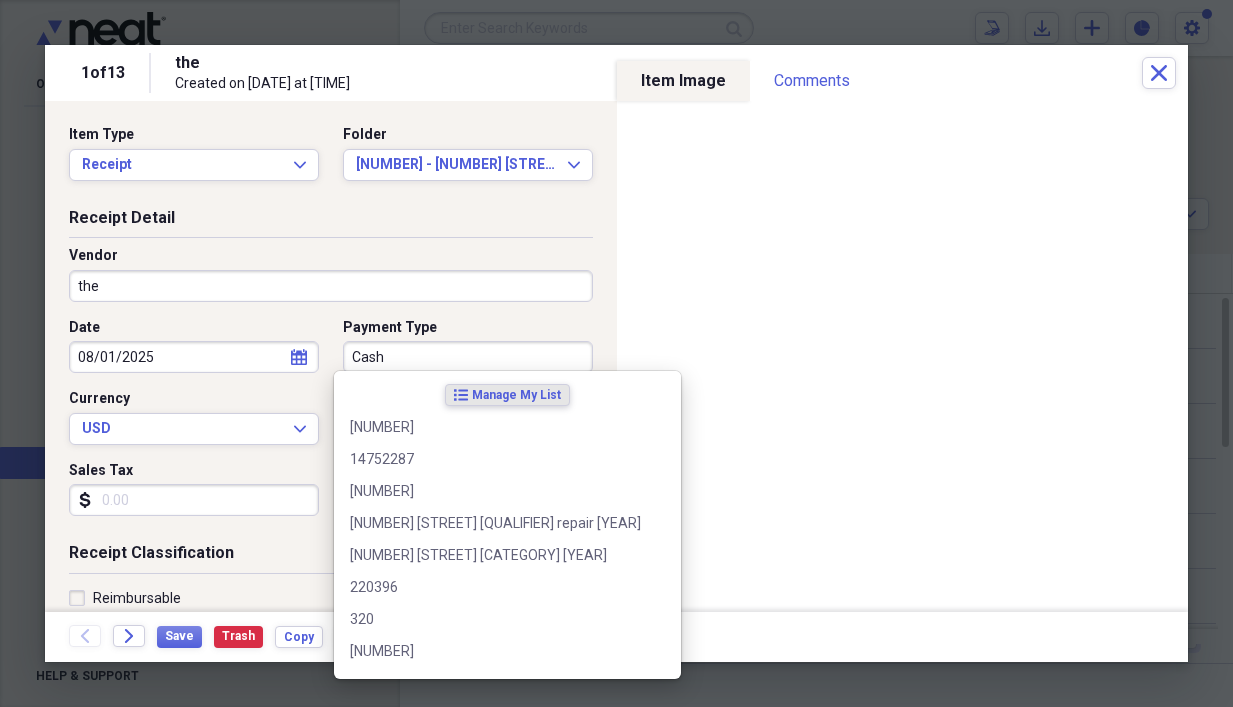 click on "Cash" at bounding box center [468, 357] 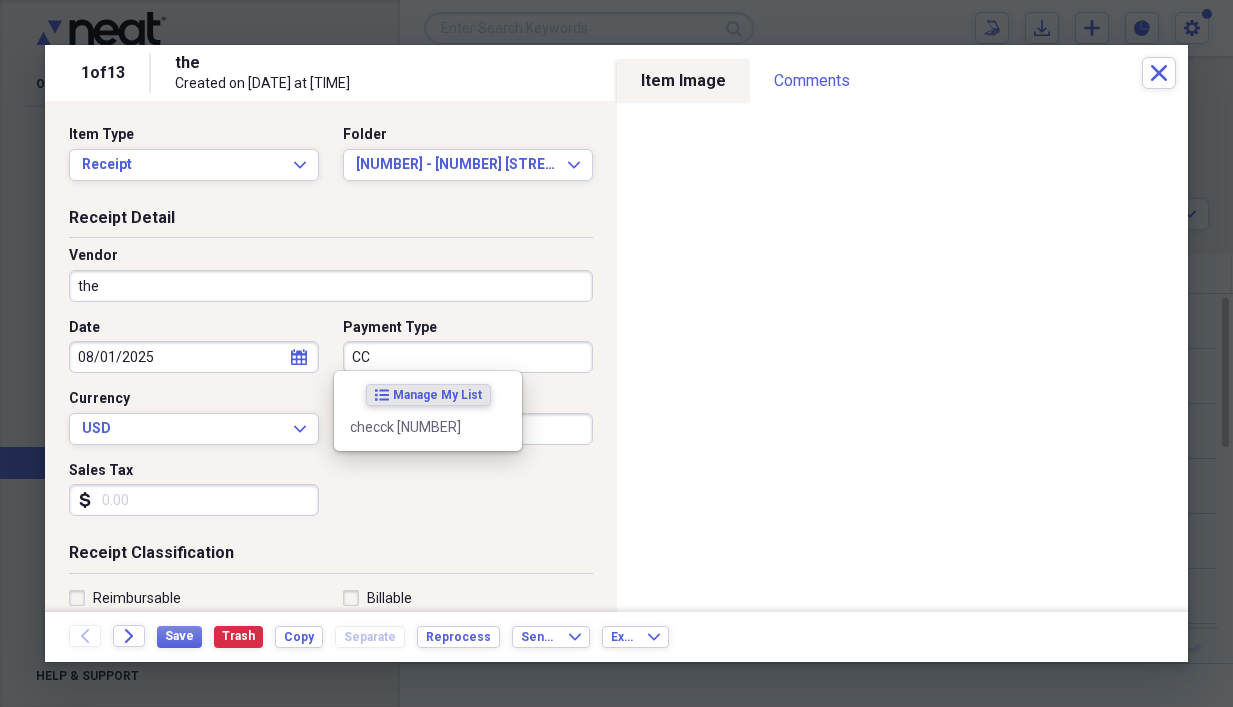 type on "C" 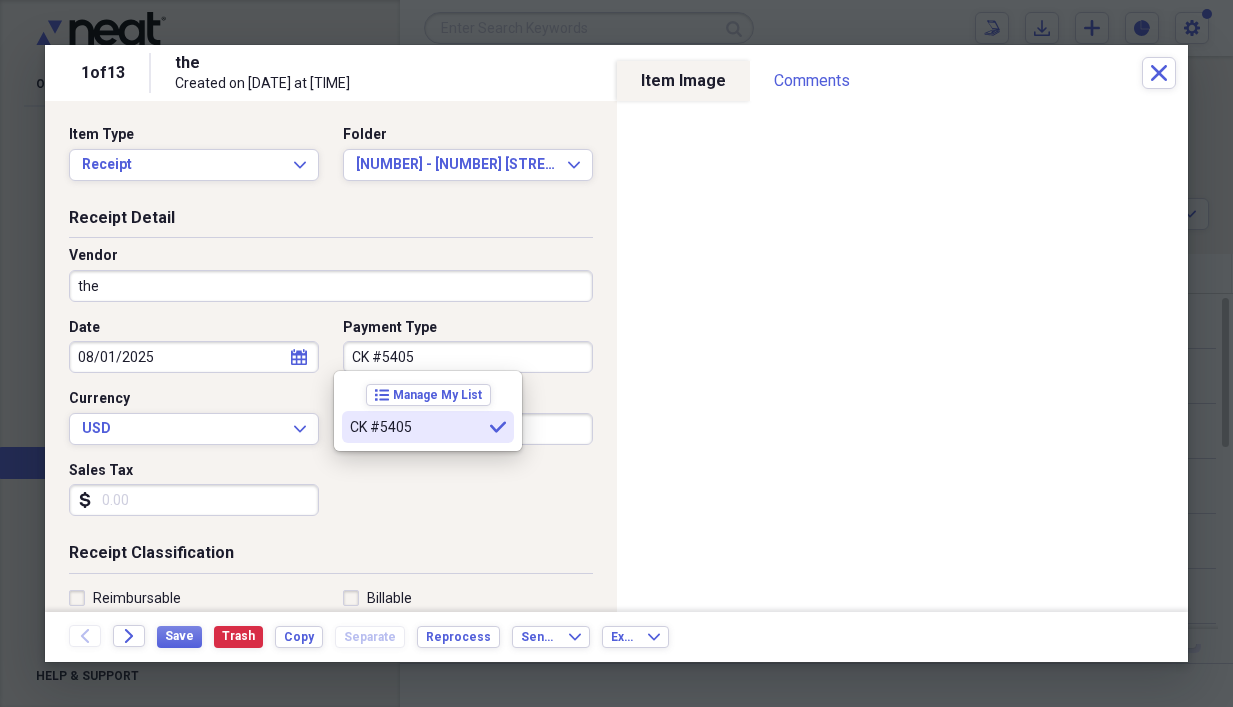 type on "CK #5405" 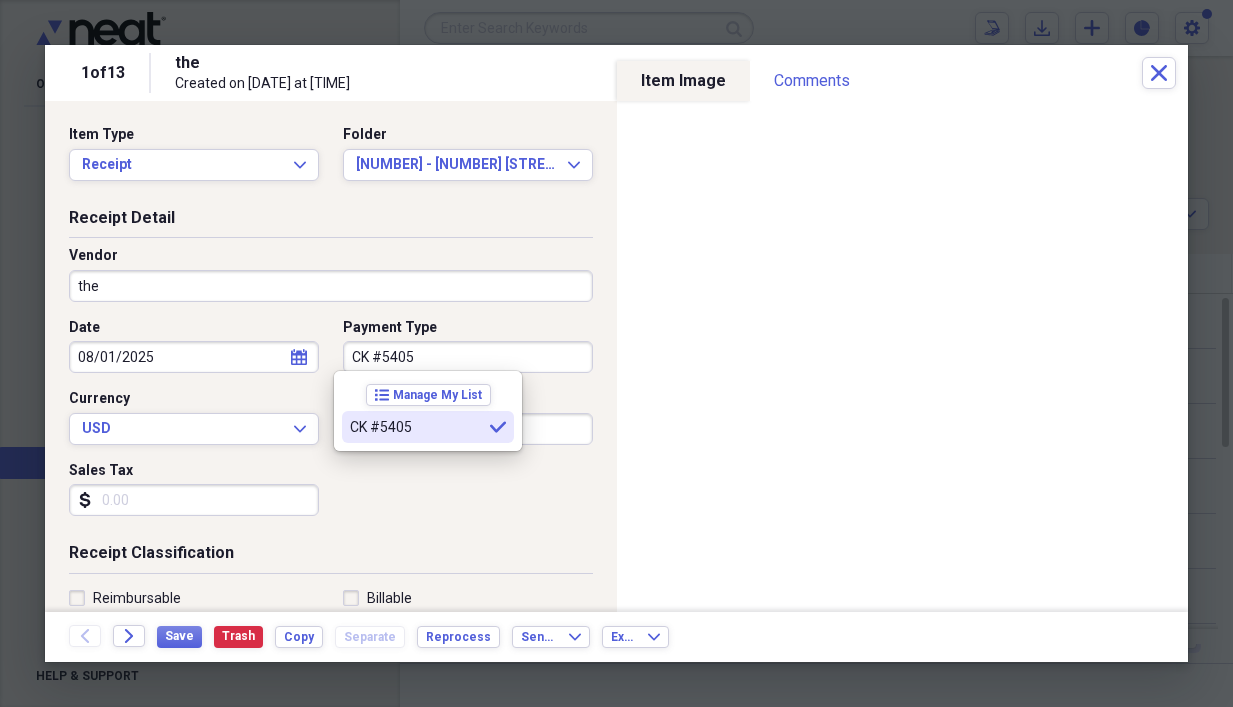 click on "CK #5405" at bounding box center (416, 427) 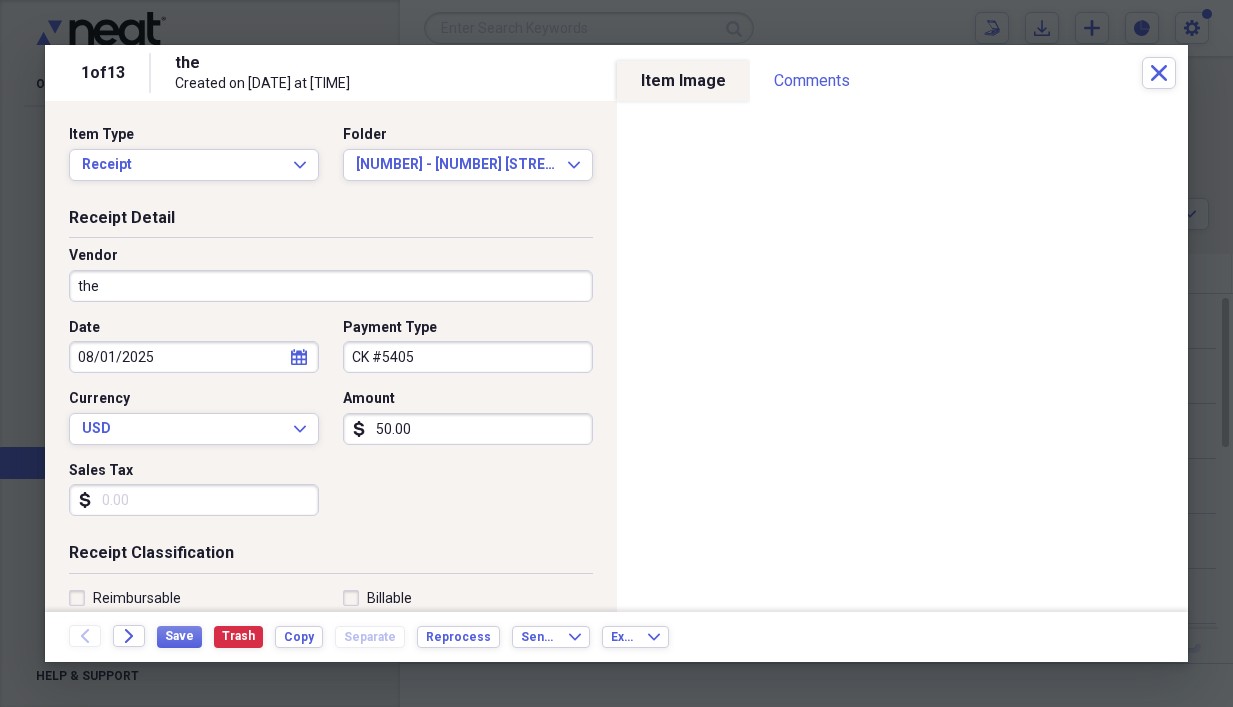 click on "50.00" at bounding box center (468, 429) 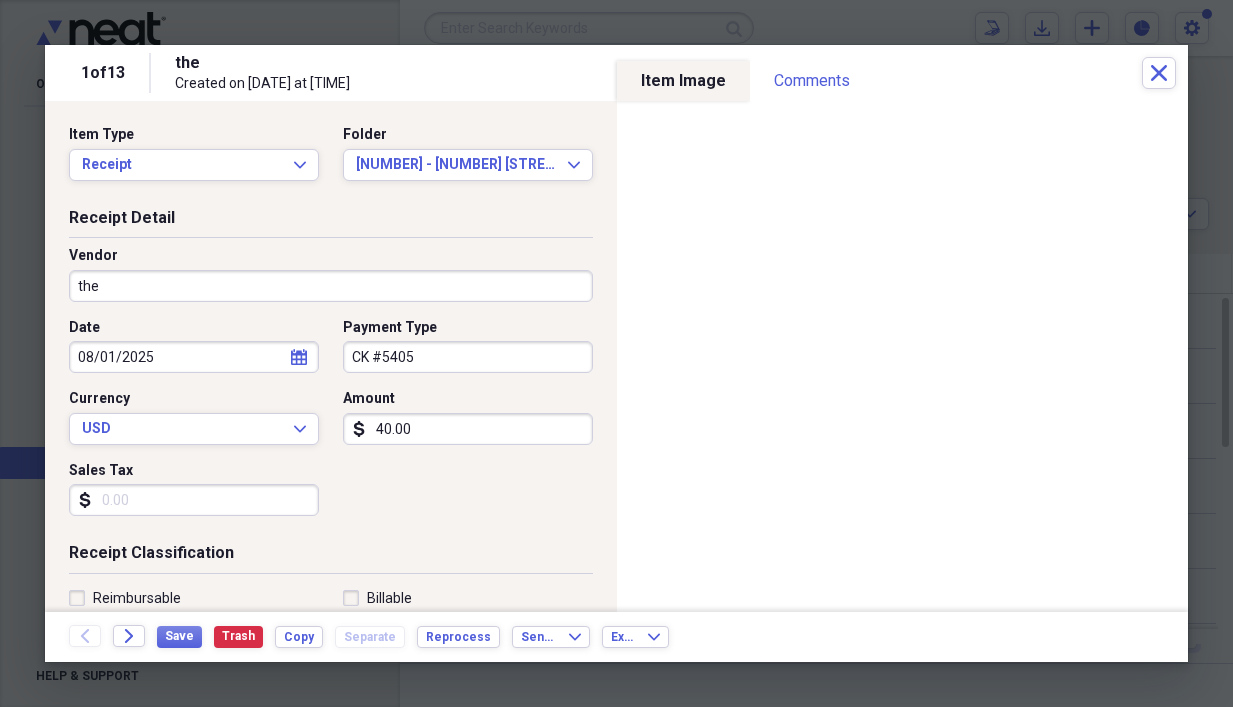 type on "40.00" 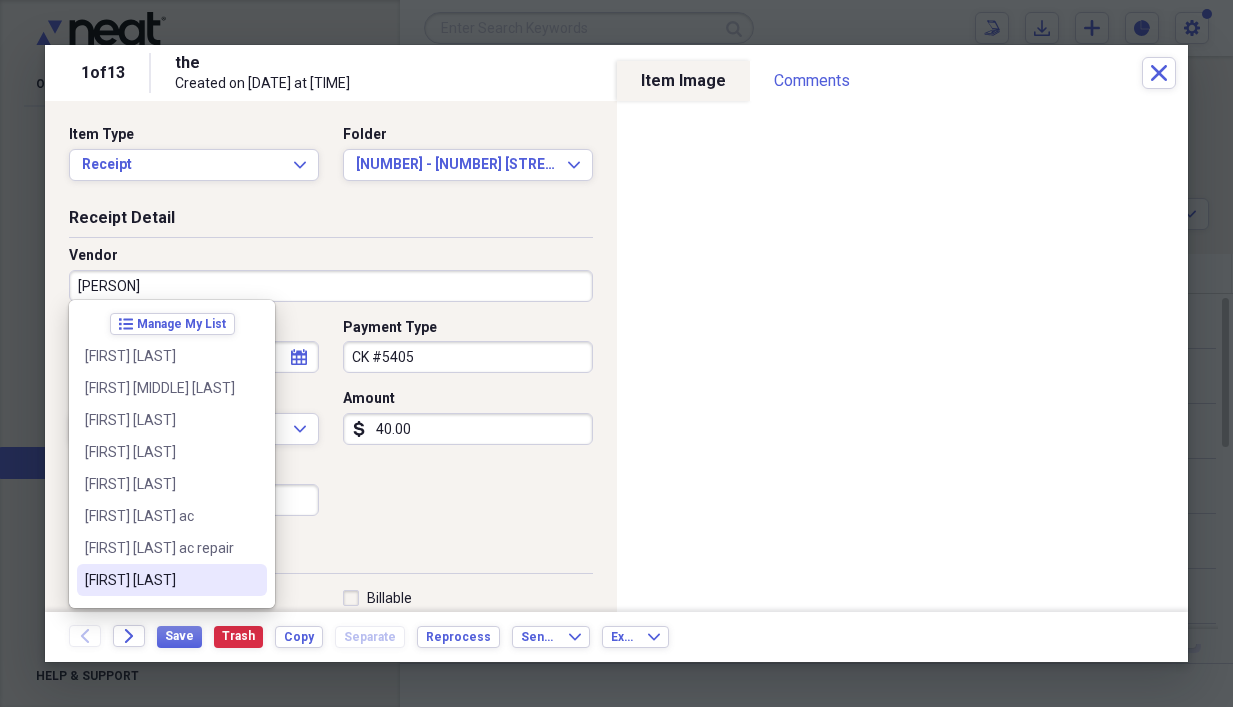 scroll, scrollTop: 92, scrollLeft: 0, axis: vertical 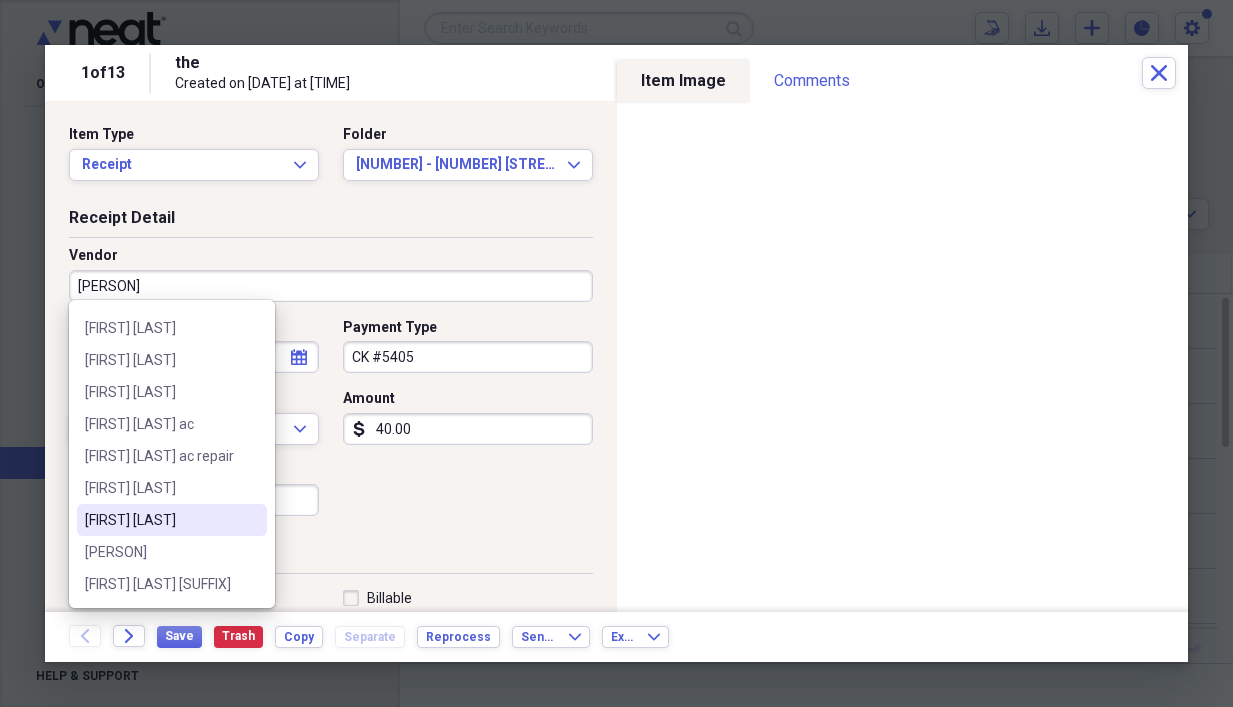 click on "[FIRST] [LAST]" at bounding box center [160, 520] 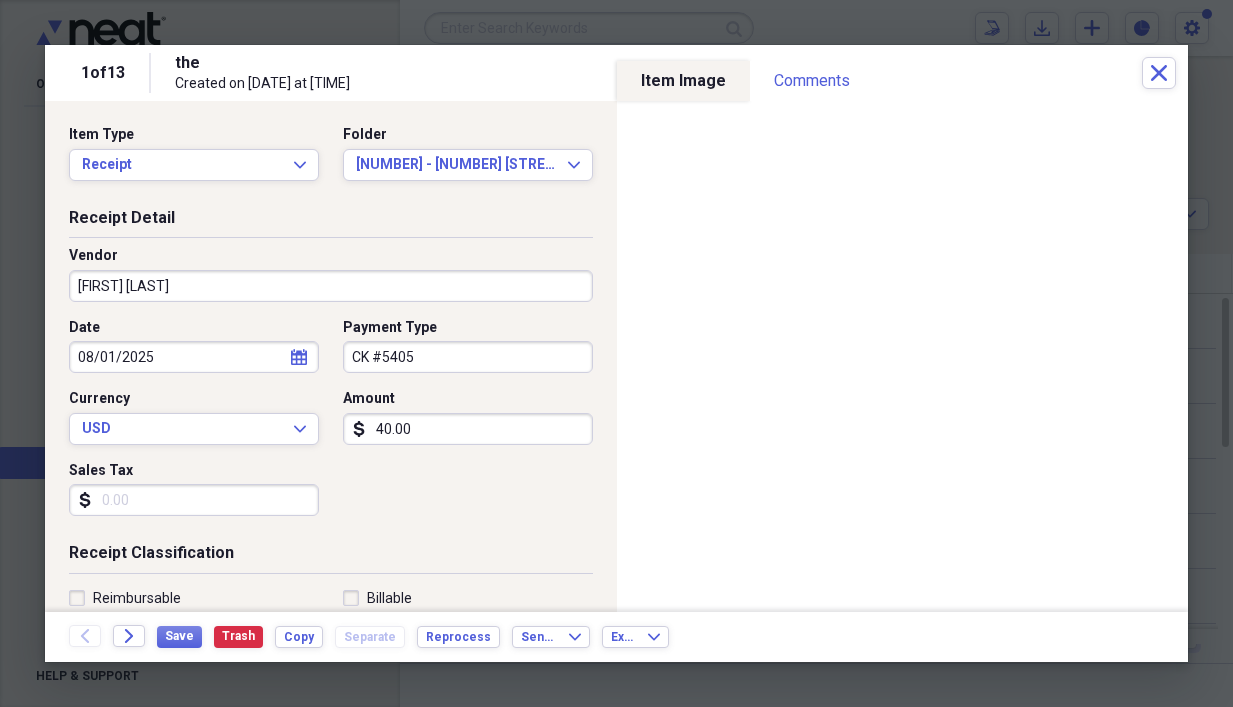 type on "[NUMBER]-[NUMBER] west [NUMBER] street repairs 2025" 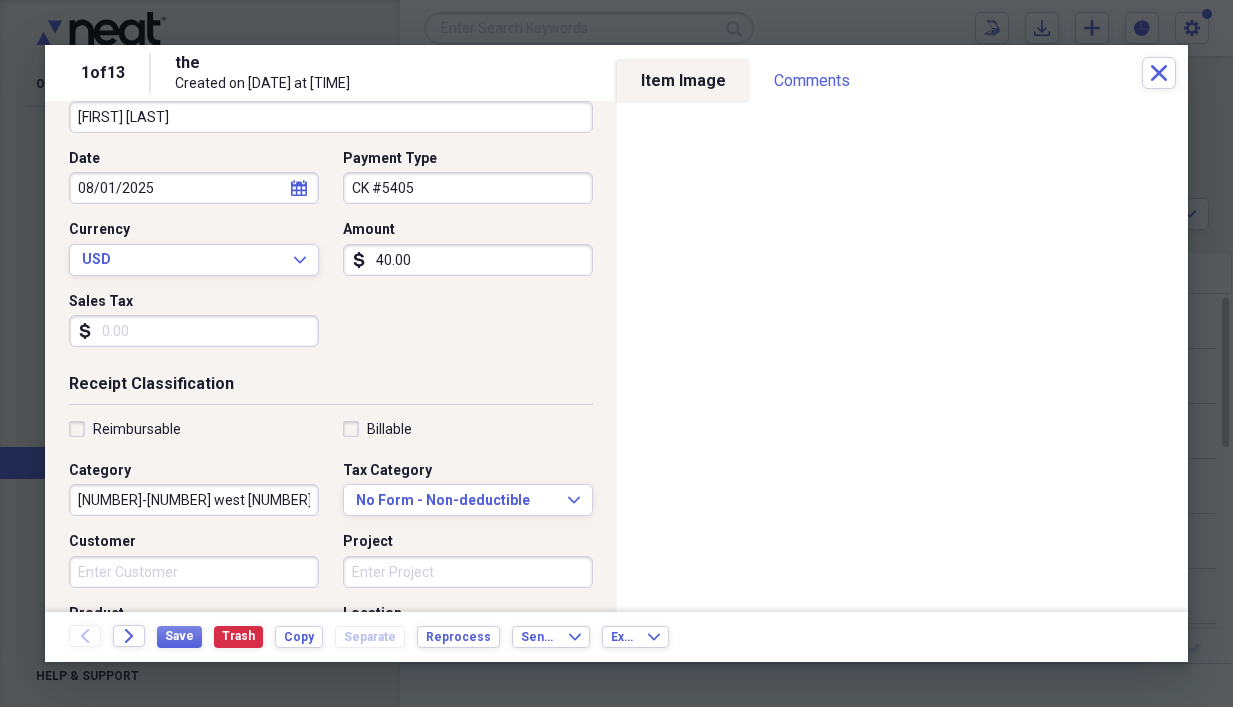 scroll, scrollTop: 200, scrollLeft: 0, axis: vertical 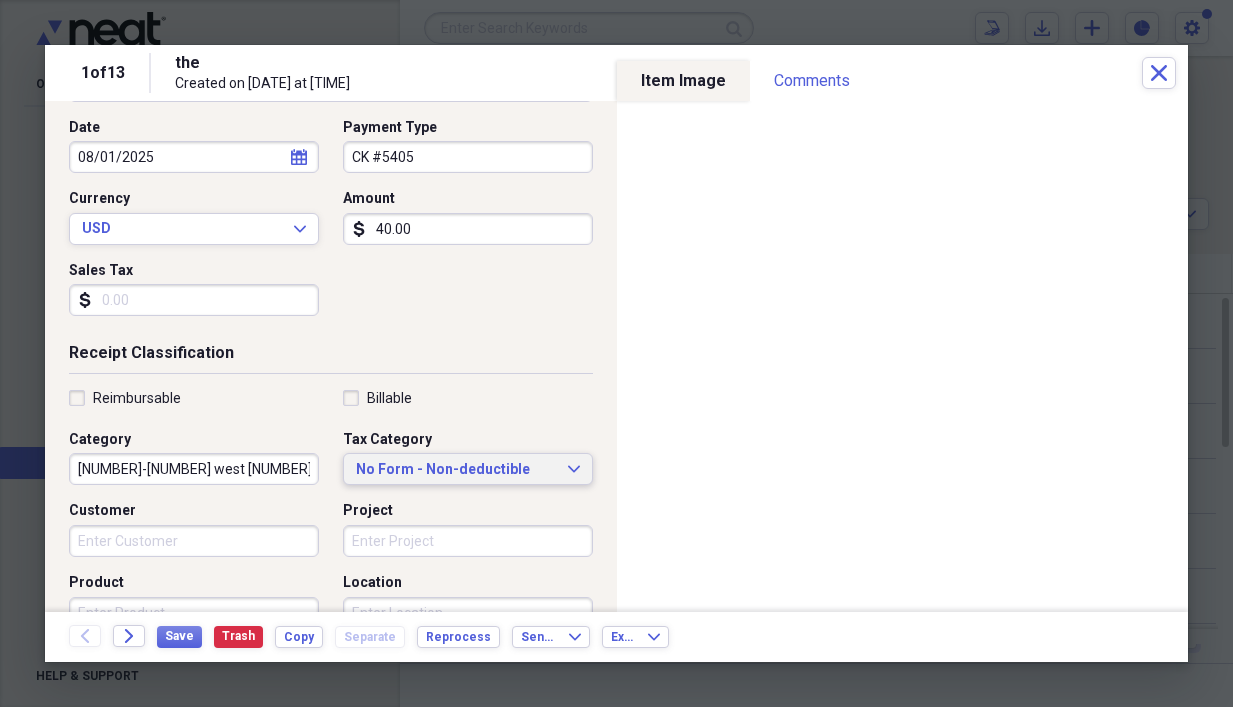 click on "No Form - Non-deductible Expand" at bounding box center [468, 469] 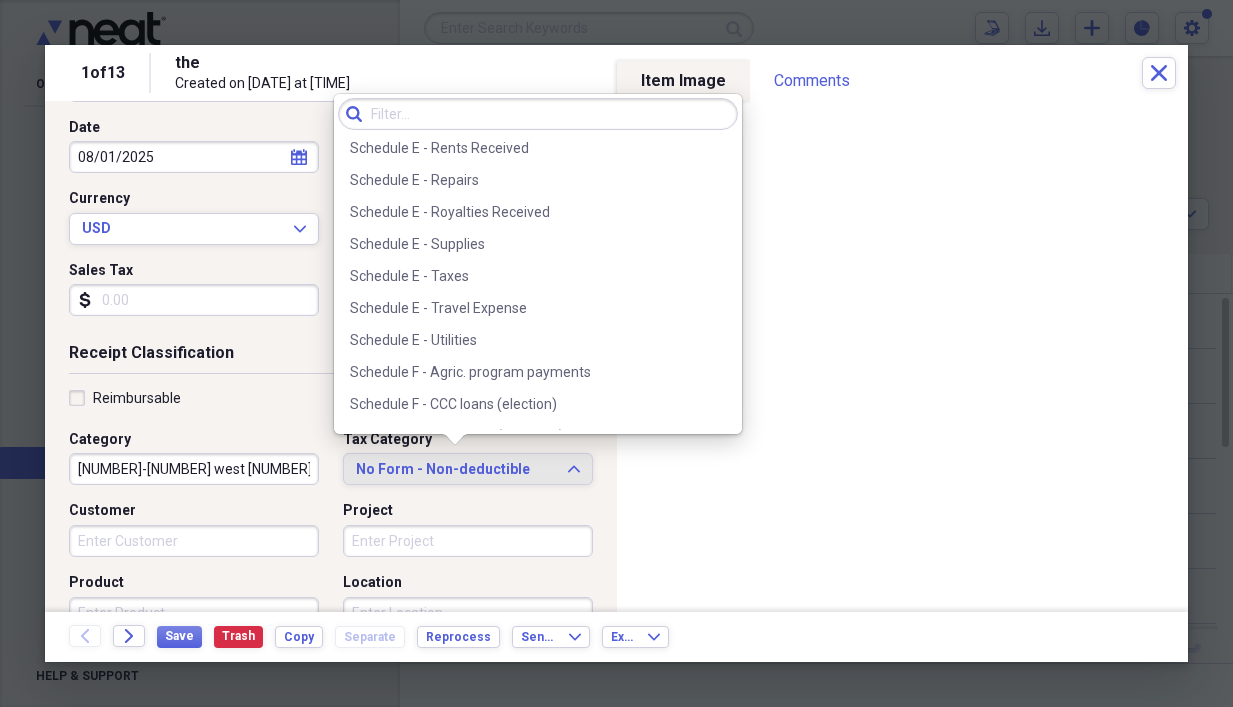scroll, scrollTop: 4900, scrollLeft: 0, axis: vertical 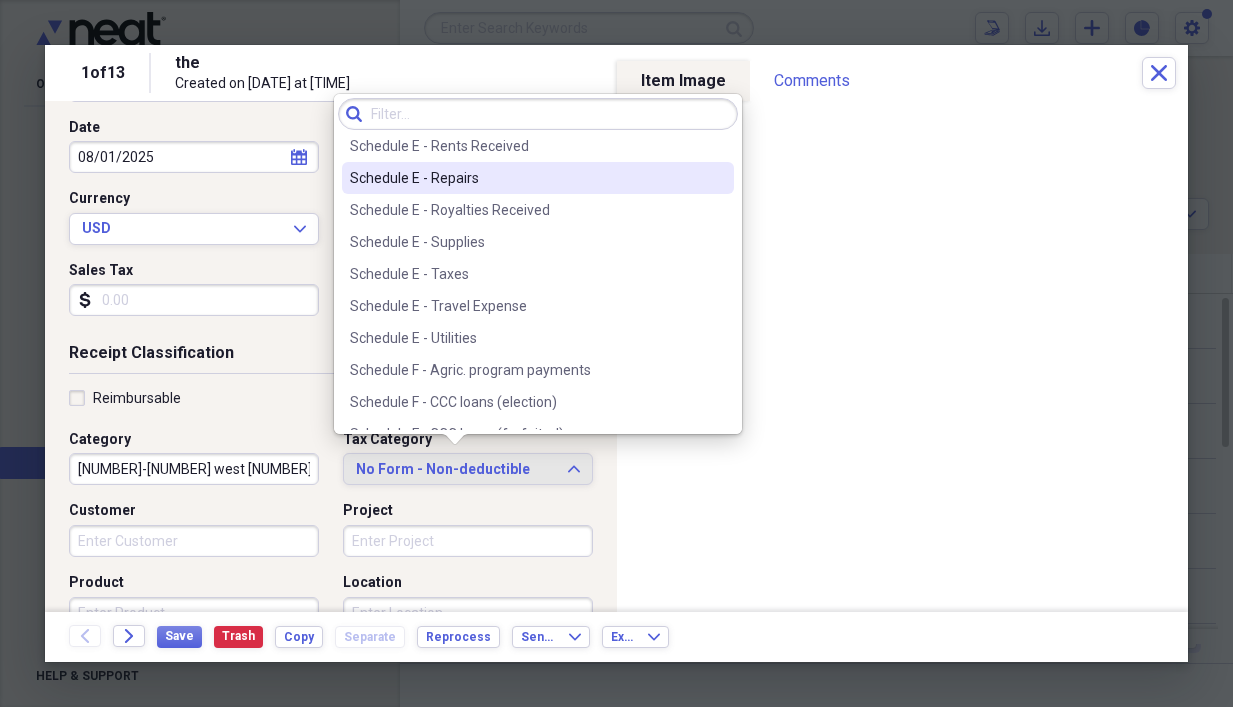 click on "Schedule E - Repairs" at bounding box center [538, 178] 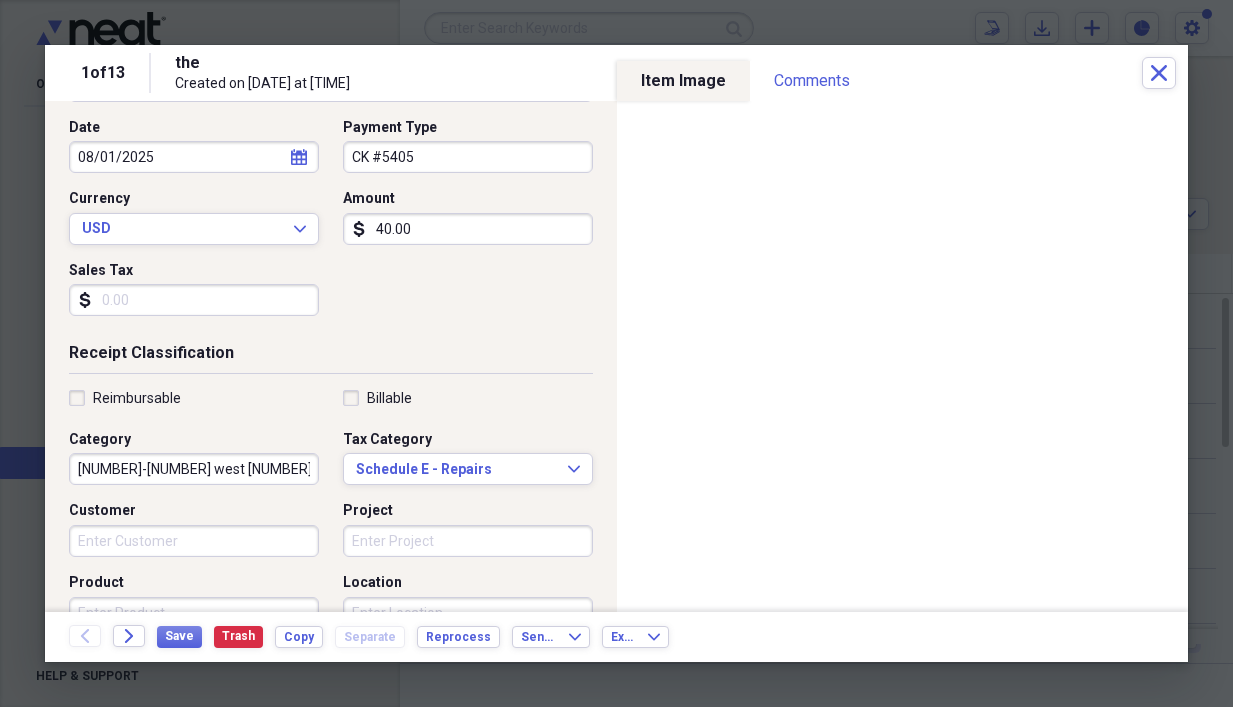 click on "[NUMBER]-[NUMBER] west [NUMBER] street repairs 2025" at bounding box center [194, 469] 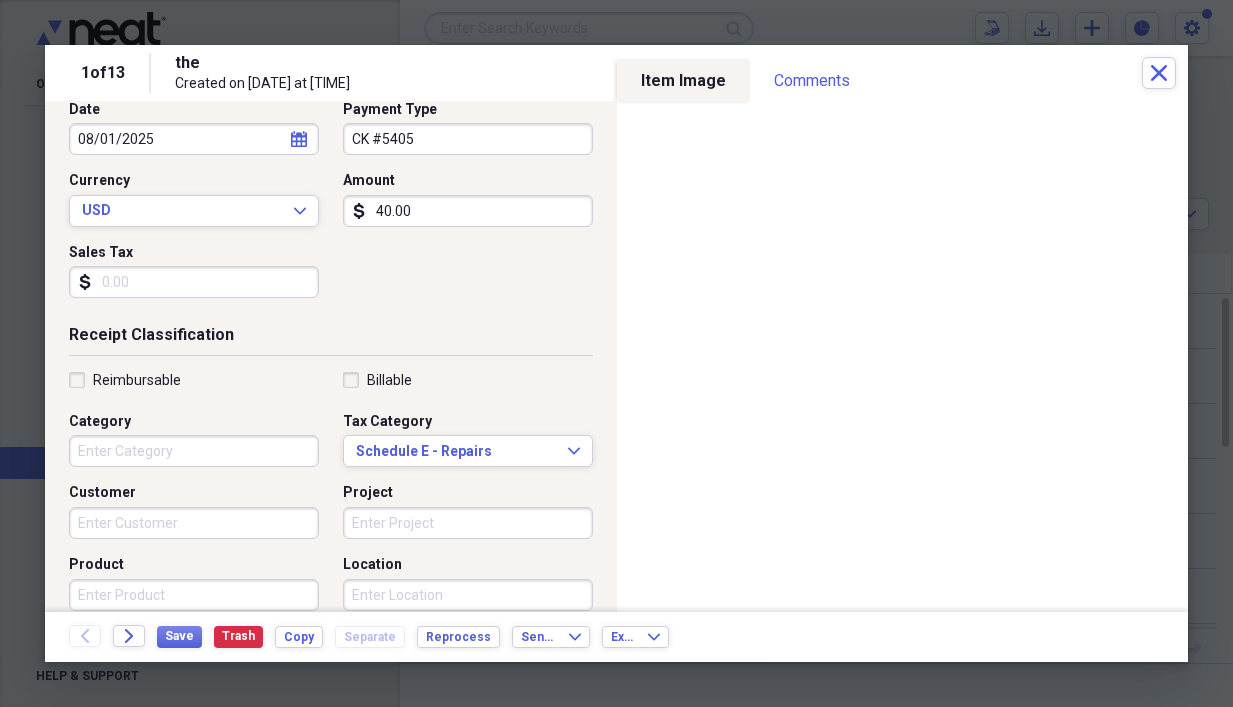 scroll, scrollTop: 300, scrollLeft: 0, axis: vertical 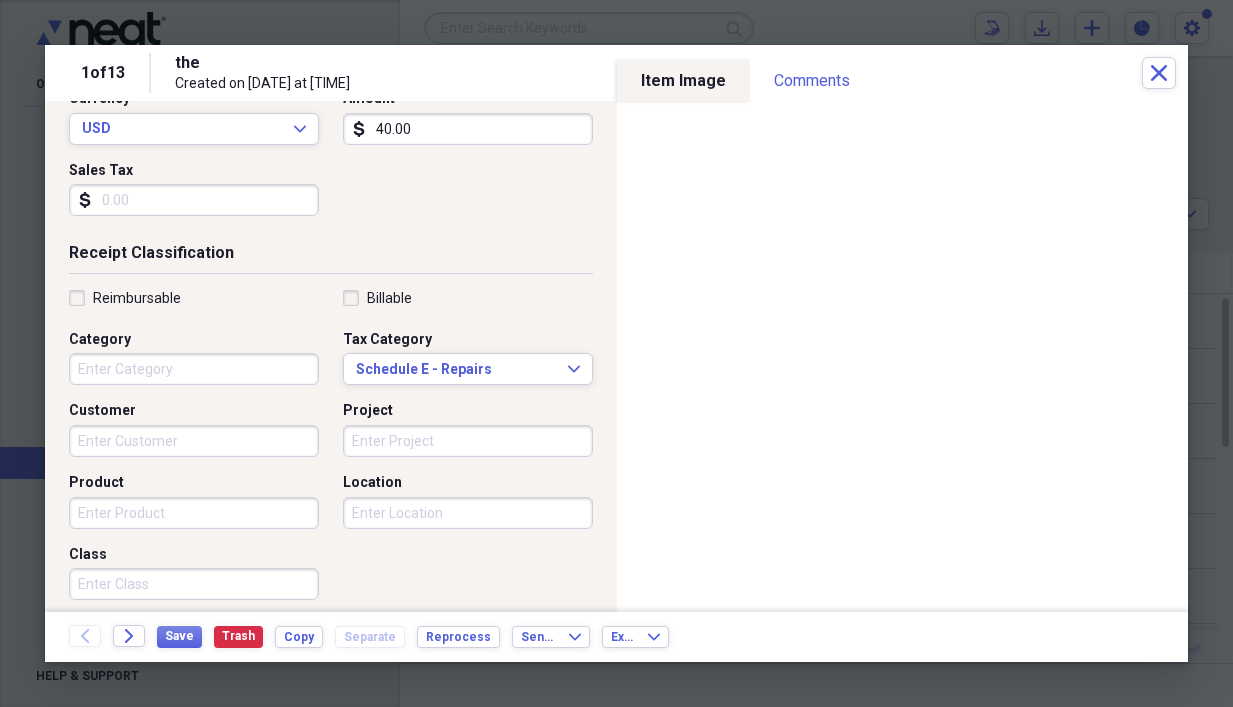 click on "Category" at bounding box center [194, 369] 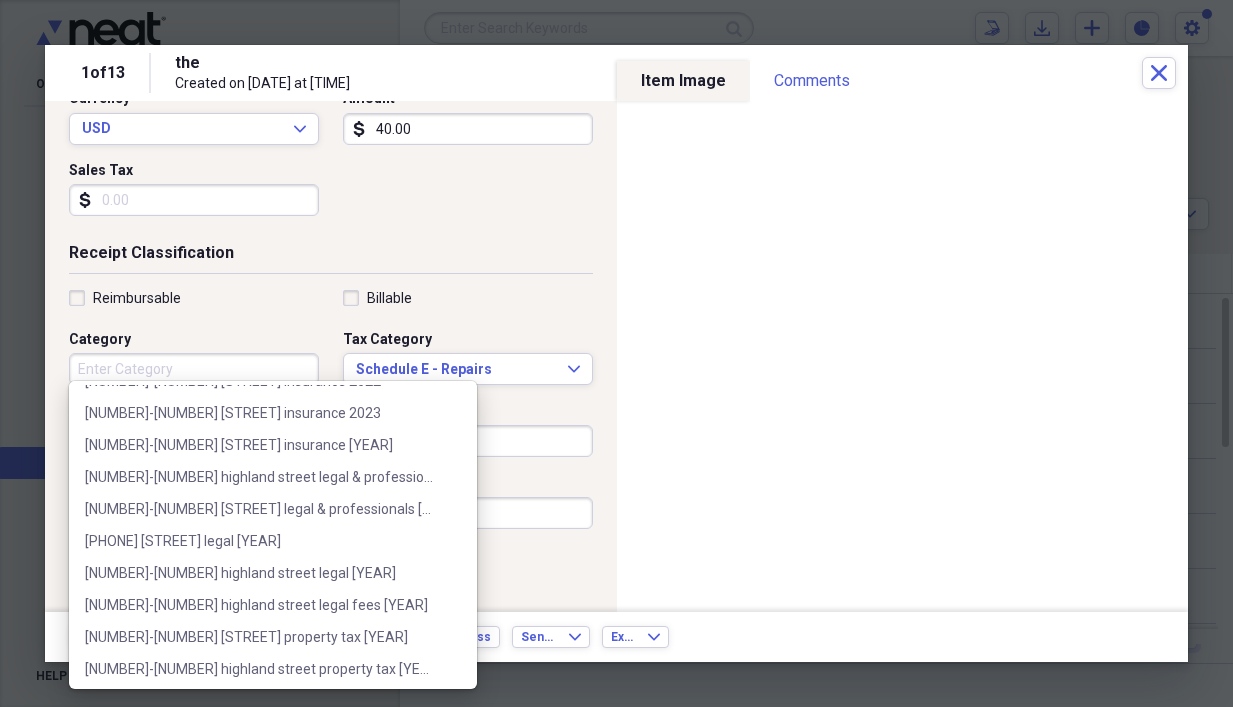 scroll, scrollTop: 18500, scrollLeft: 0, axis: vertical 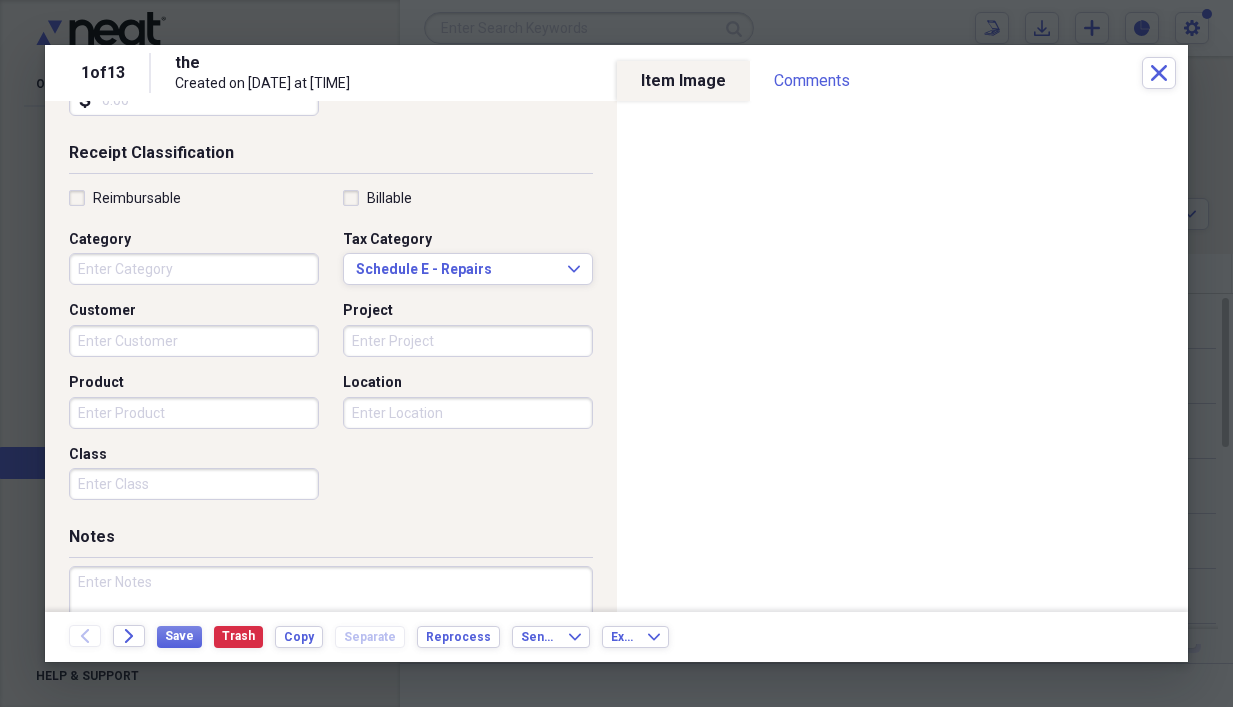 click on "Category" at bounding box center (194, 269) 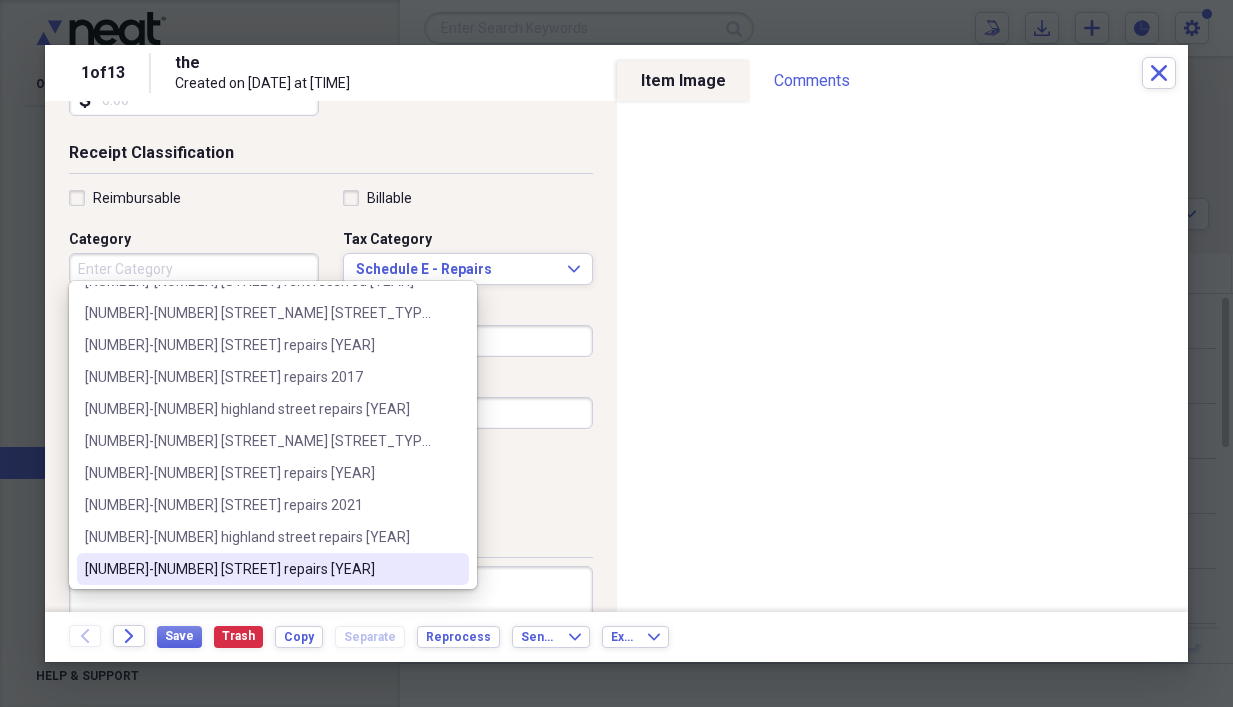 scroll, scrollTop: 19068, scrollLeft: 0, axis: vertical 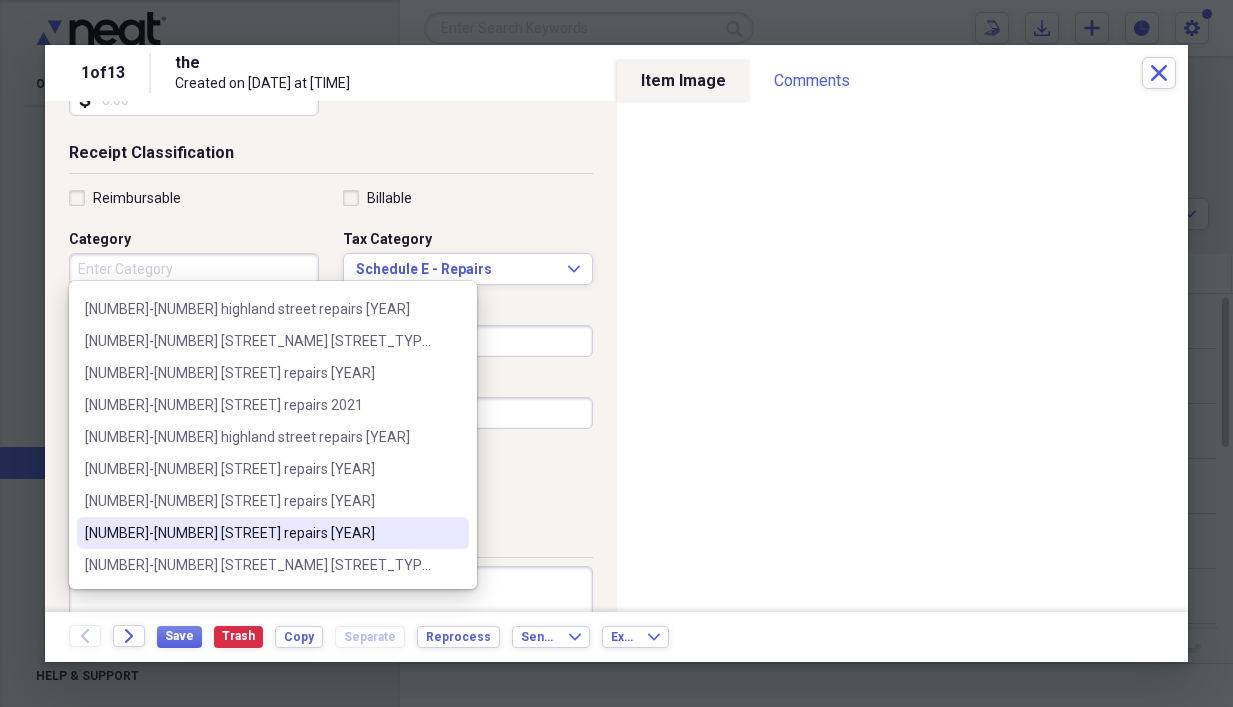 click on "[NUMBER]-[NUMBER] [STREET] repairs [YEAR]" at bounding box center (261, 533) 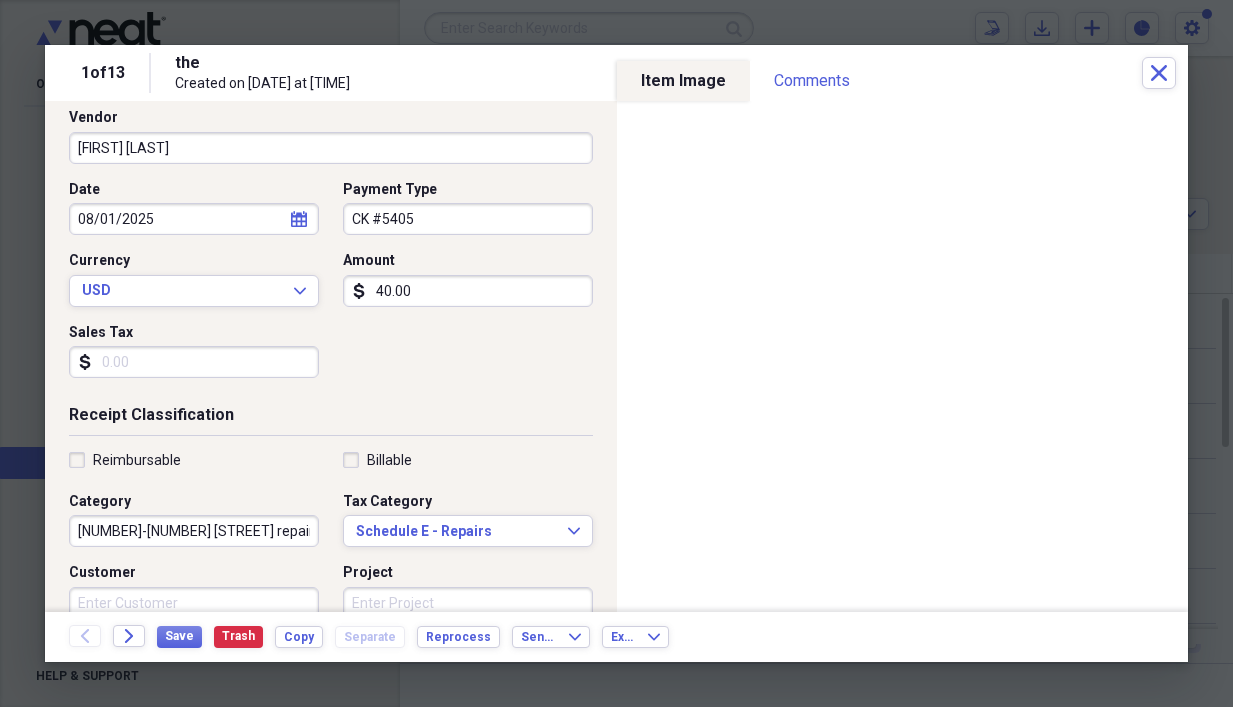 scroll, scrollTop: 200, scrollLeft: 0, axis: vertical 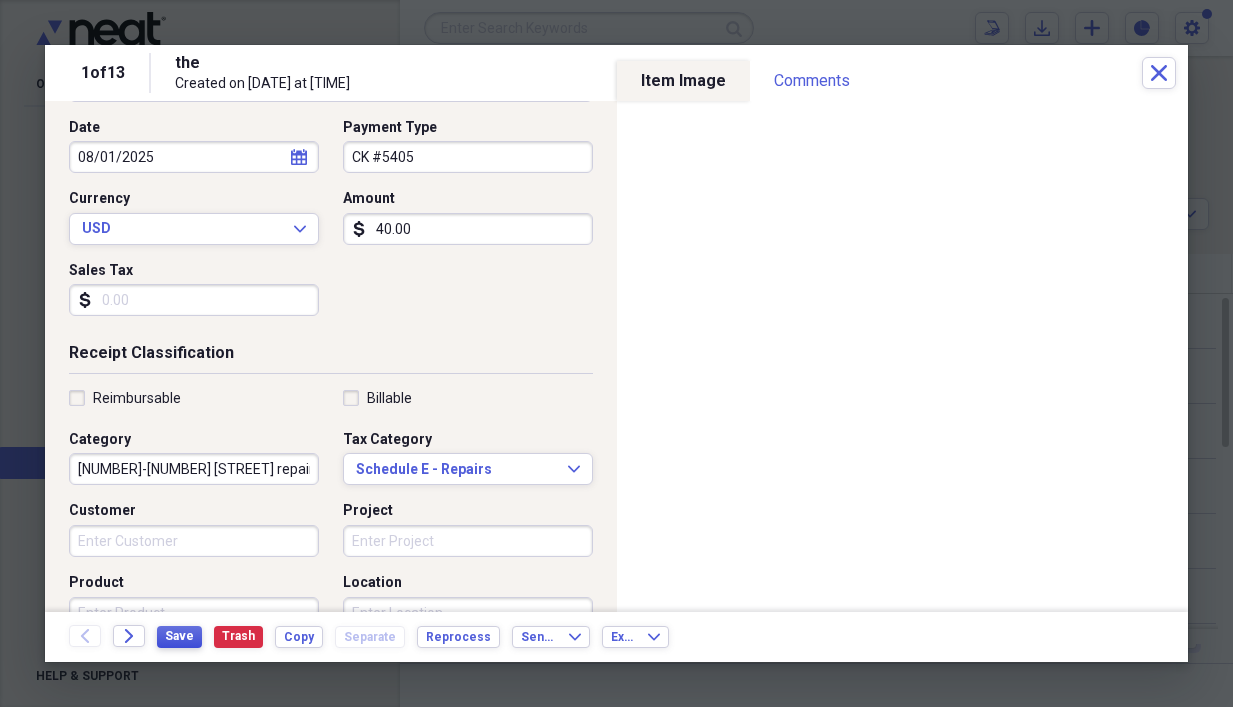 click on "Save" at bounding box center (179, 636) 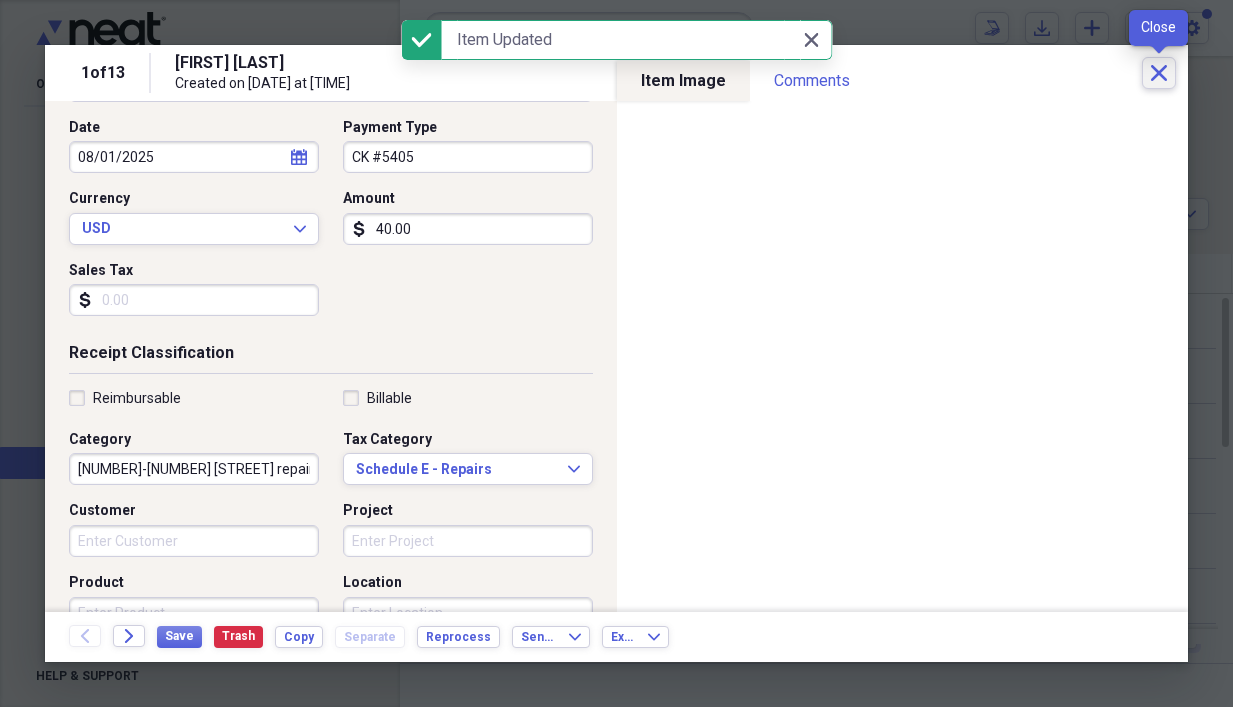 click on "Close" 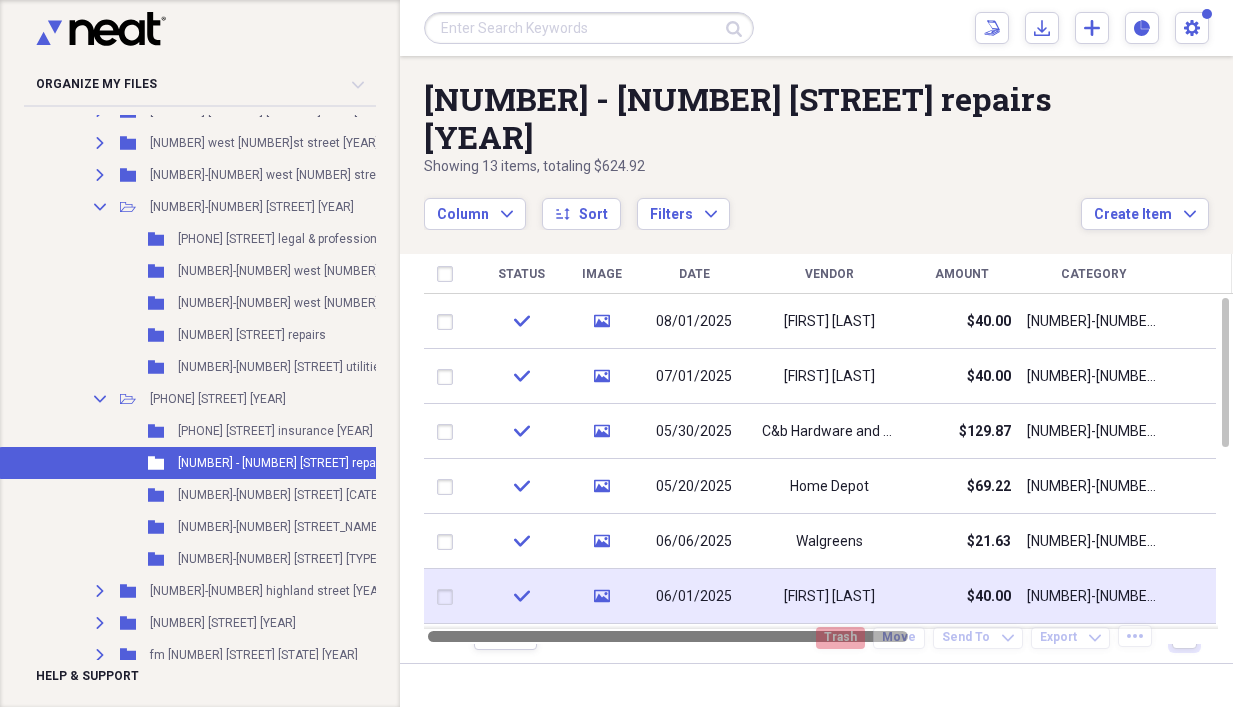 drag, startPoint x: 876, startPoint y: 594, endPoint x: 801, endPoint y: 584, distance: 75.66373 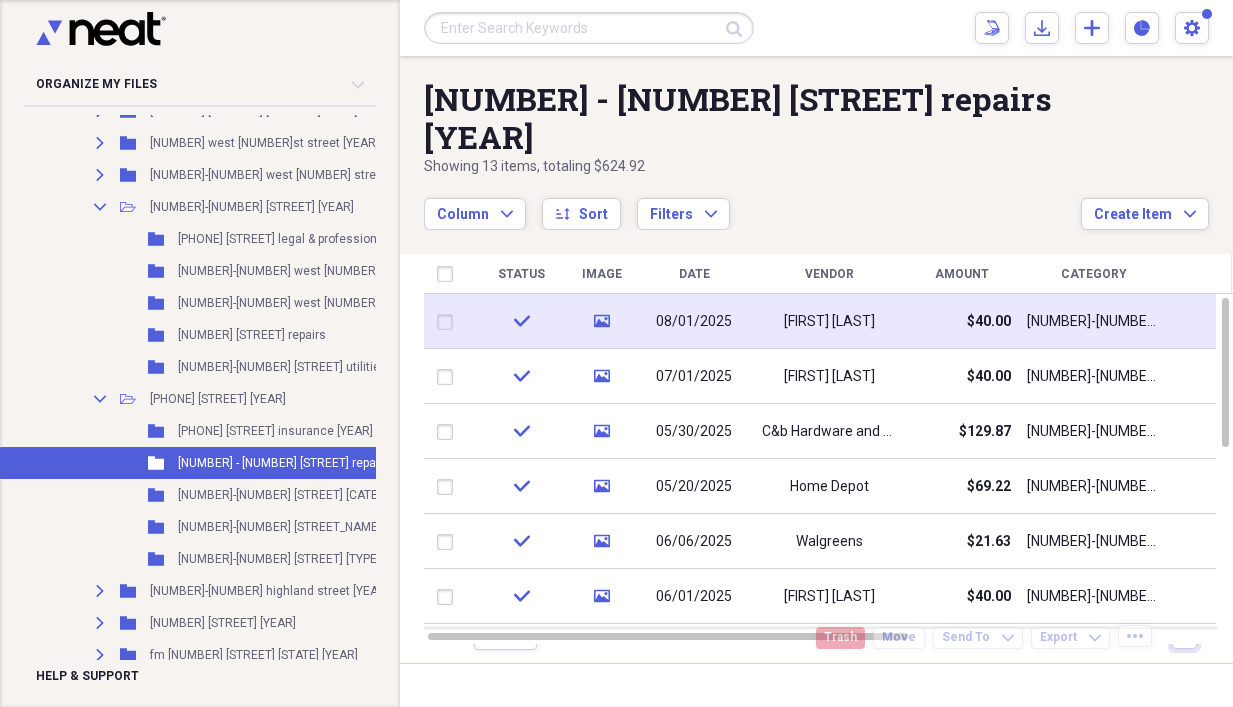 click on "$40.00" at bounding box center [961, 321] 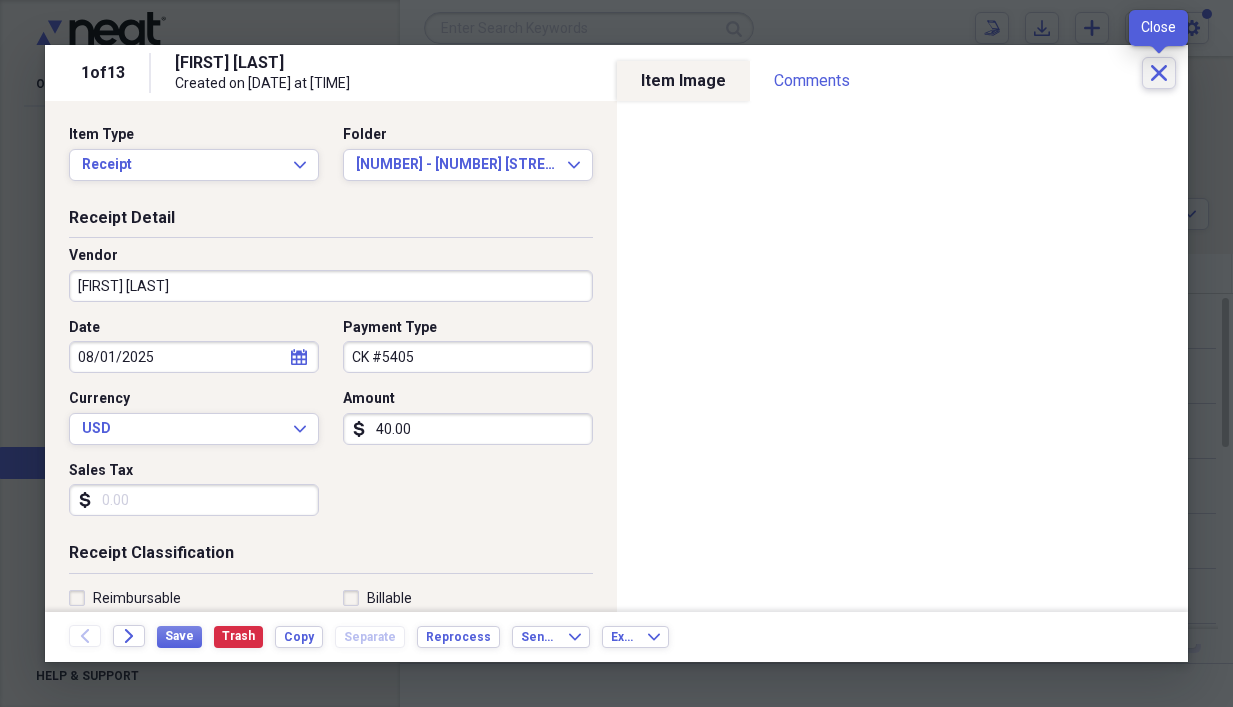 click on "Close" 